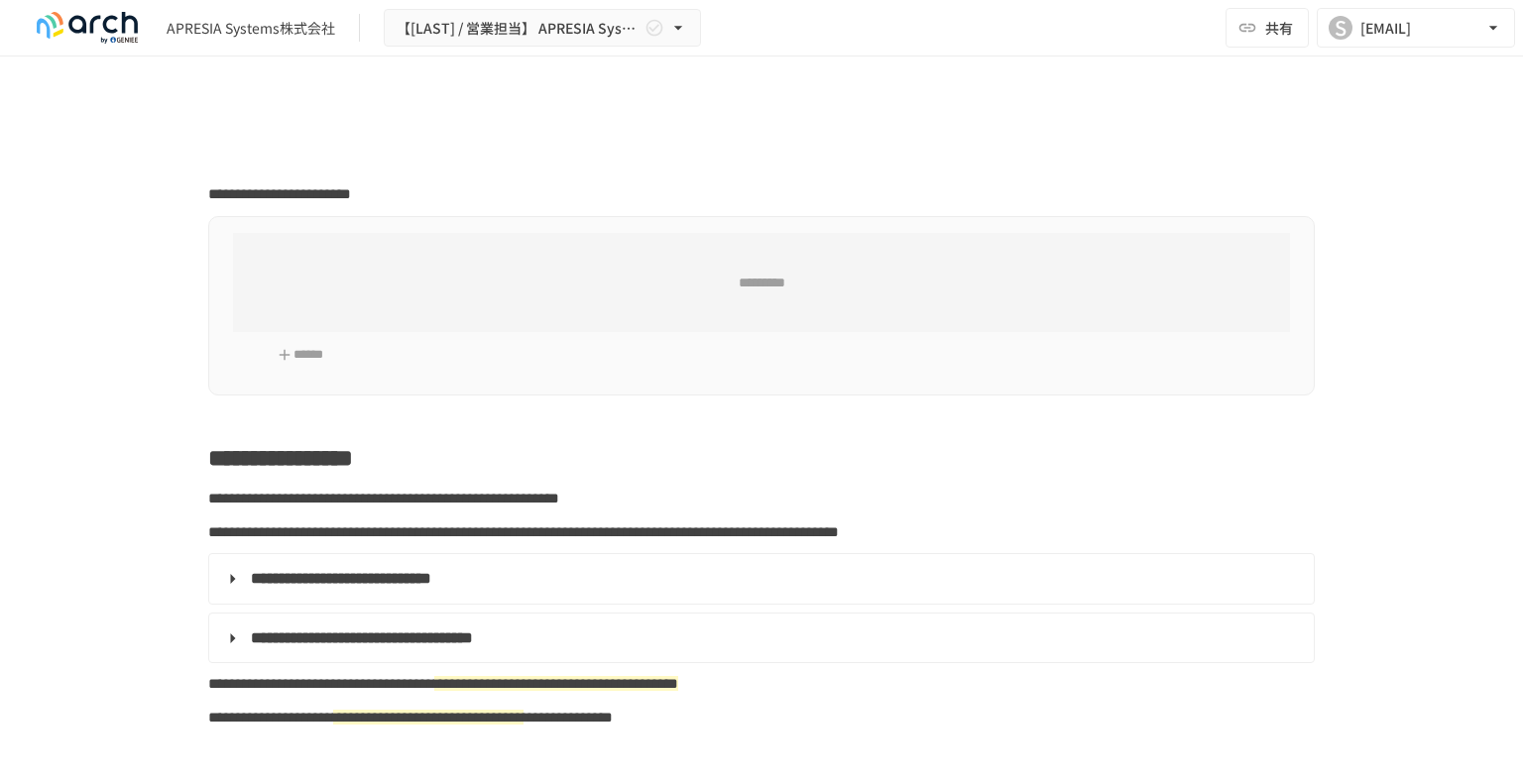 scroll, scrollTop: 0, scrollLeft: 0, axis: both 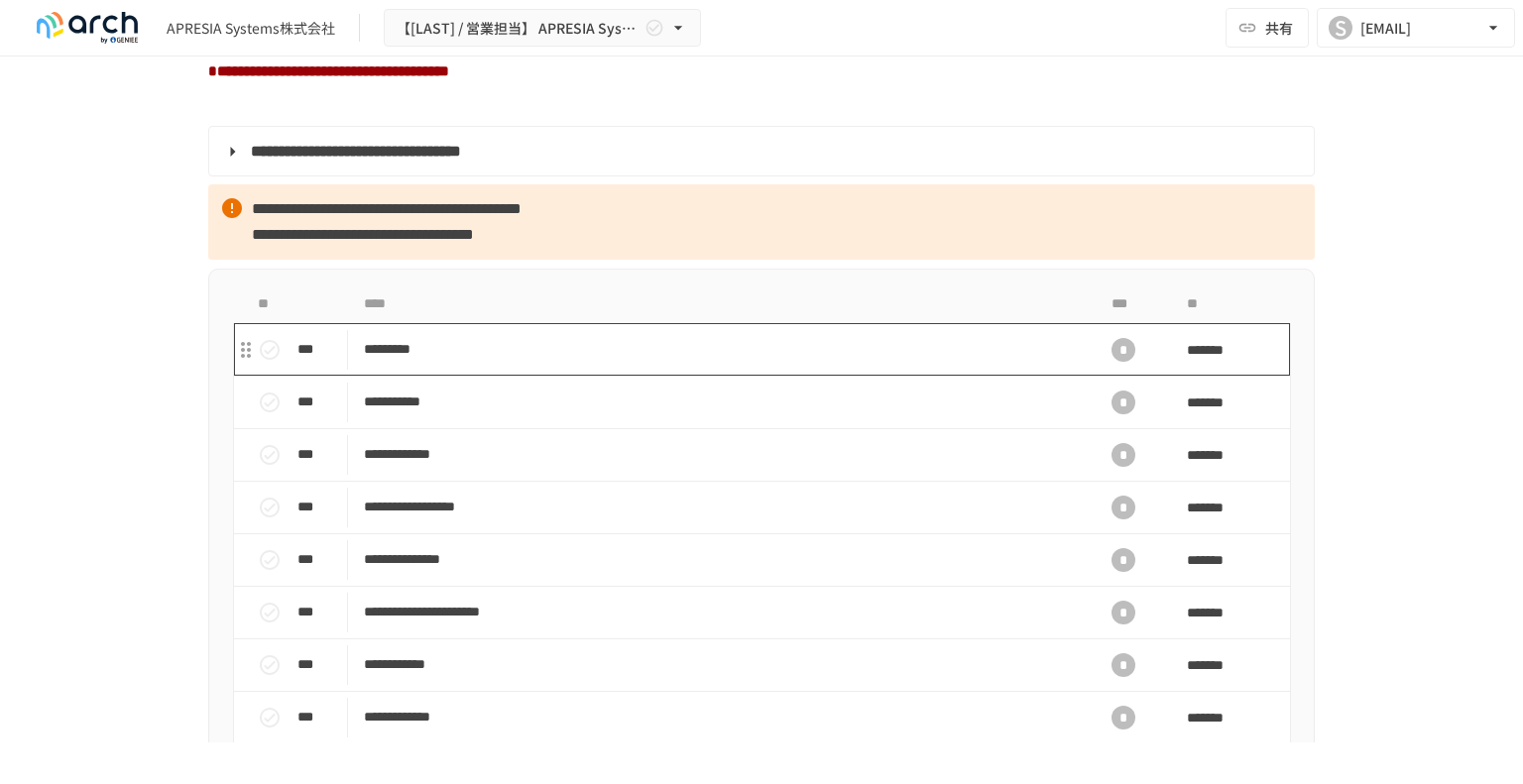 click on "*********" at bounding box center [720, 349] 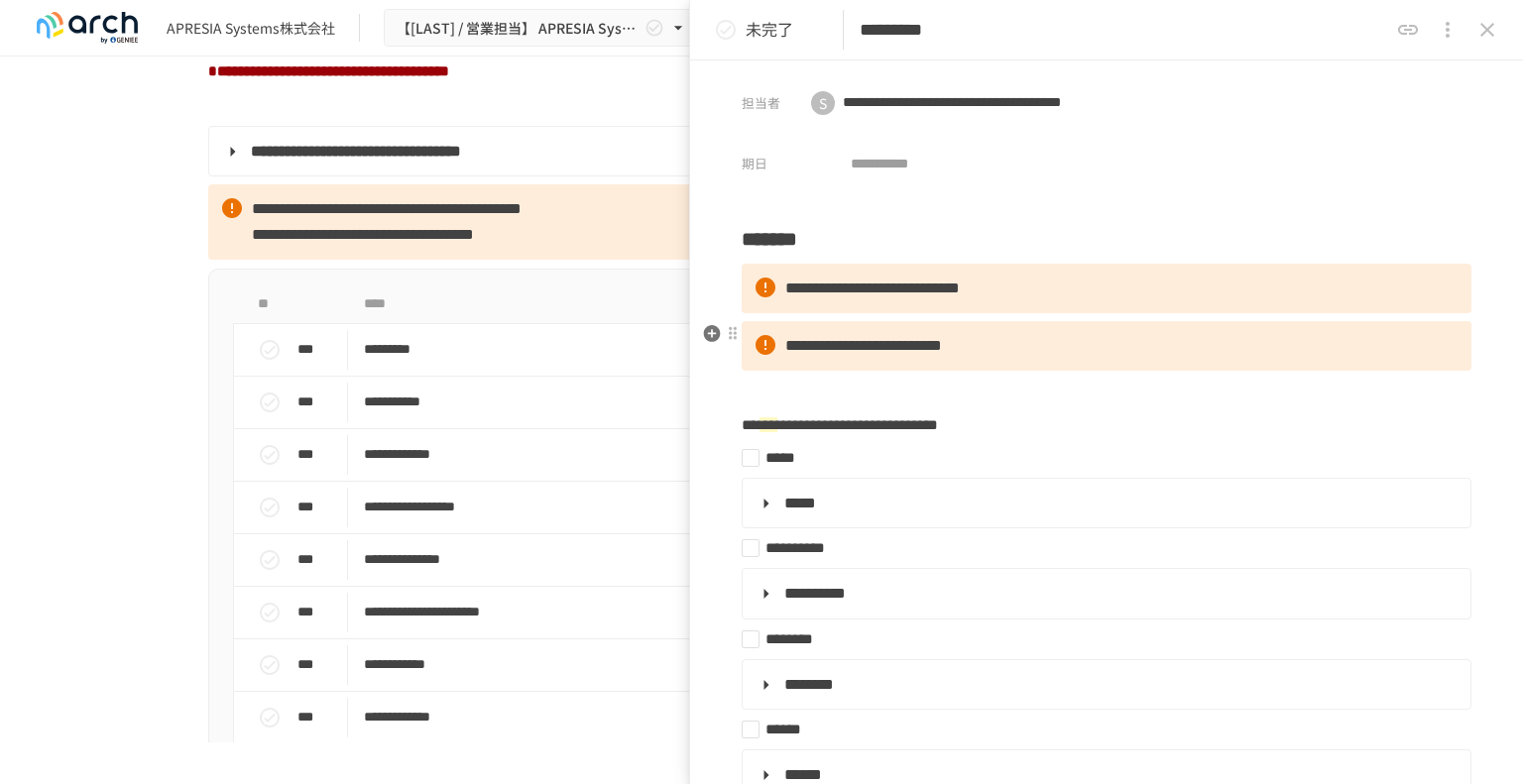 scroll, scrollTop: 99, scrollLeft: 0, axis: vertical 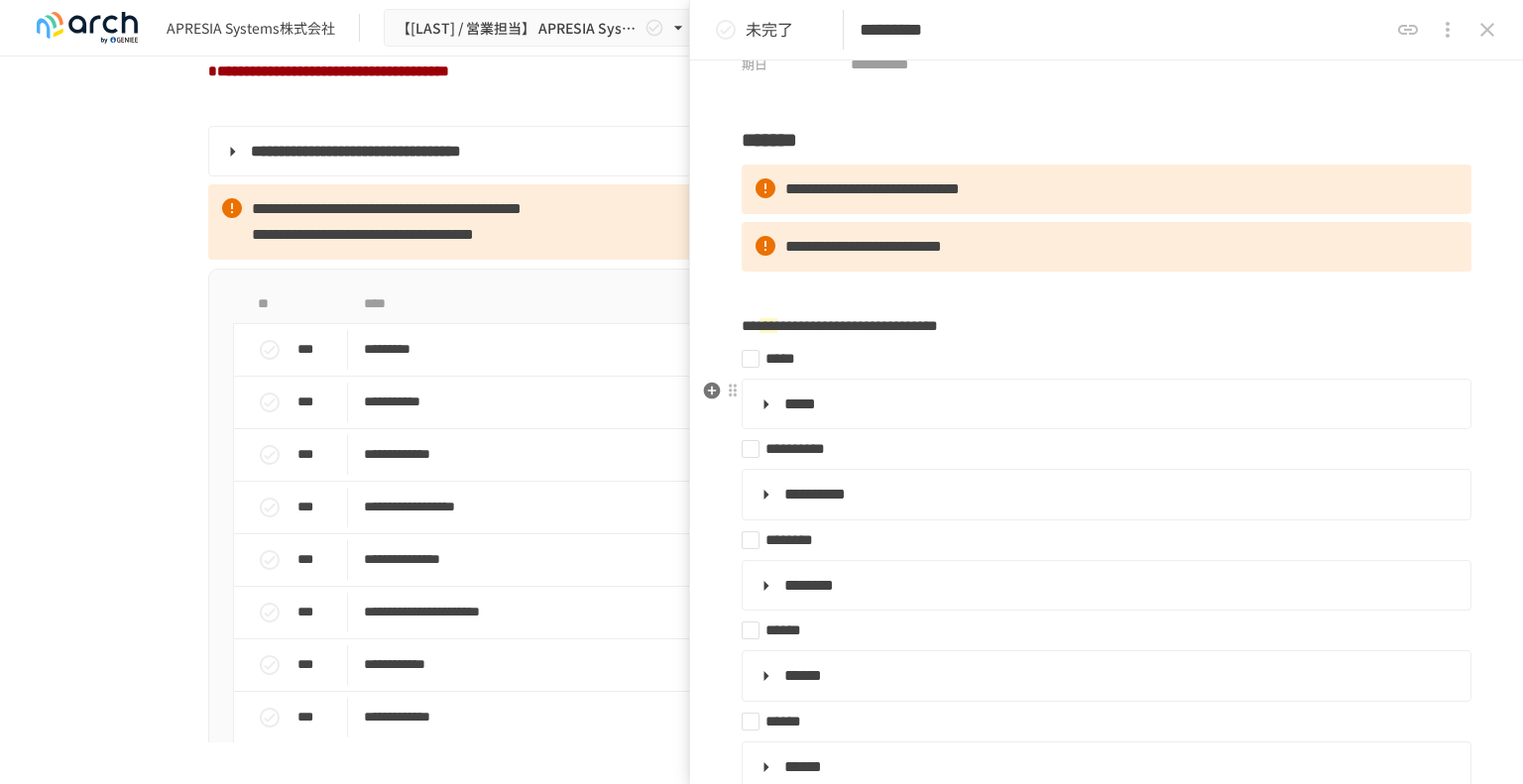 click on "*****" at bounding box center [1105, 404] 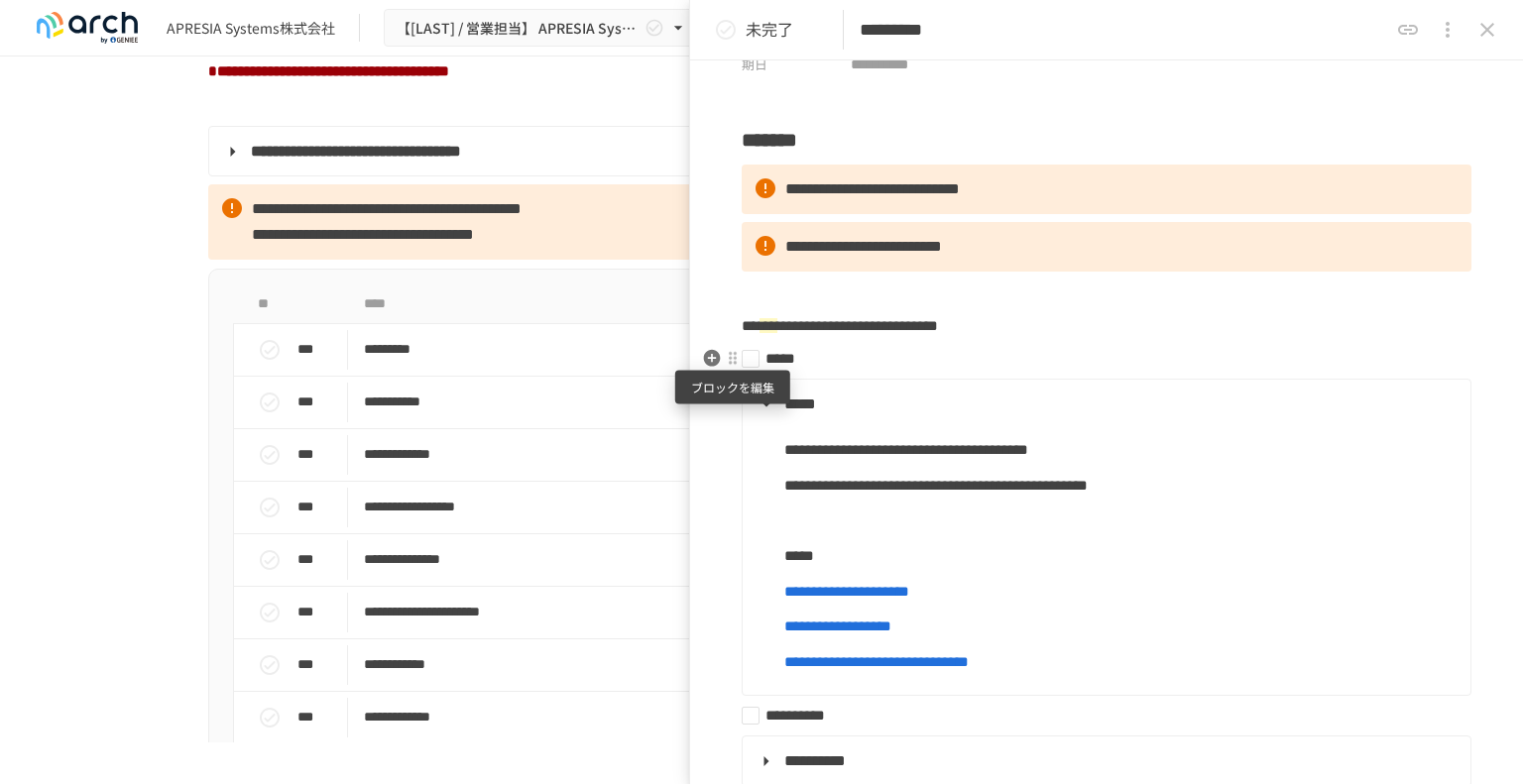 click at bounding box center (733, 359) 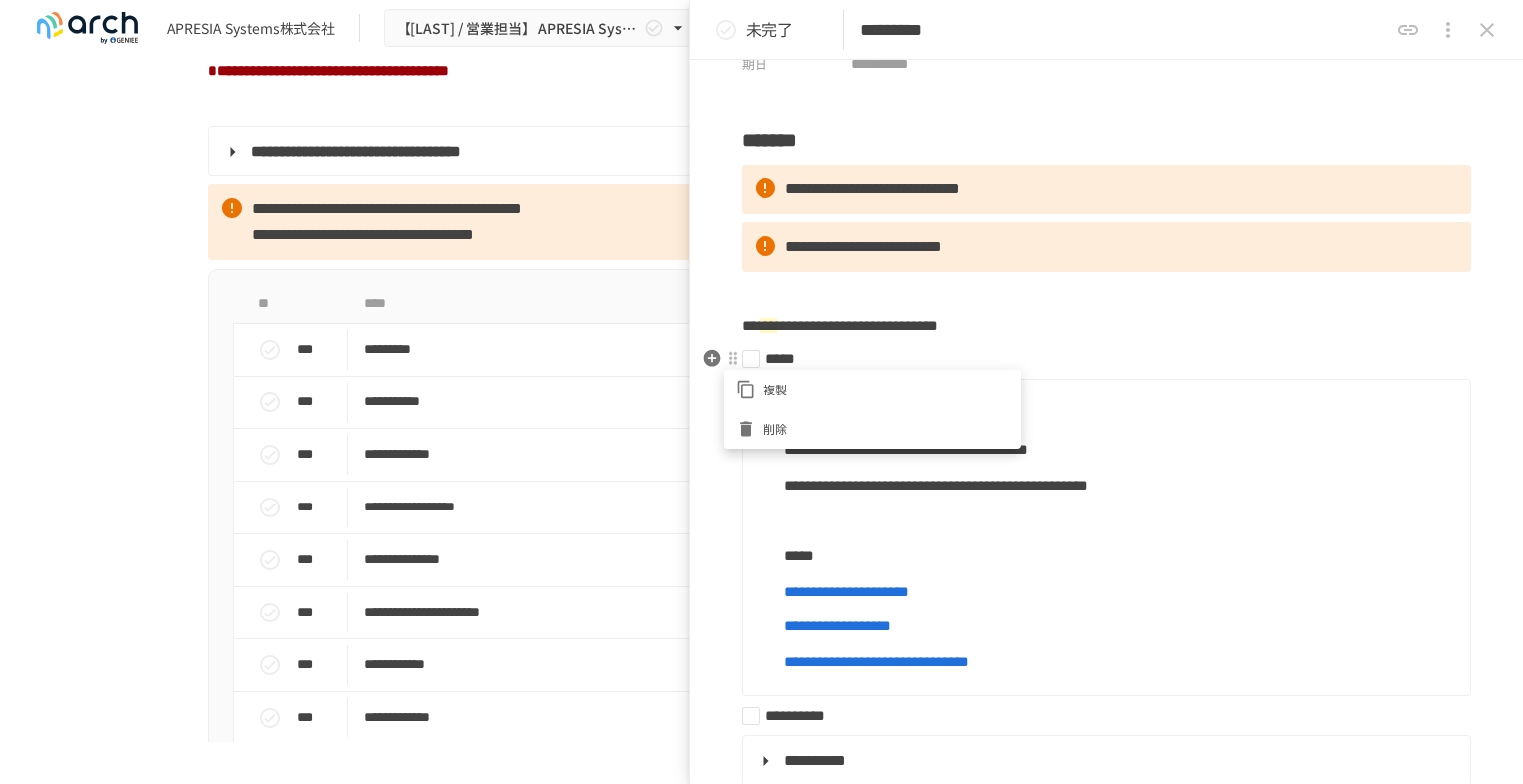 click at bounding box center (762, 392) 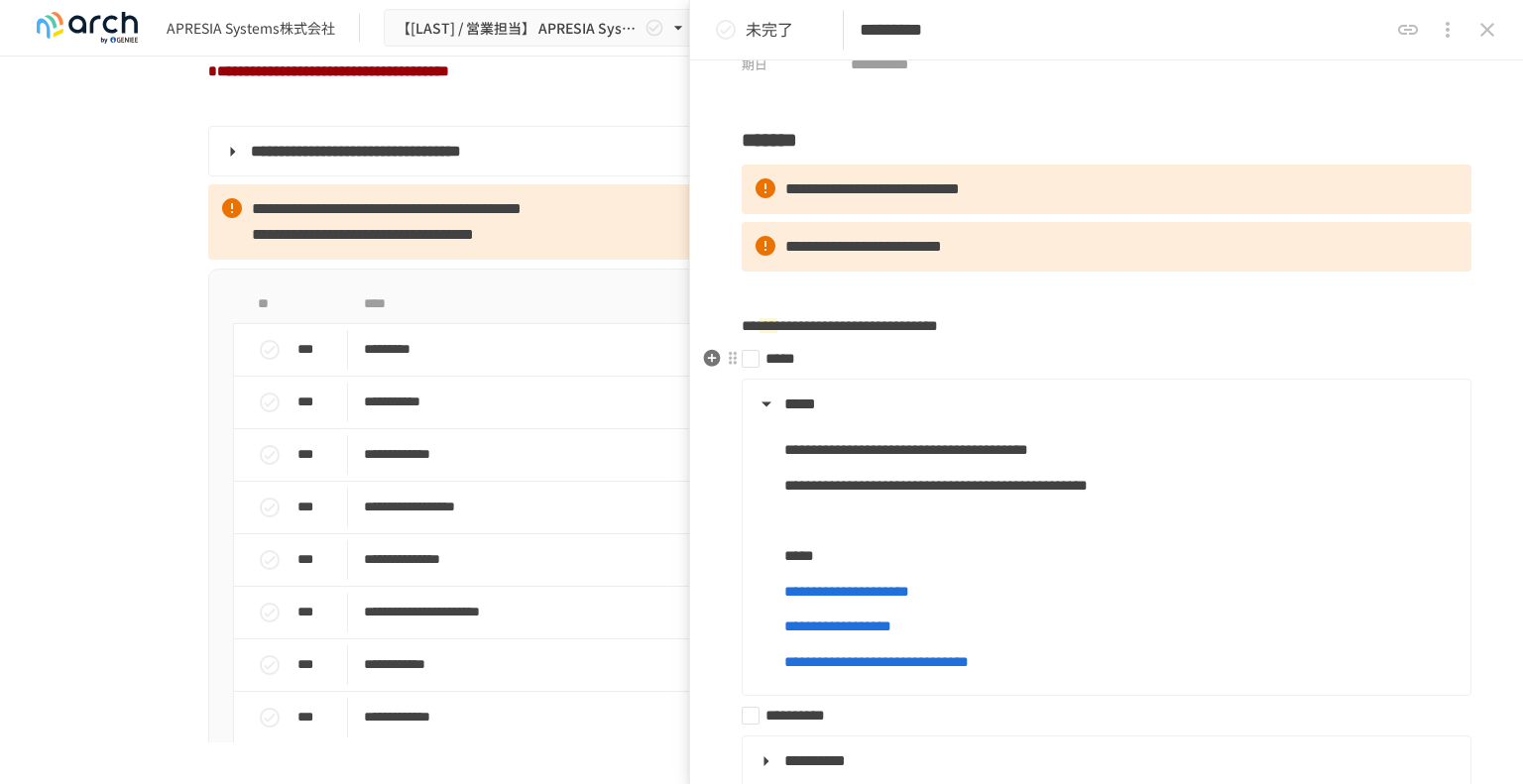 click on "*****" at bounding box center (1099, 359) 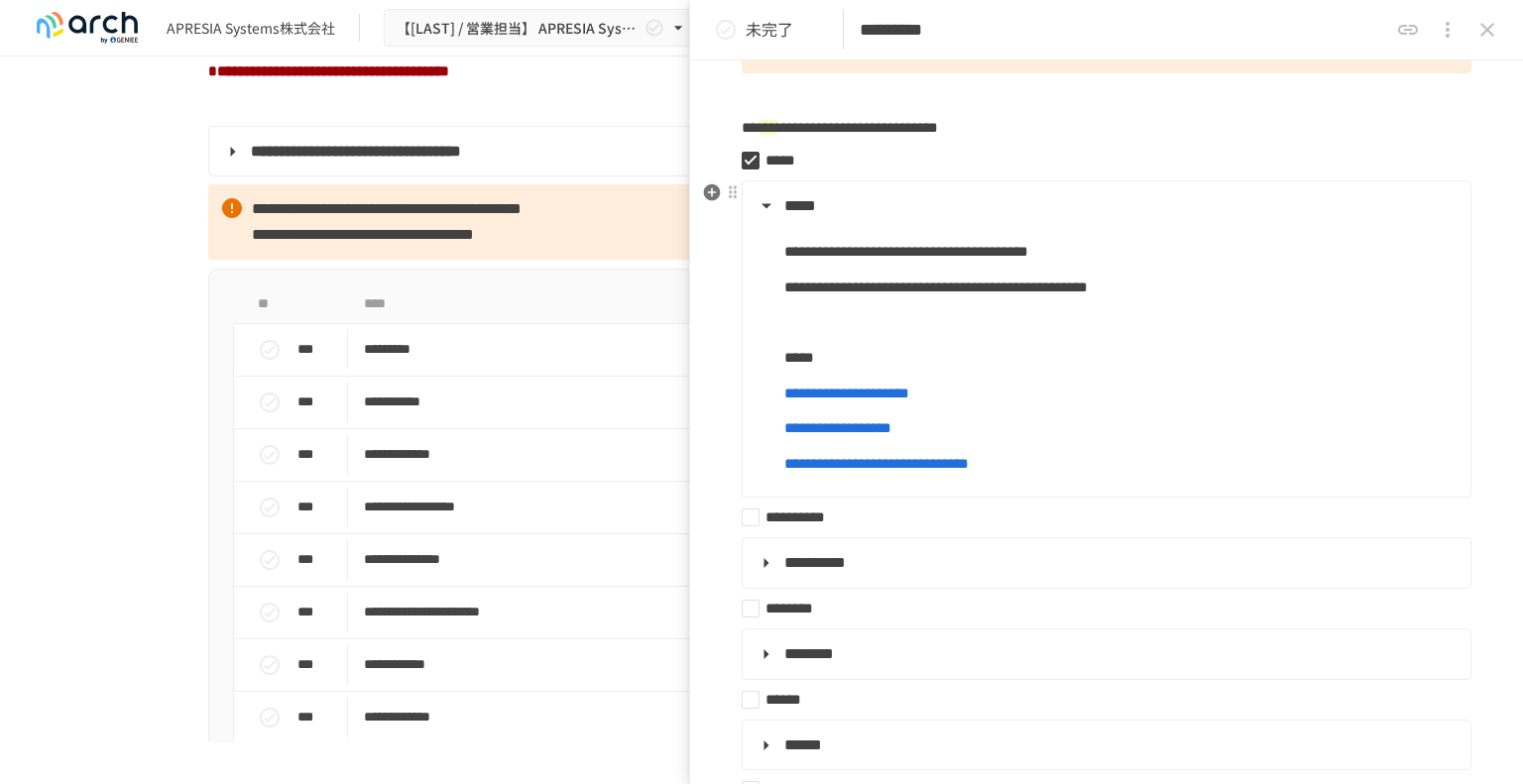 scroll, scrollTop: 396, scrollLeft: 0, axis: vertical 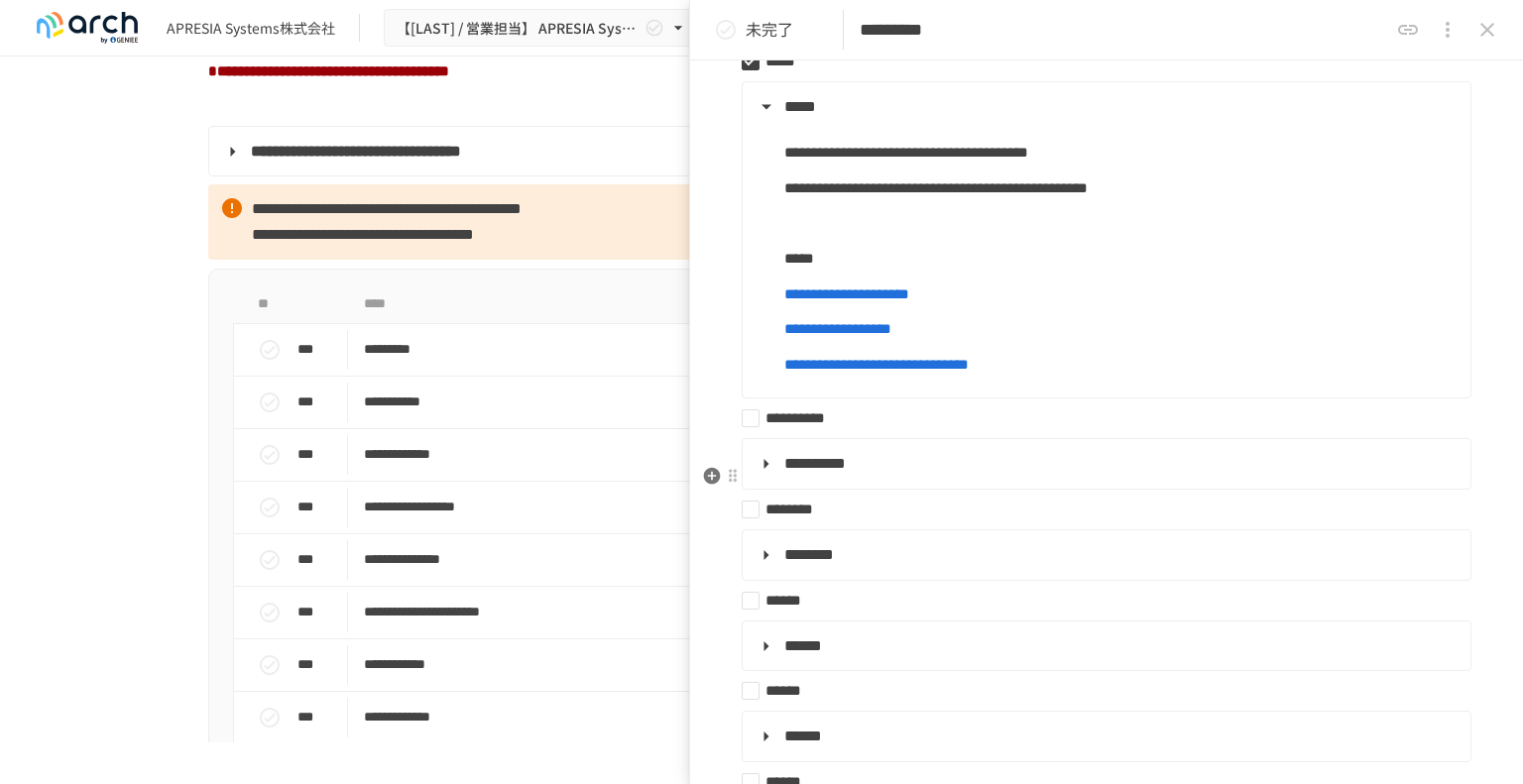 click on "**********" at bounding box center [1105, 464] 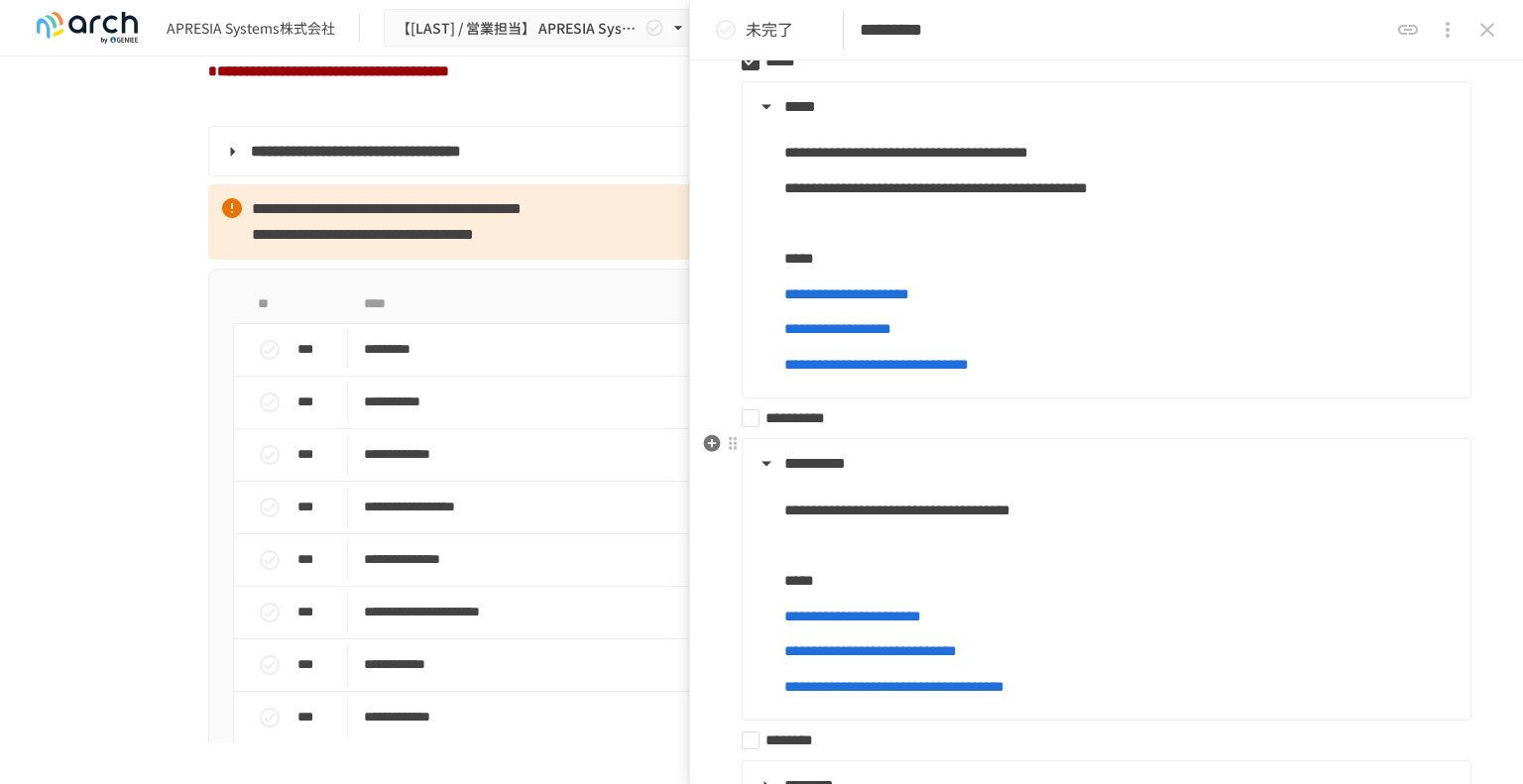 click on "**********" at bounding box center (1099, 418) 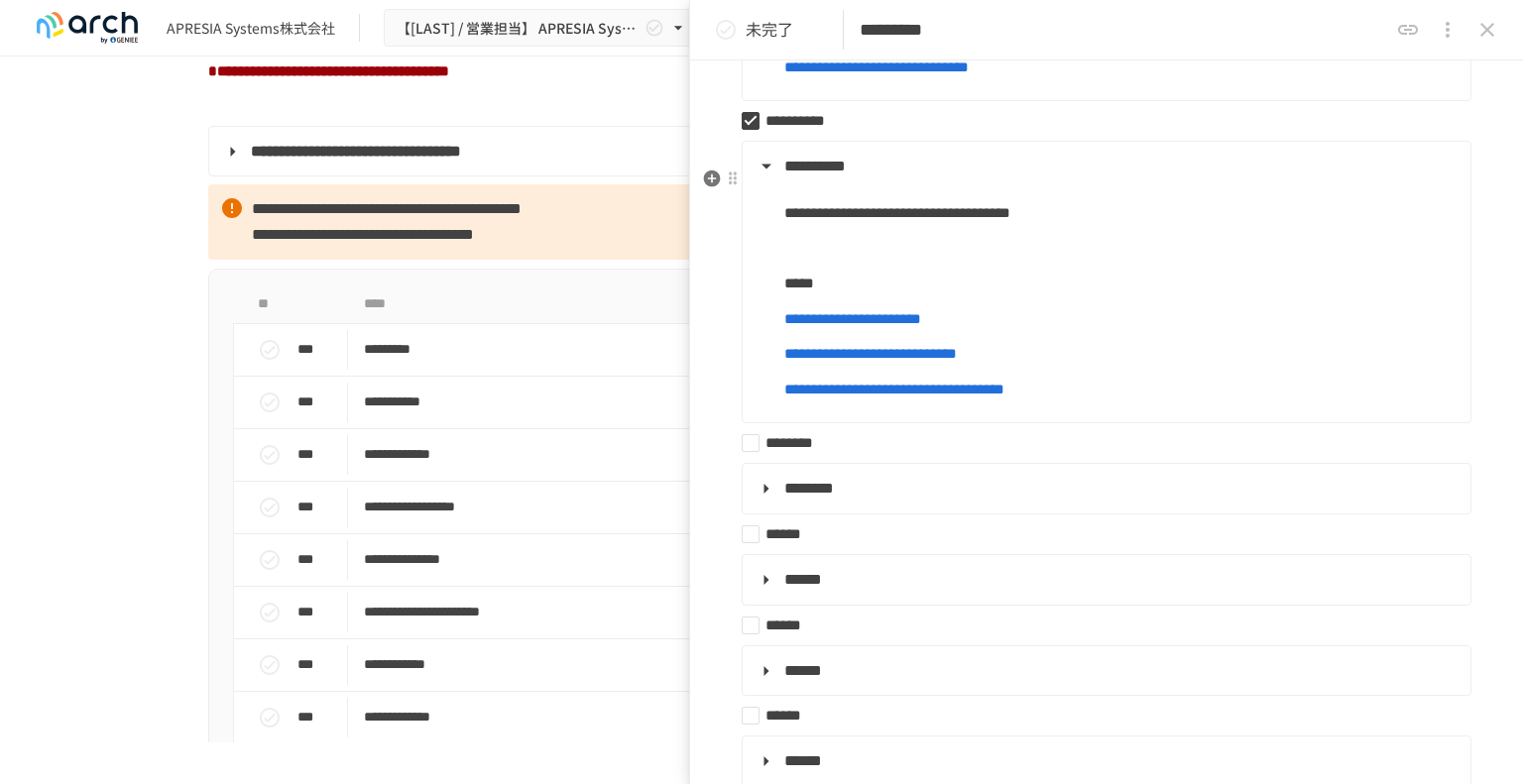 scroll, scrollTop: 793, scrollLeft: 0, axis: vertical 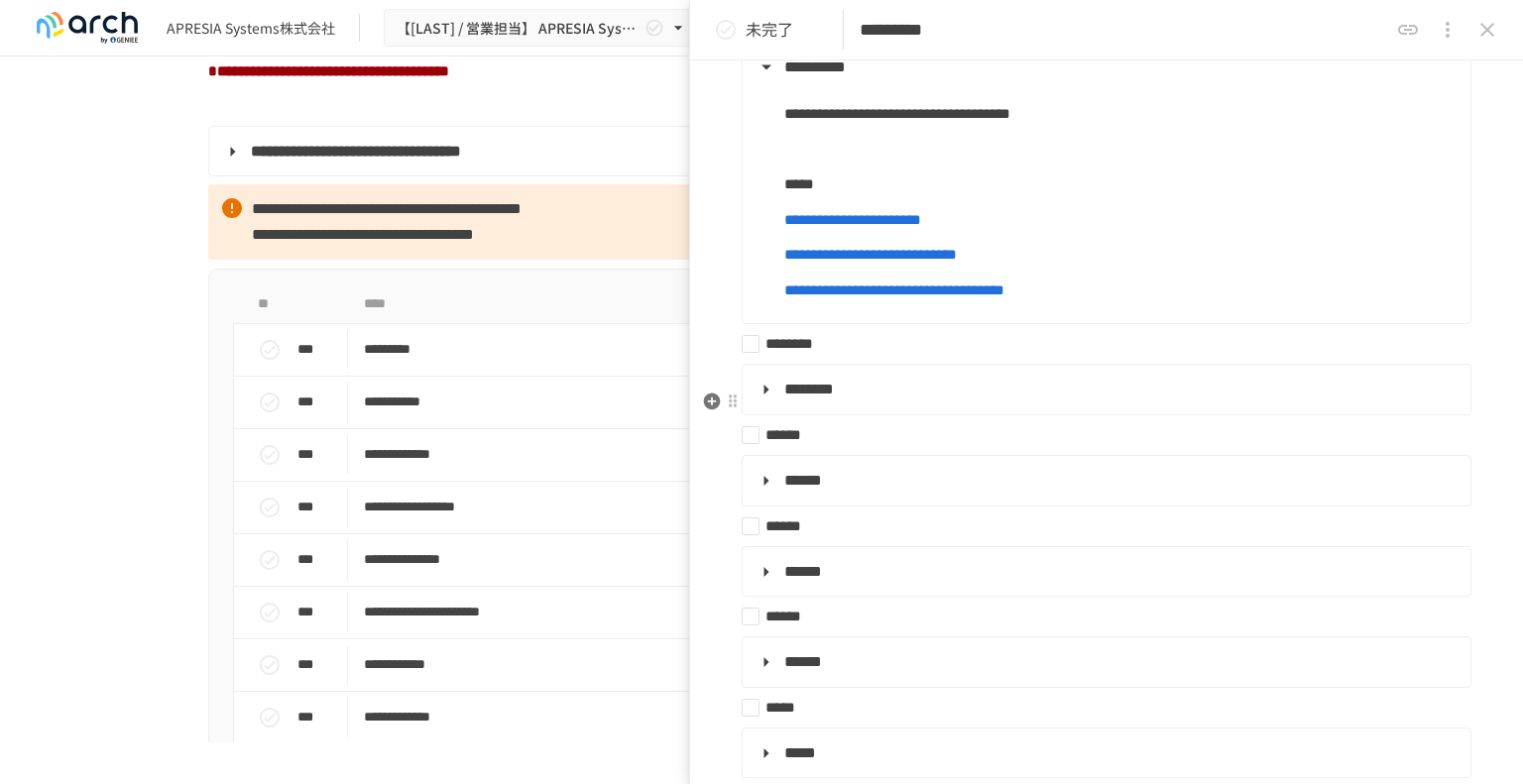click on "********" at bounding box center (1105, 390) 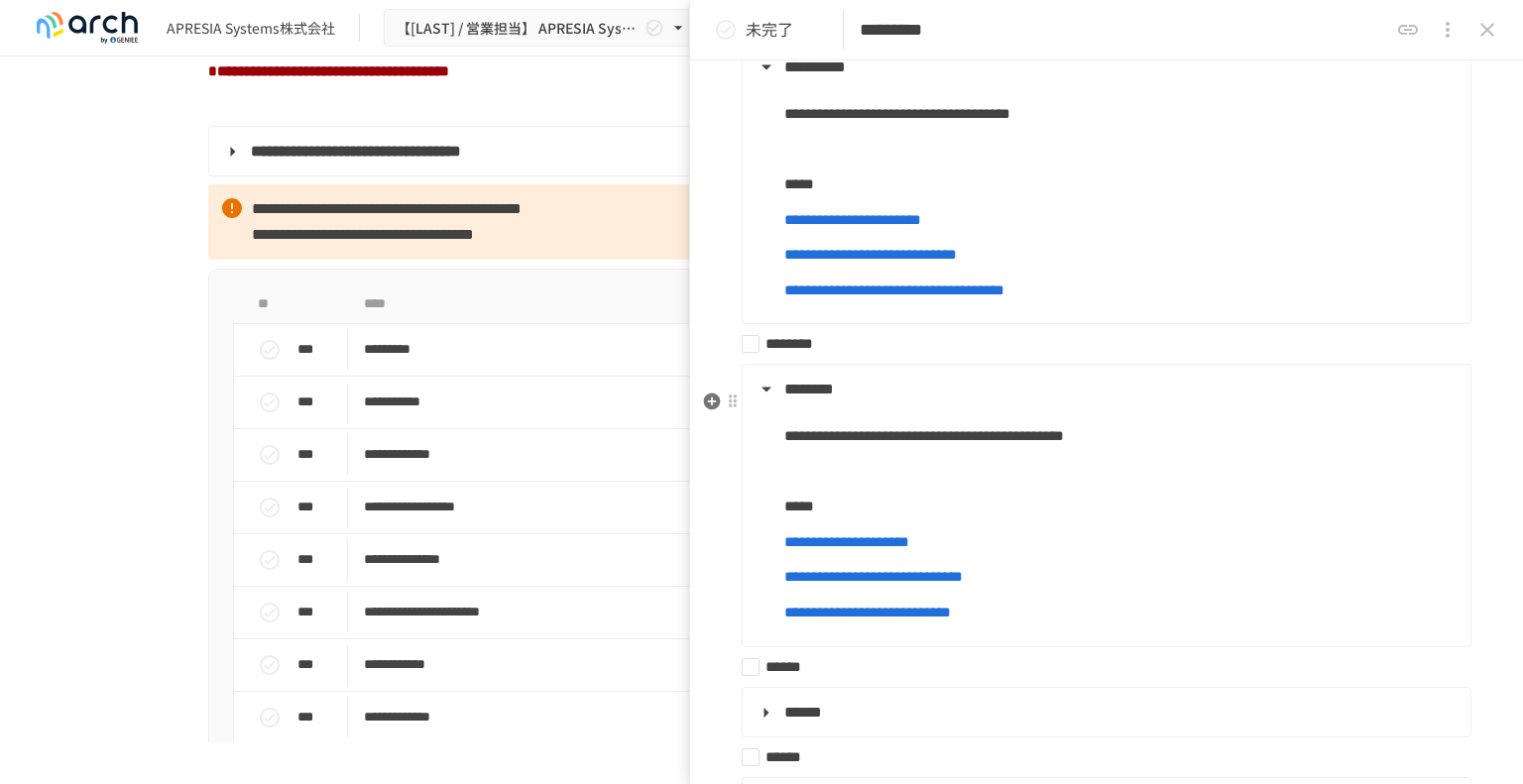 click on "********" at bounding box center [1105, 390] 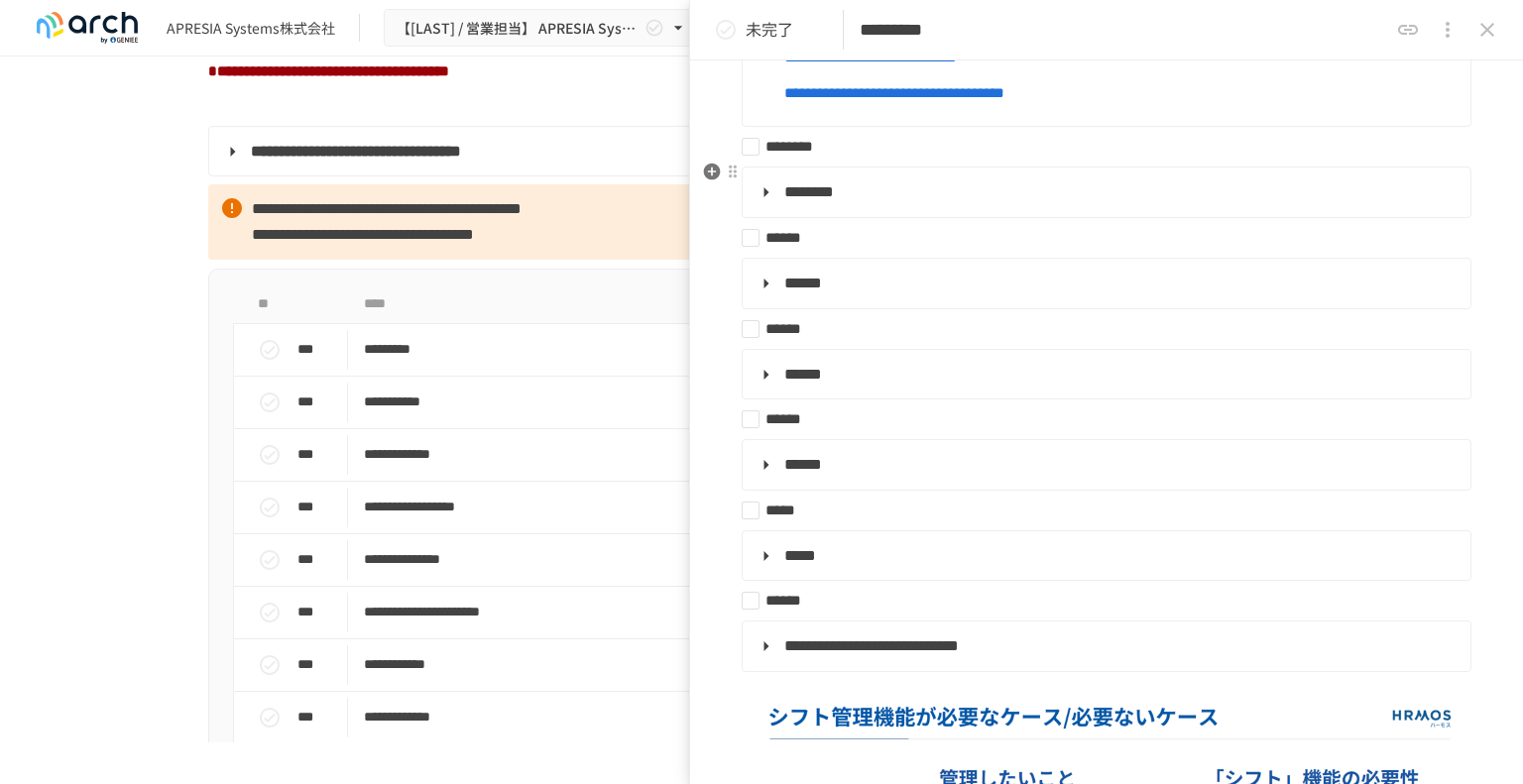 scroll, scrollTop: 991, scrollLeft: 0, axis: vertical 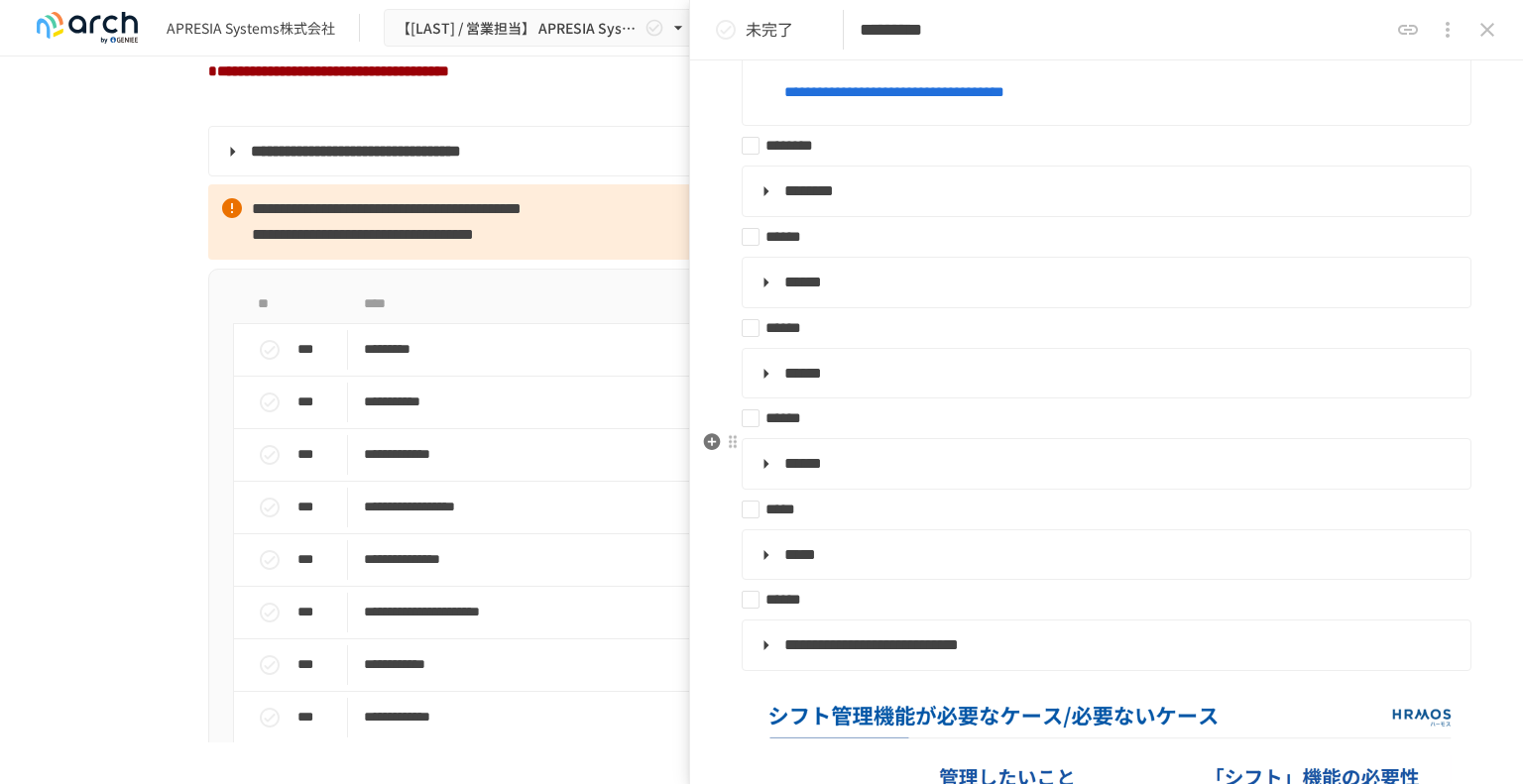click on "******" at bounding box center (783, 417) 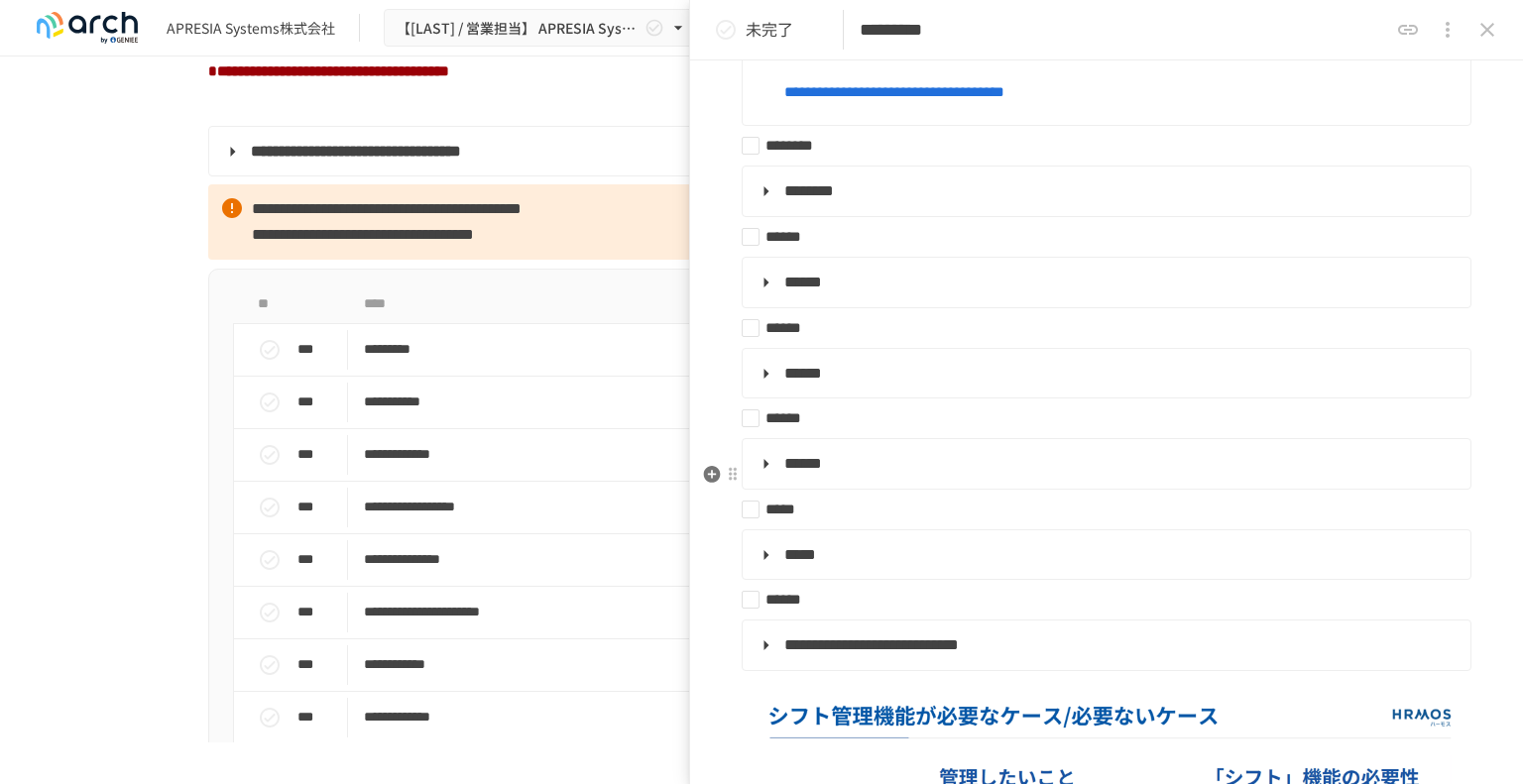 click on "******" at bounding box center (1105, 464) 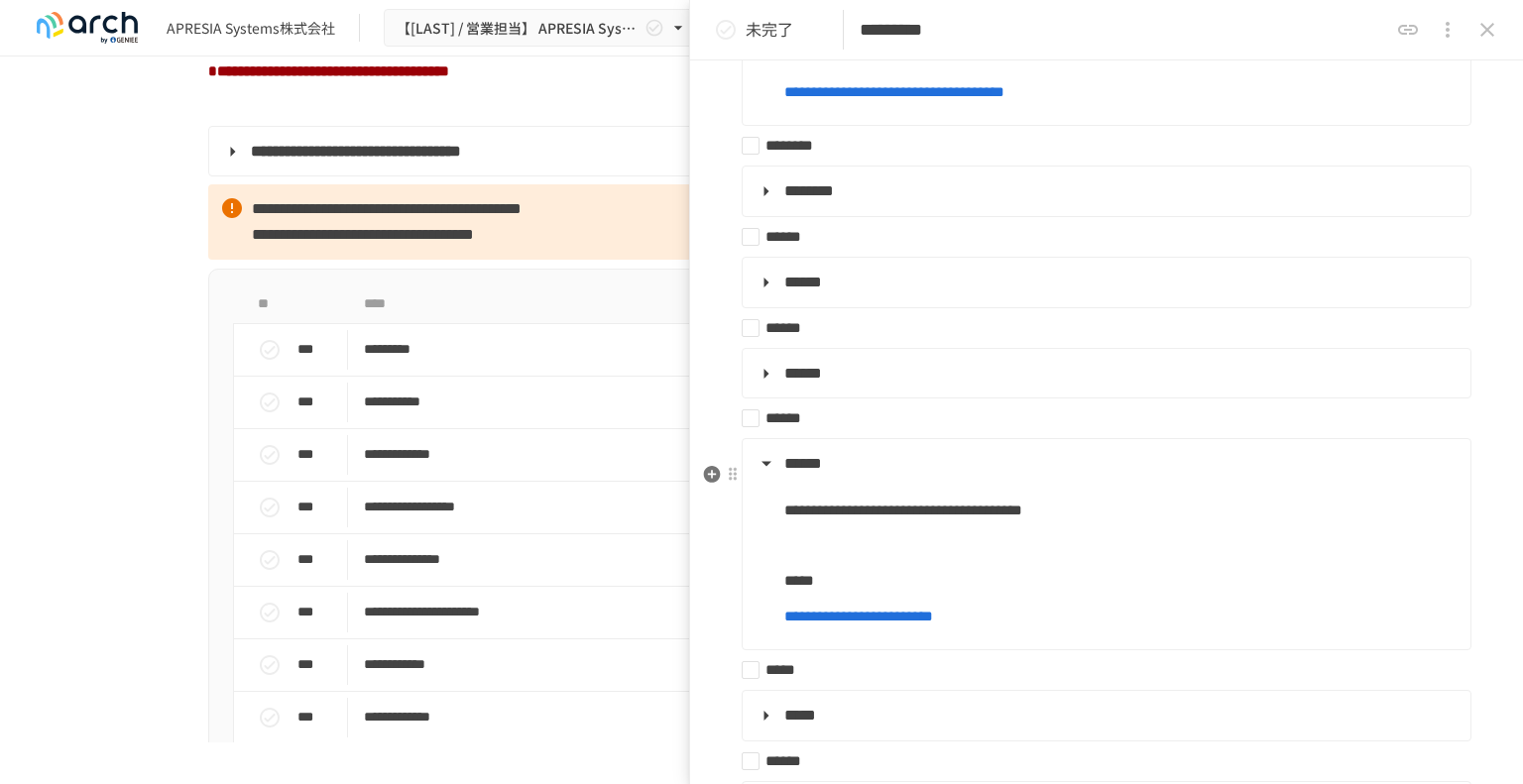 click on "**********" at bounding box center [859, 616] 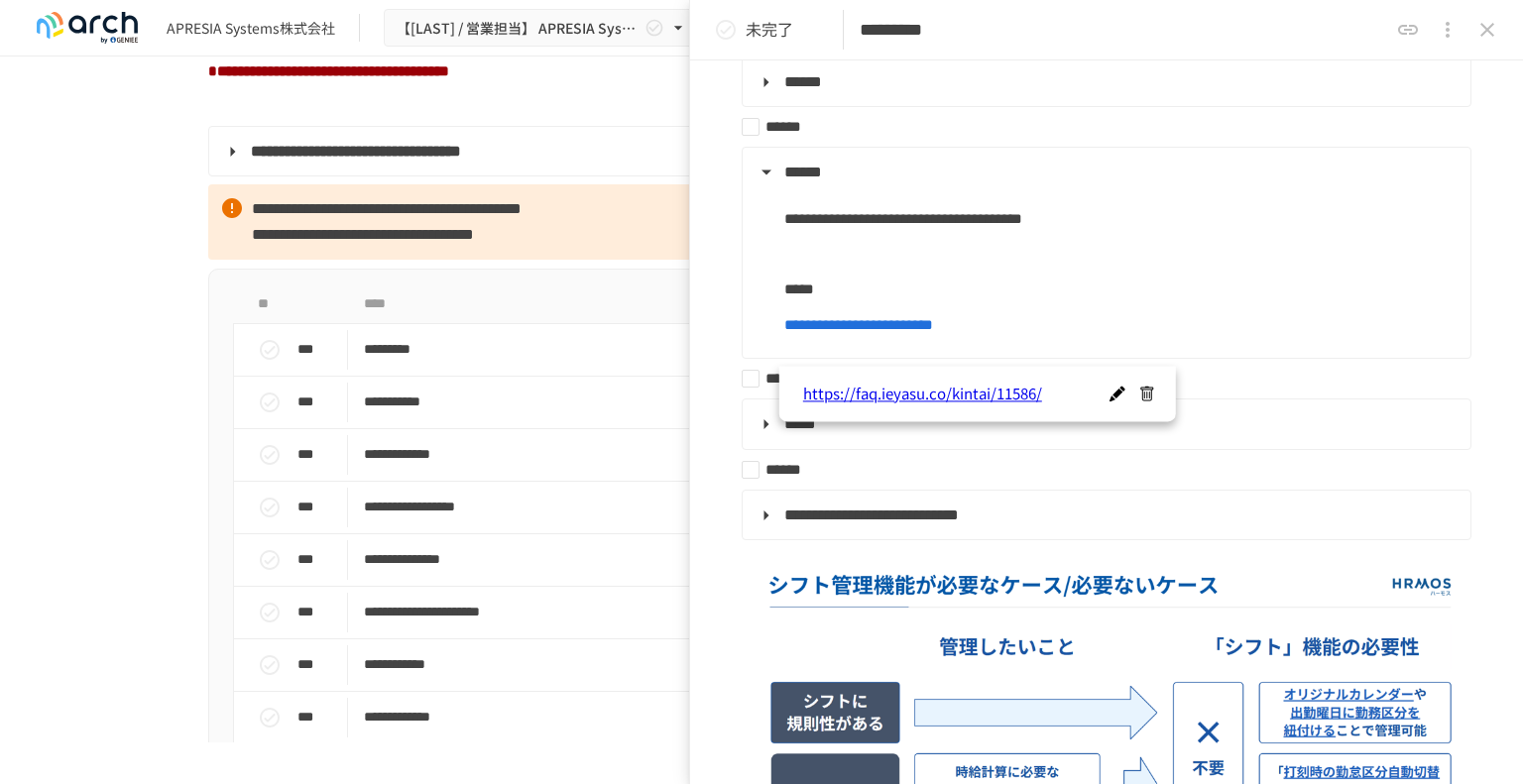 scroll, scrollTop: 1288, scrollLeft: 0, axis: vertical 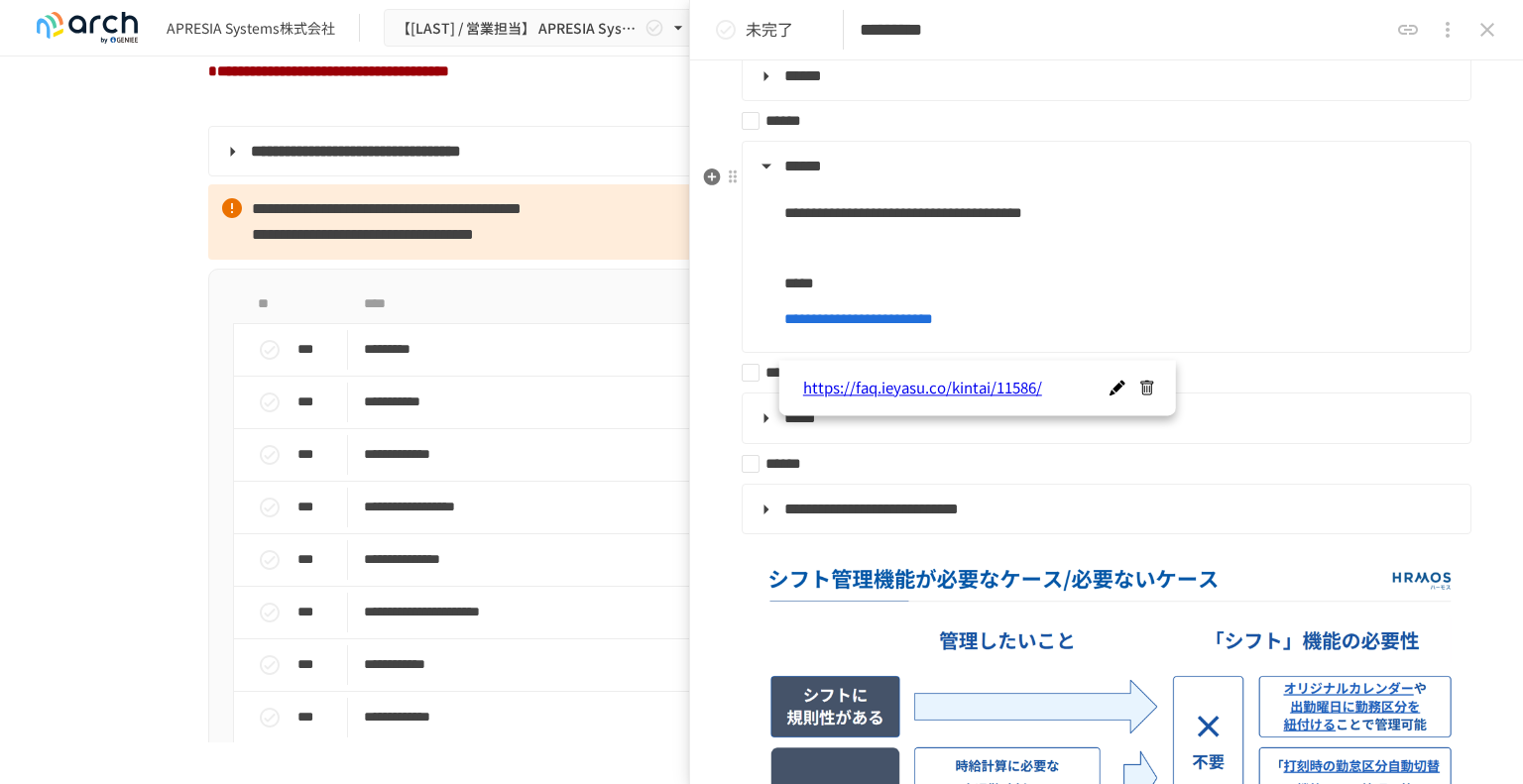 click on "**********" at bounding box center [1119, 319] 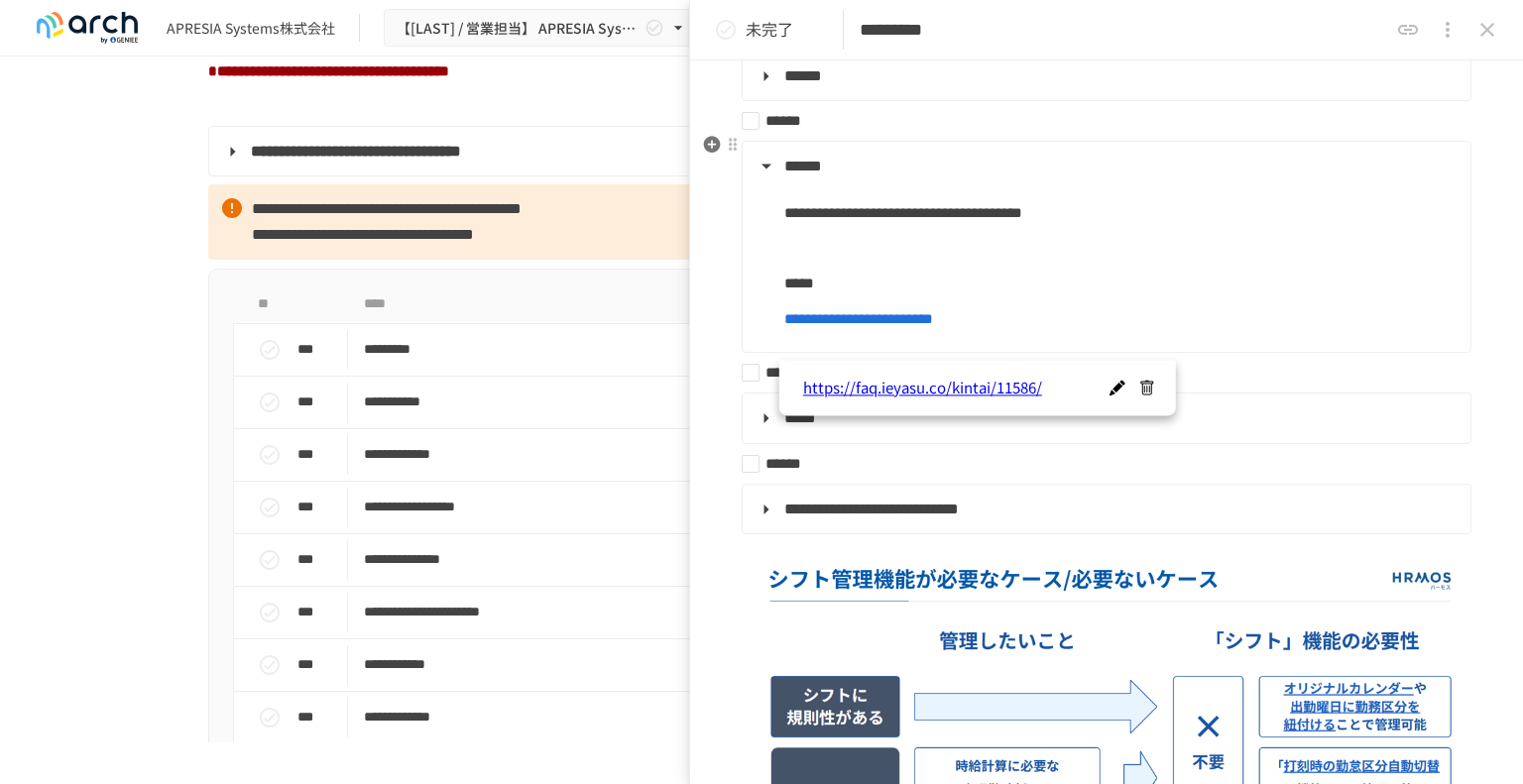 click on "******" at bounding box center [1099, 121] 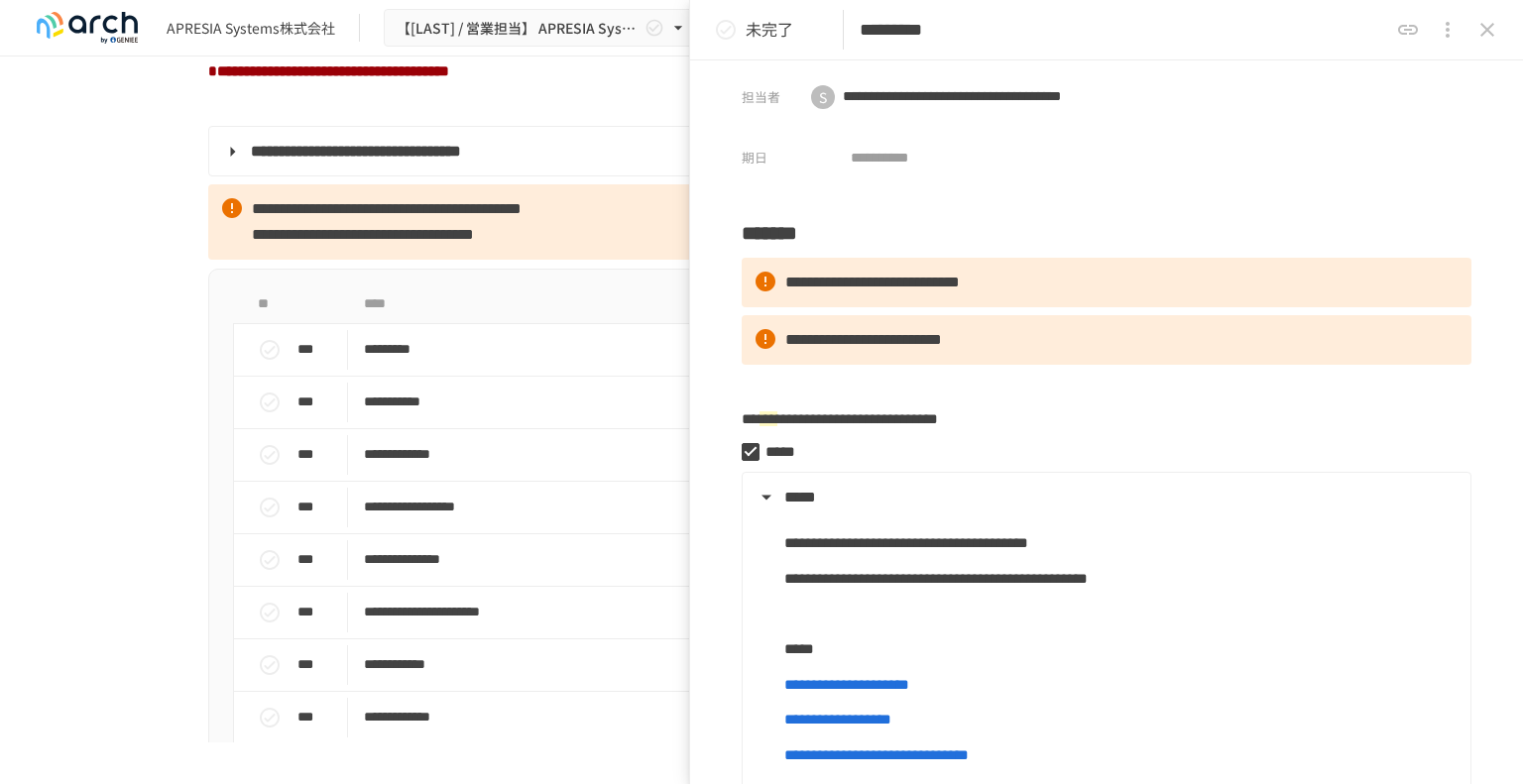 scroll, scrollTop: 0, scrollLeft: 0, axis: both 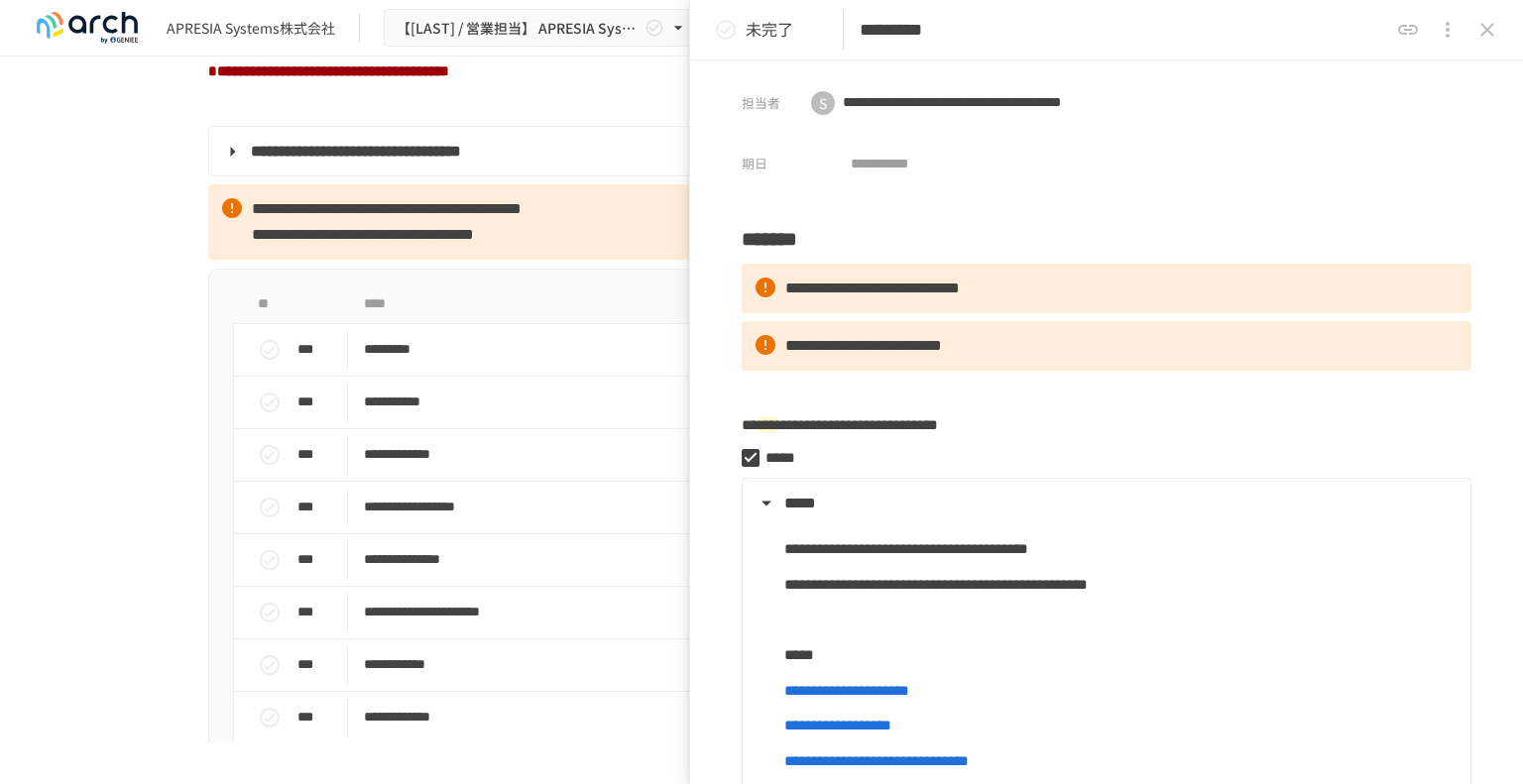 click on "未完了 *********" at bounding box center (1107, 30) 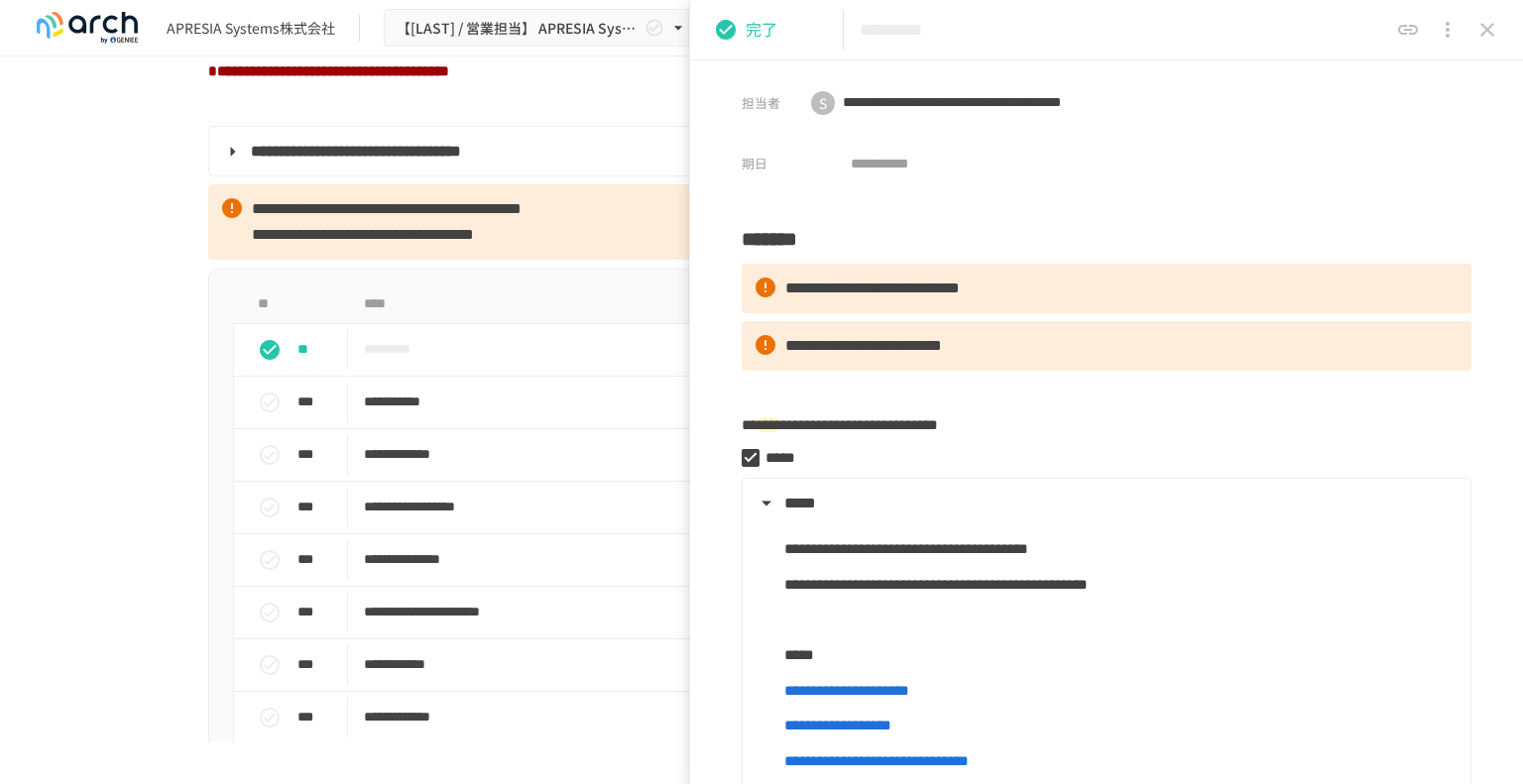 click on "**********" at bounding box center (762, 2057) 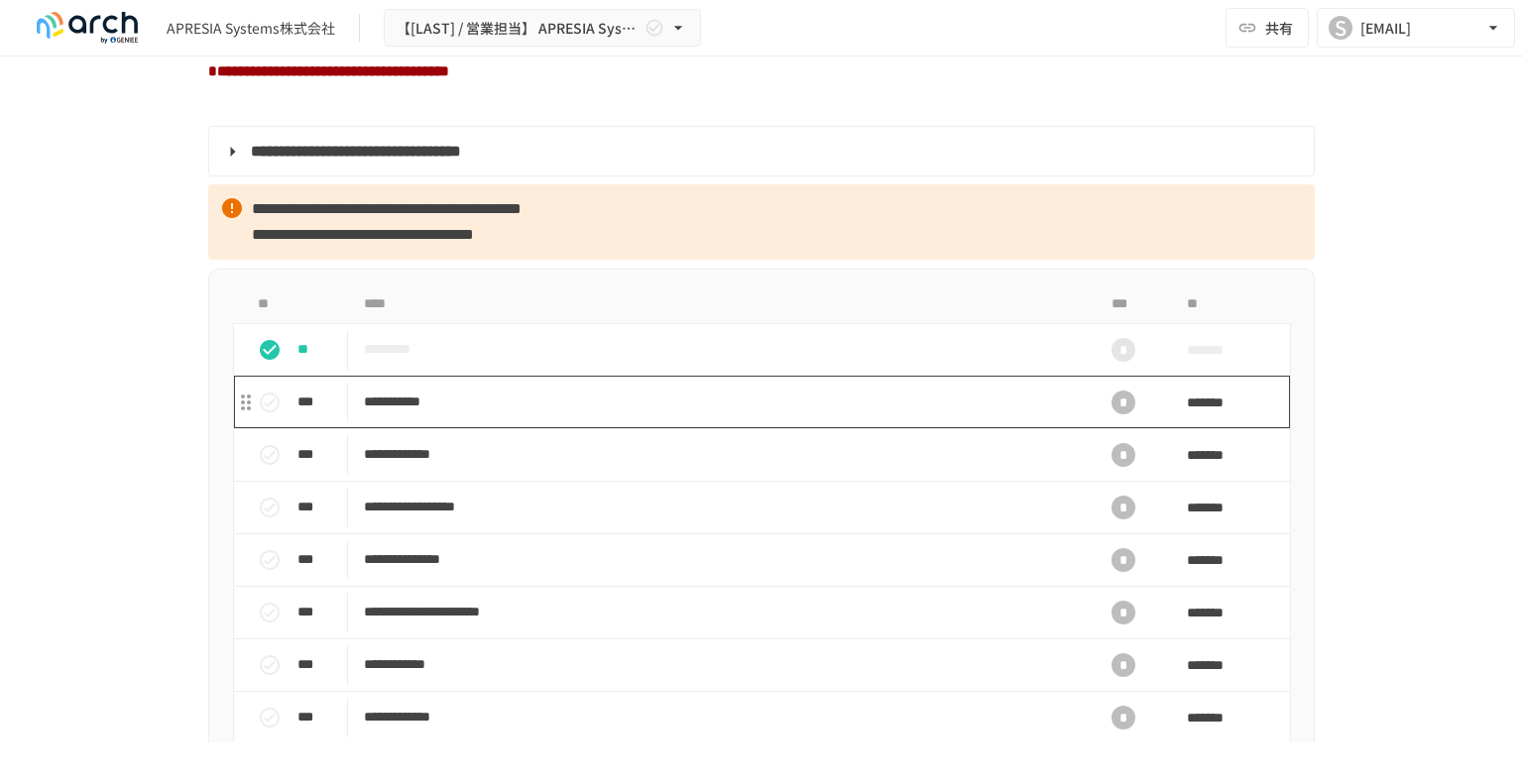 click on "**********" at bounding box center [720, 401] 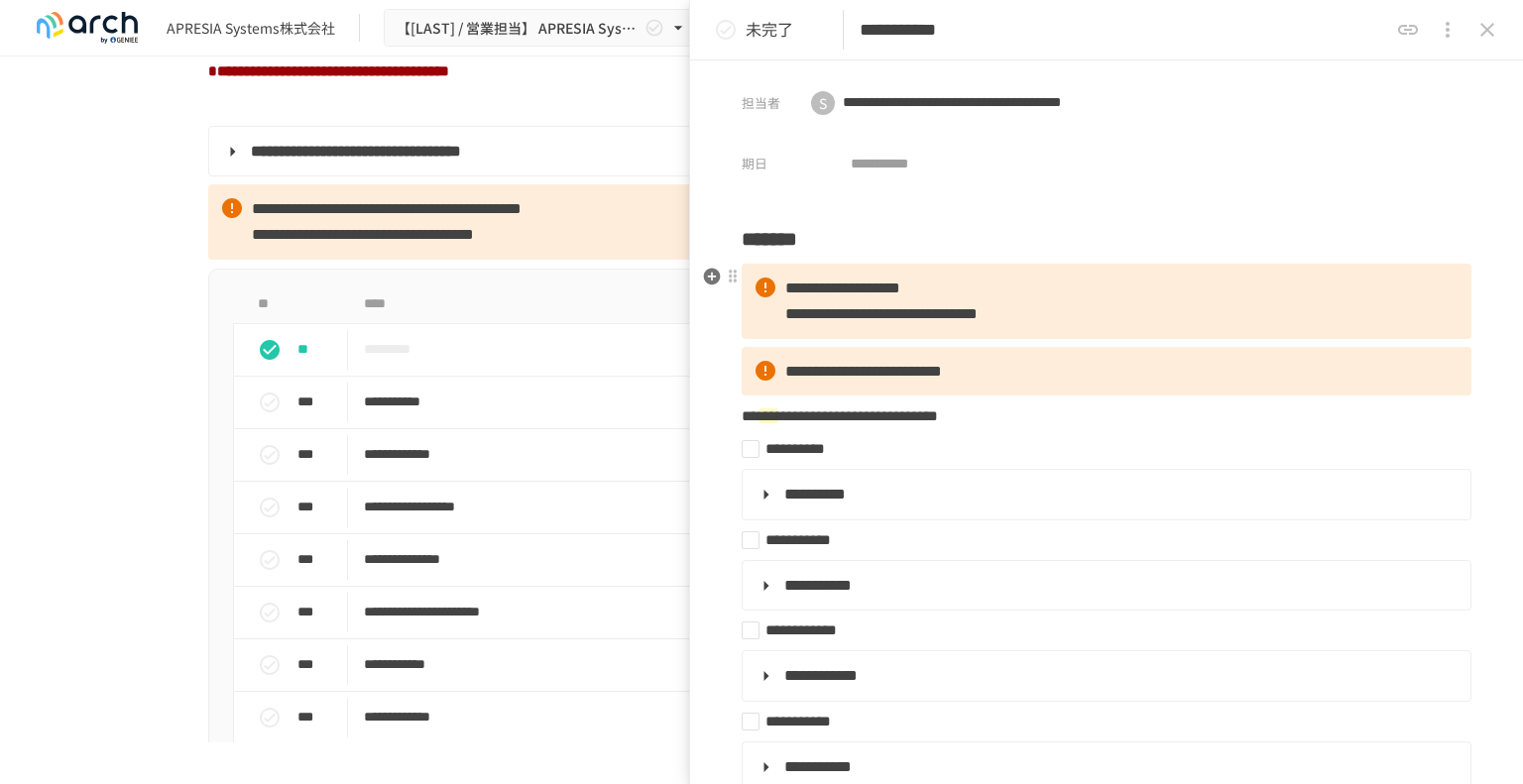 scroll, scrollTop: 99, scrollLeft: 0, axis: vertical 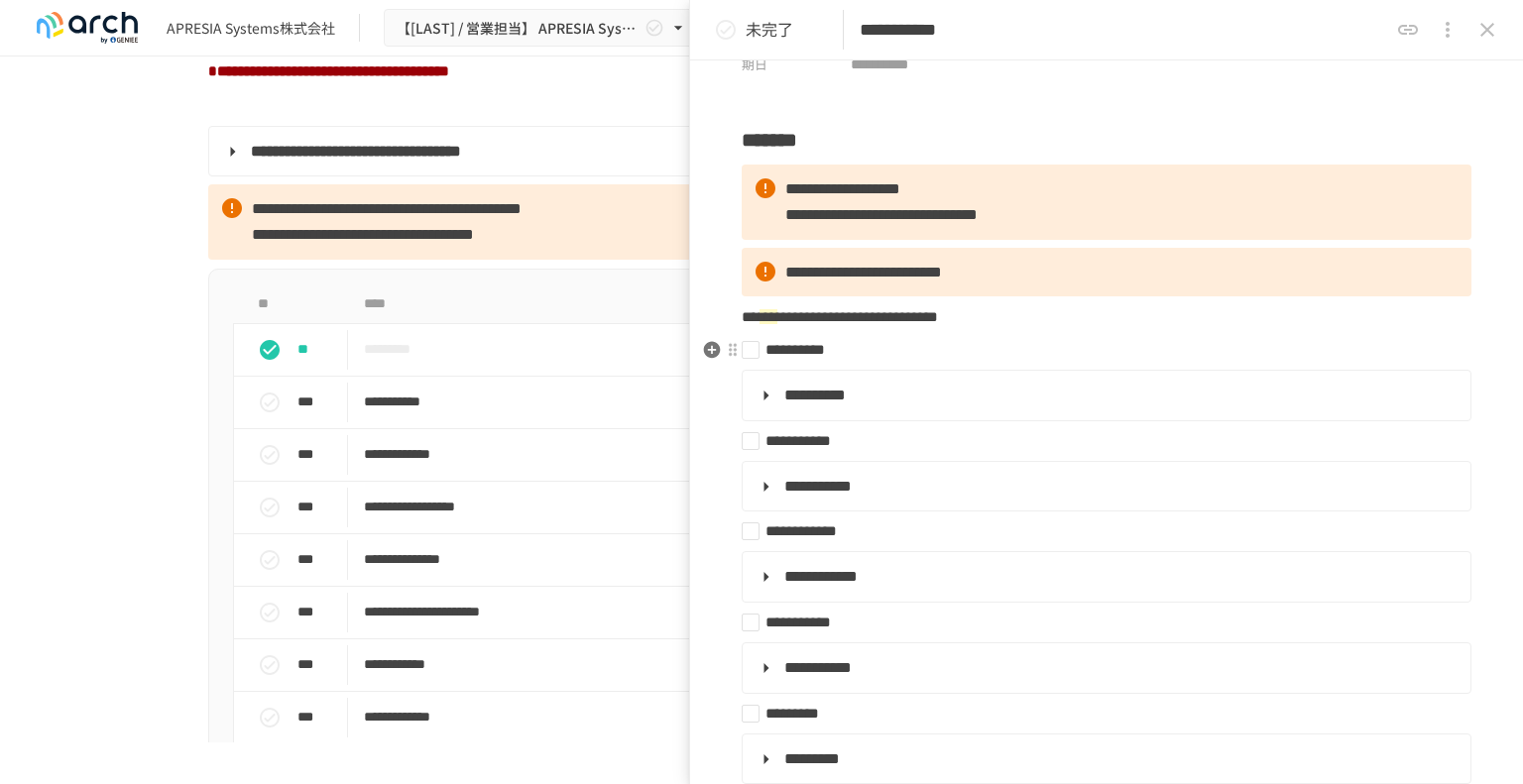 click on "**********" at bounding box center (1099, 350) 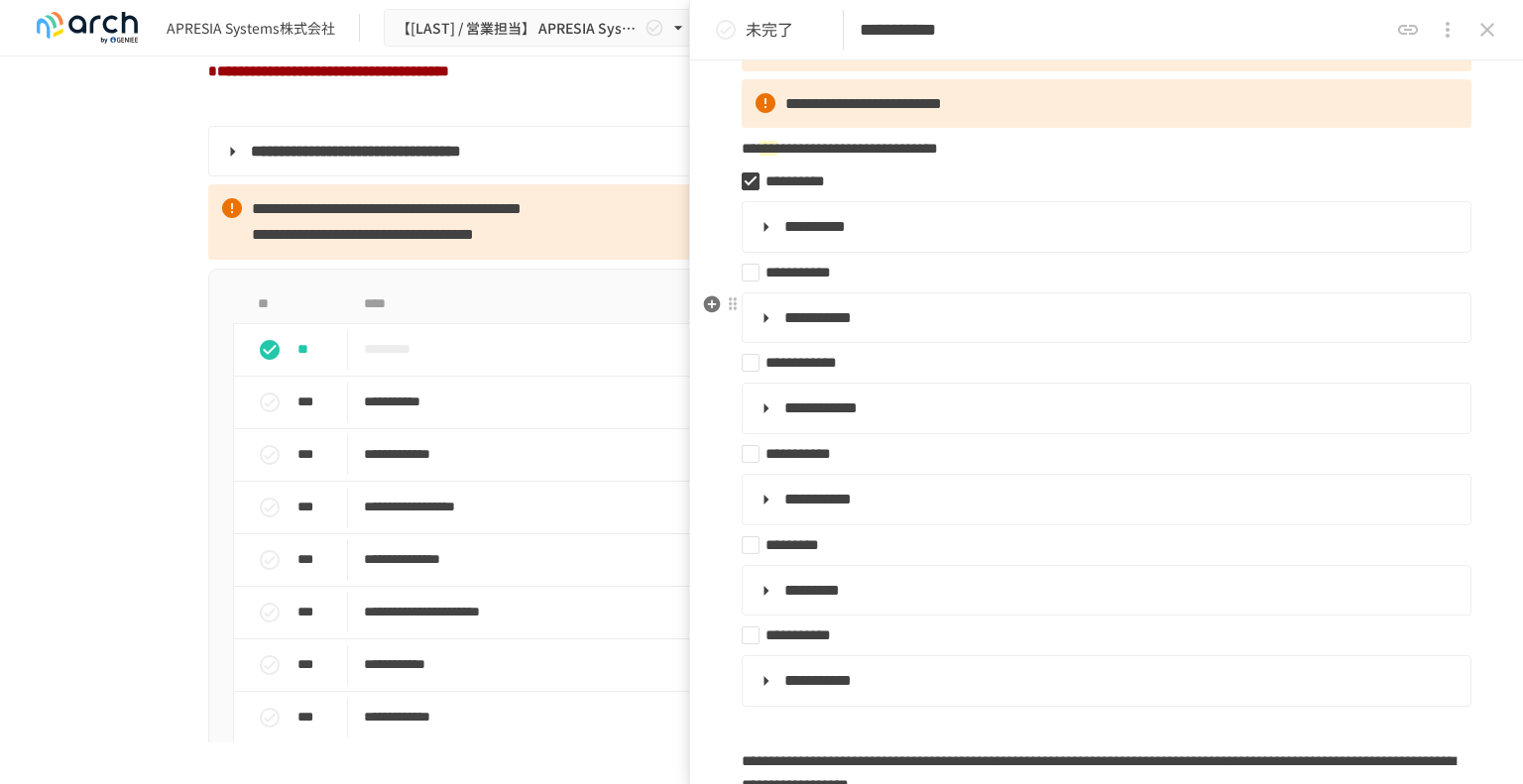 scroll, scrollTop: 297, scrollLeft: 0, axis: vertical 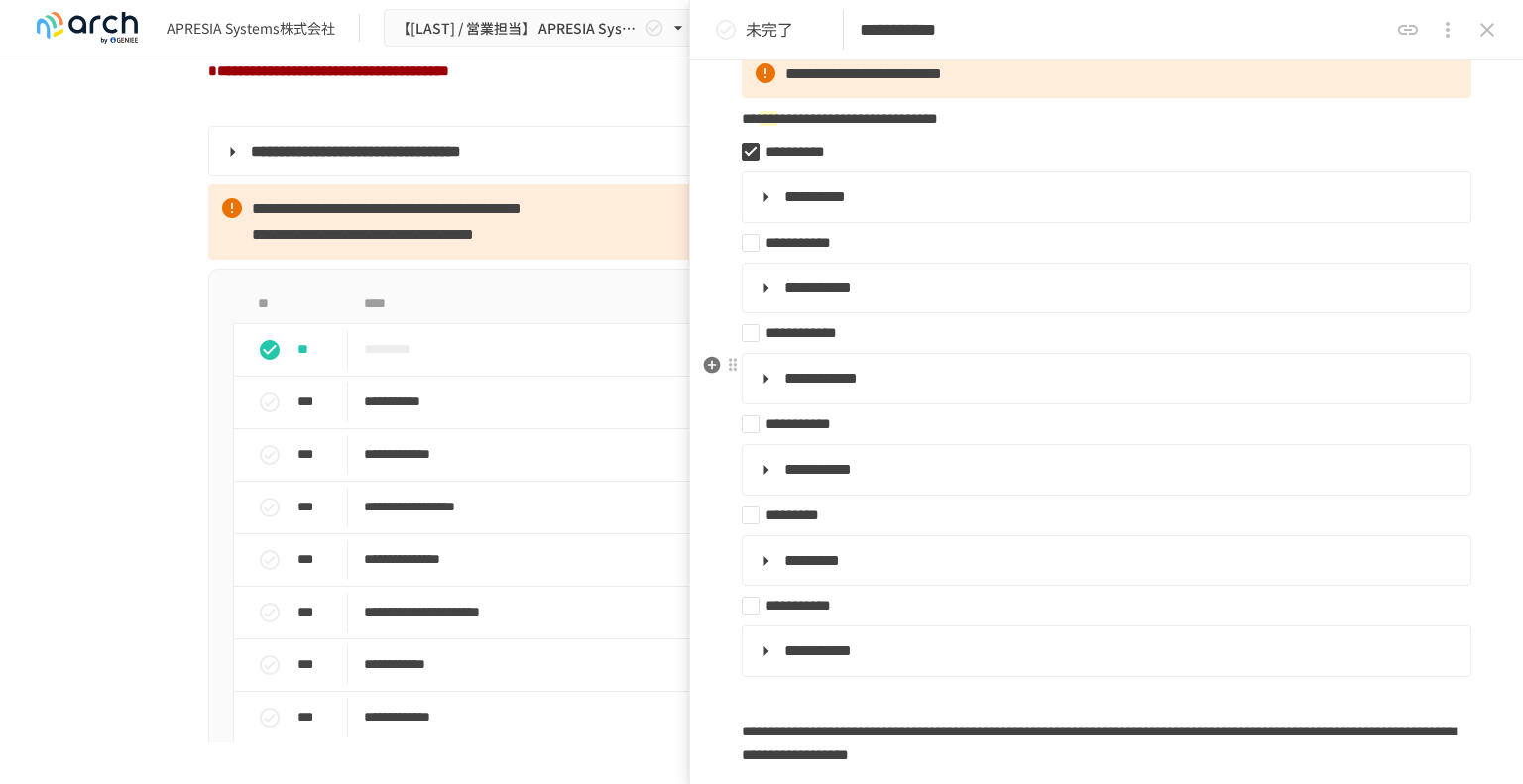 click on "**********" at bounding box center [1105, 379] 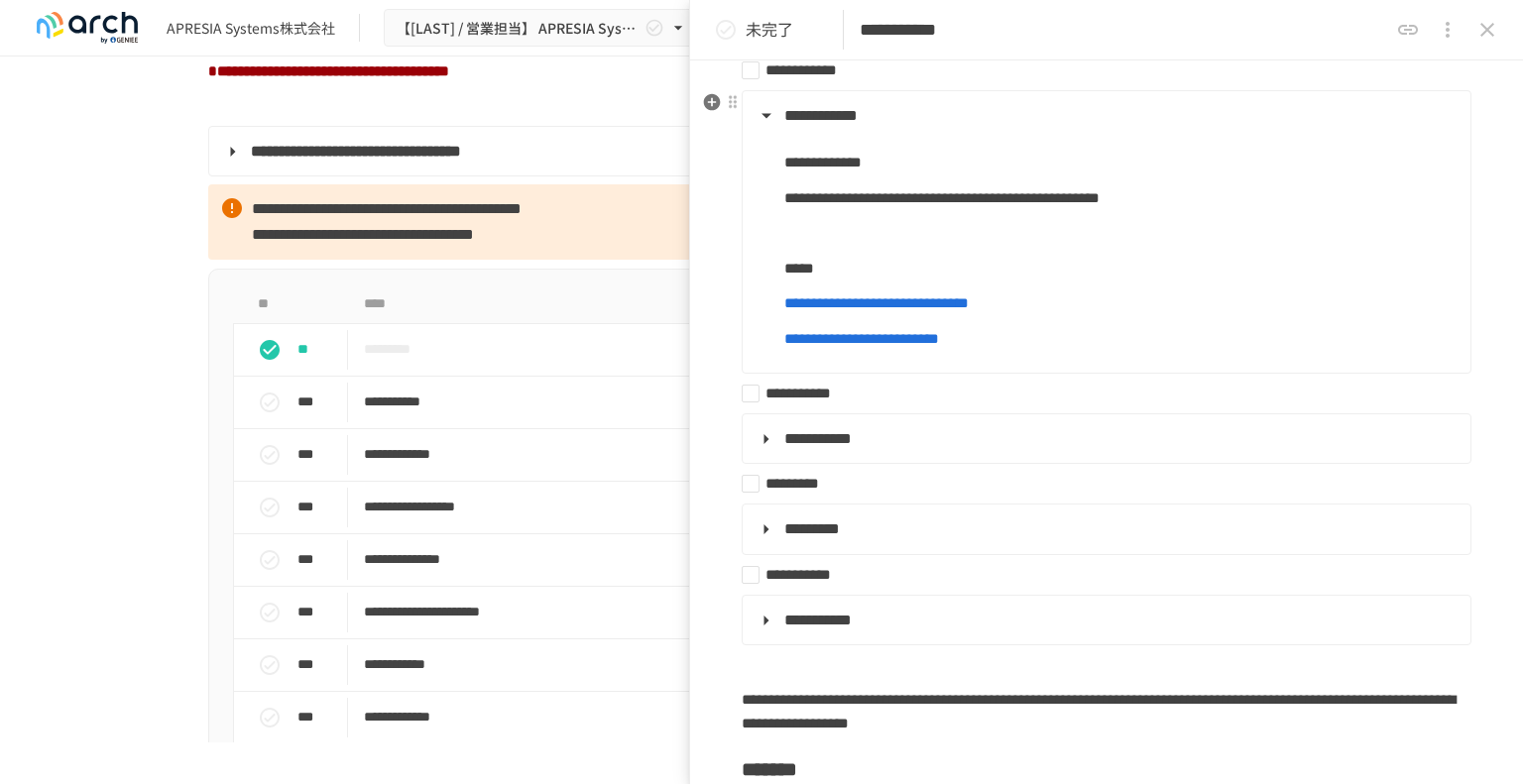 scroll, scrollTop: 595, scrollLeft: 0, axis: vertical 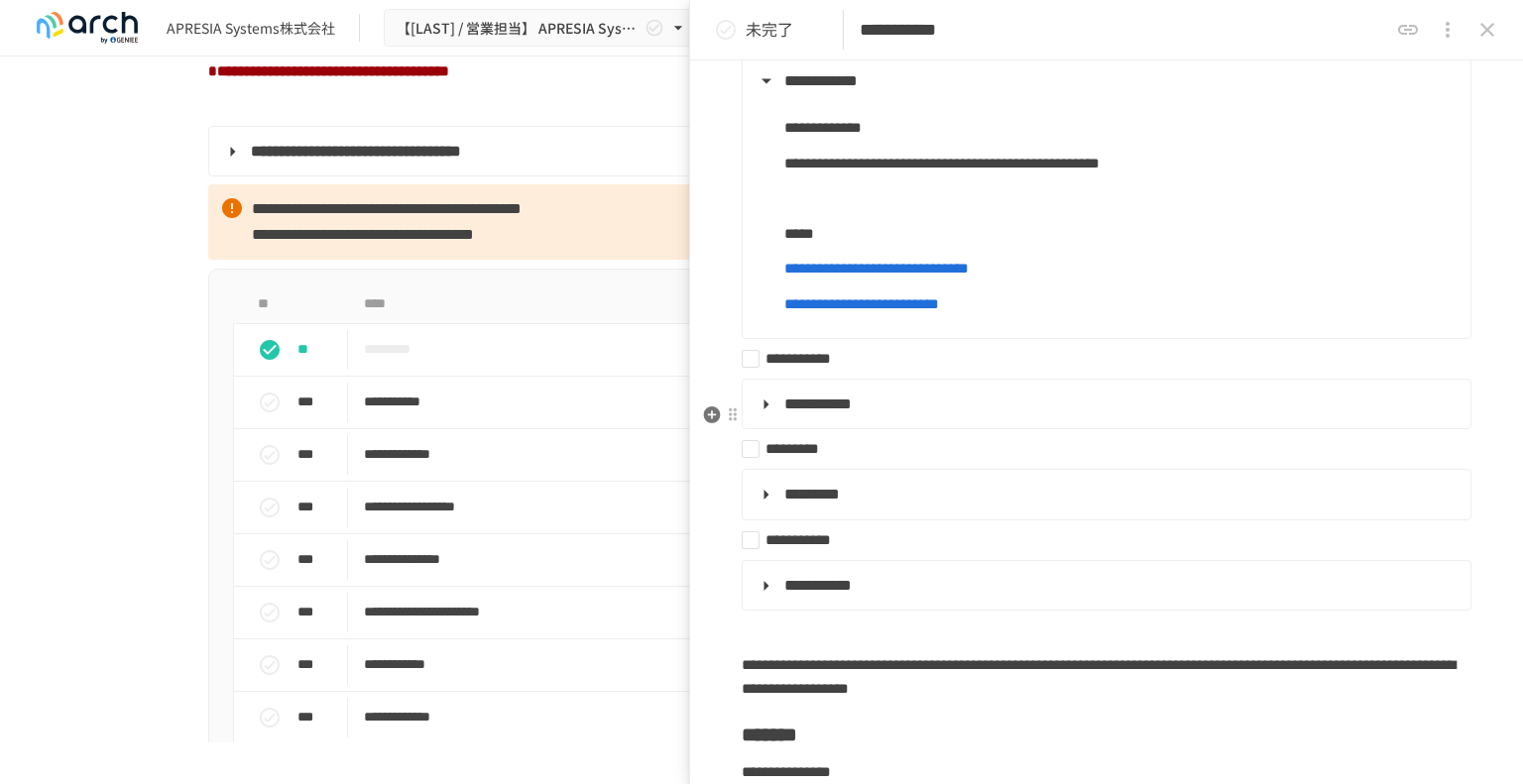 click on "**********" at bounding box center [1105, 404] 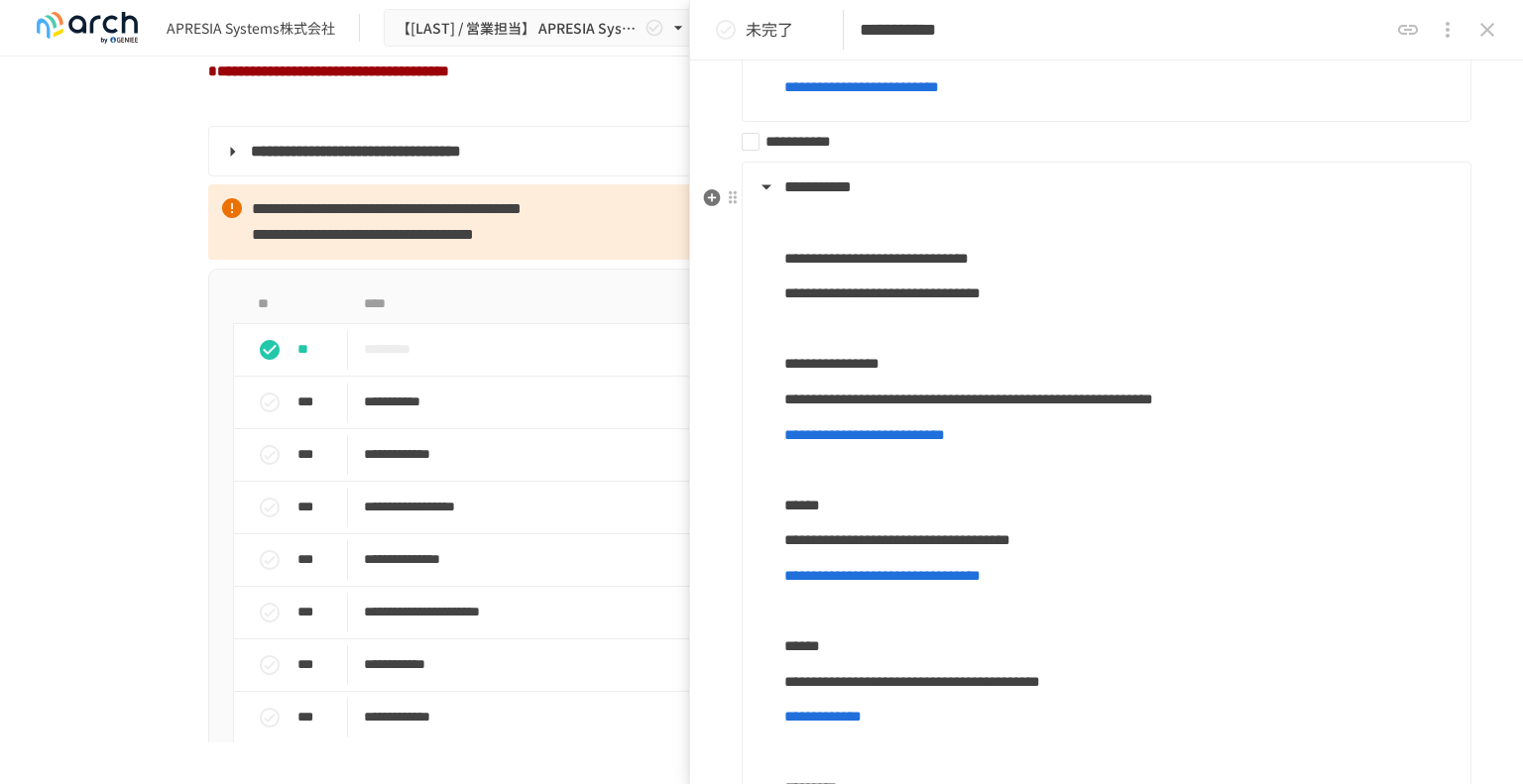 scroll, scrollTop: 793, scrollLeft: 0, axis: vertical 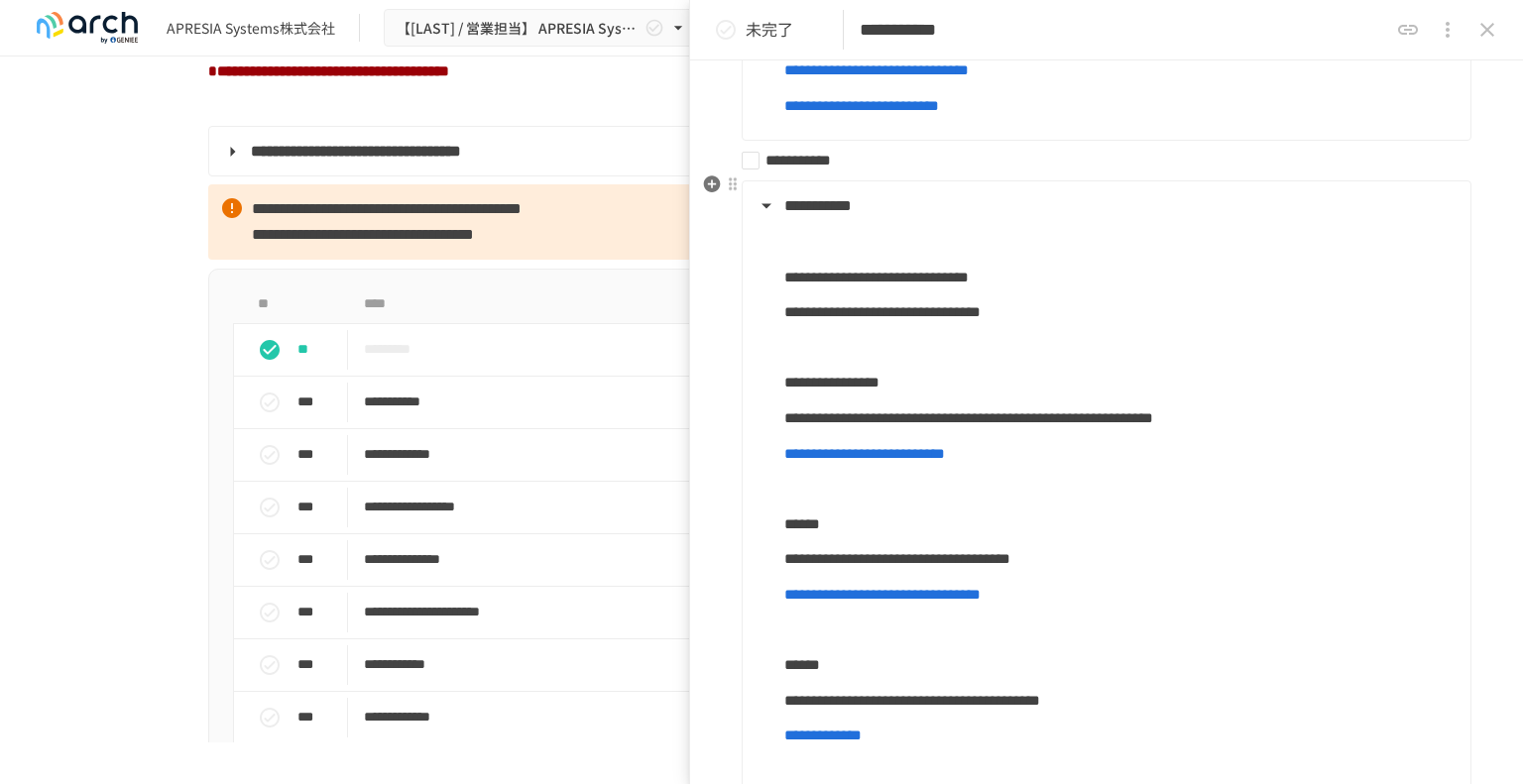 click on "**********" at bounding box center (1099, 161) 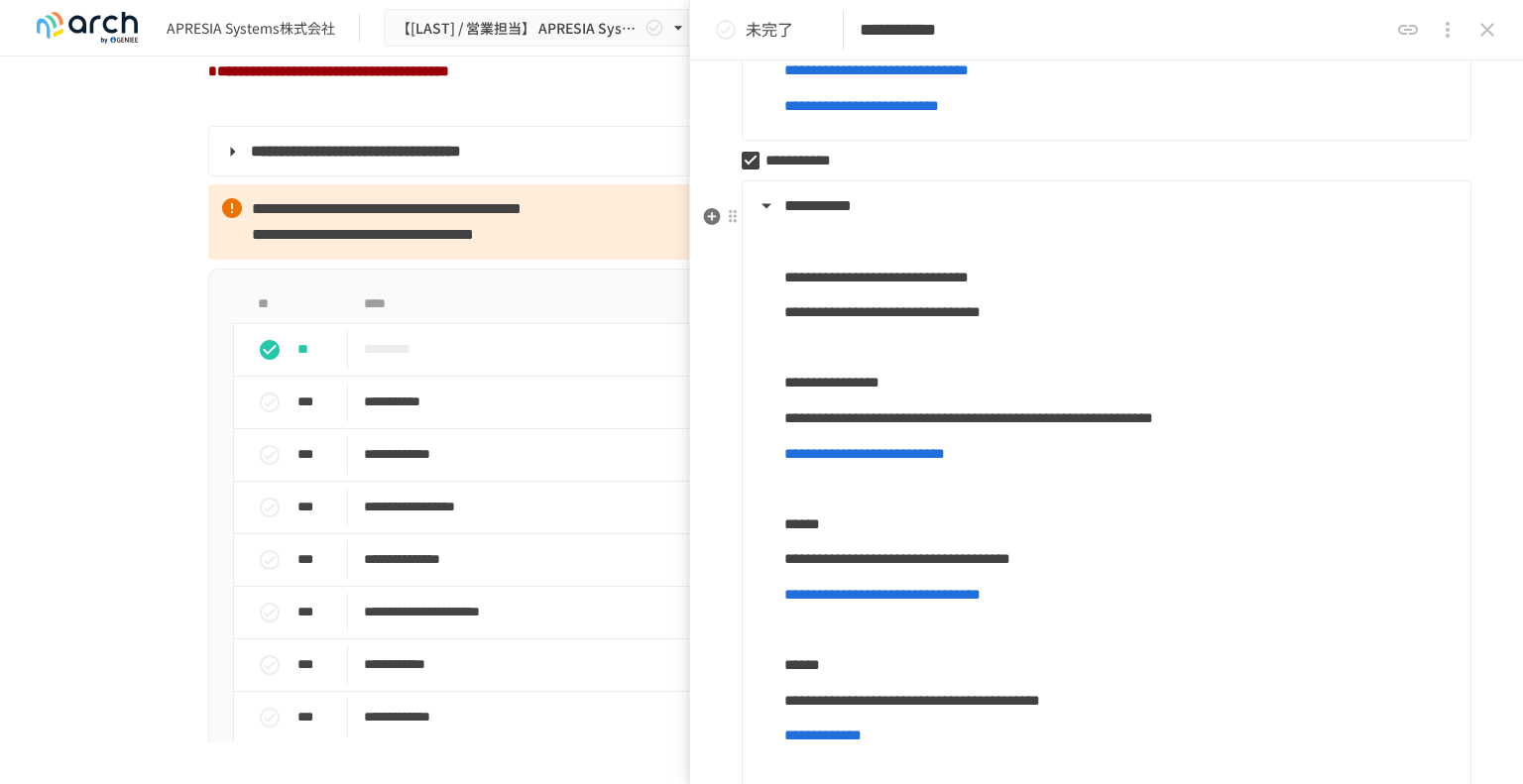 click on "**********" at bounding box center (1105, 206) 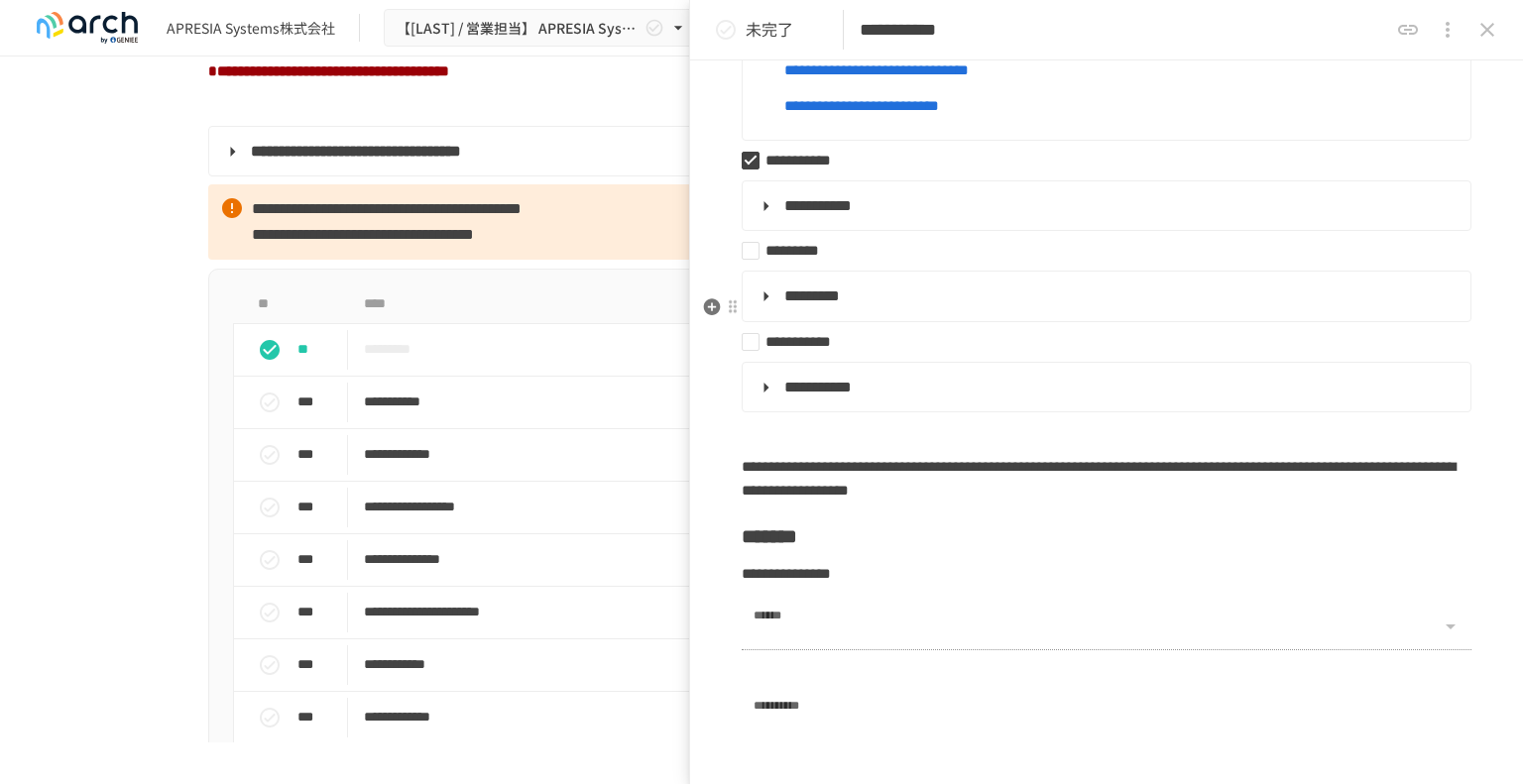 click on "*********" at bounding box center (1105, 296) 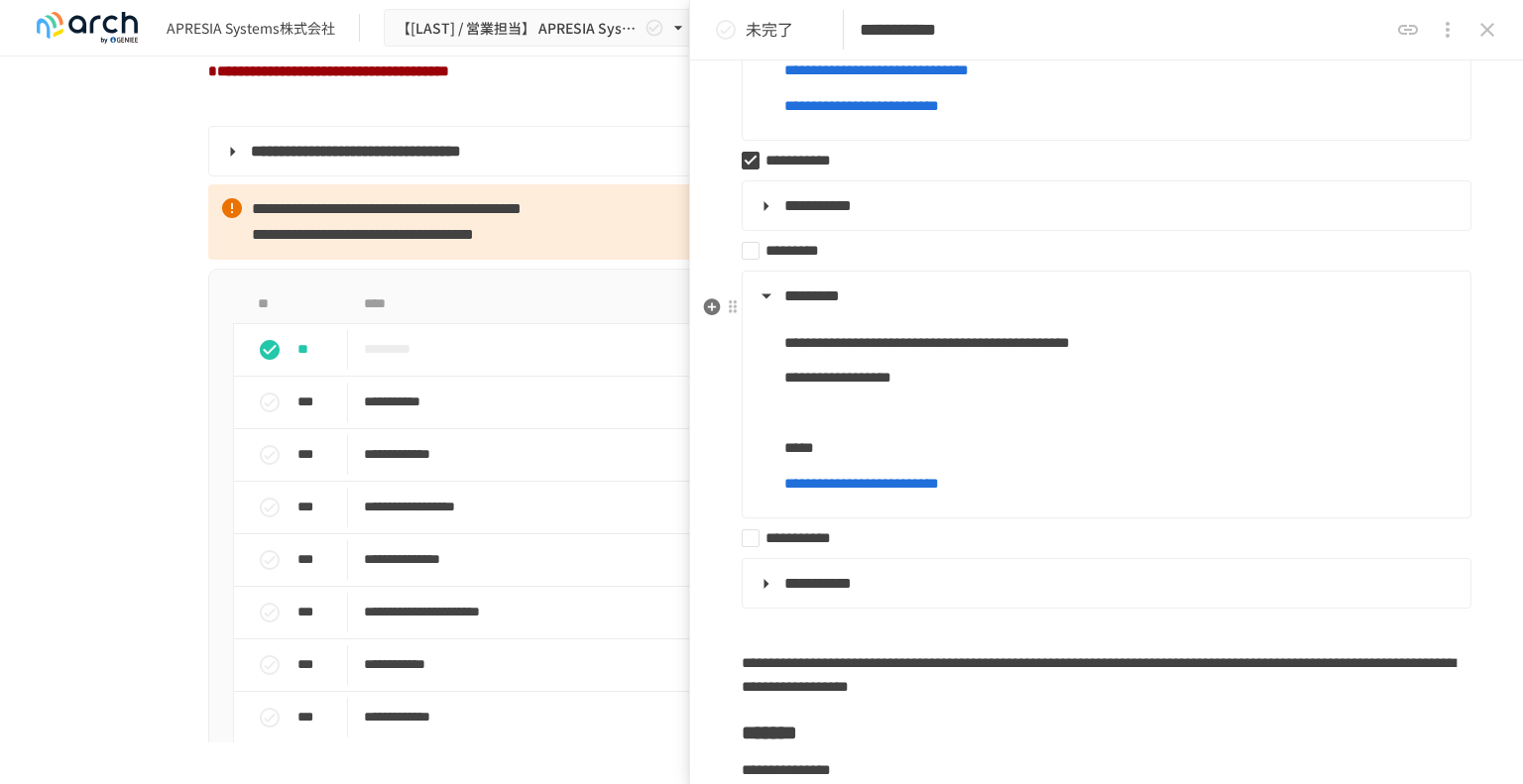 click on "*********" at bounding box center (1105, 296) 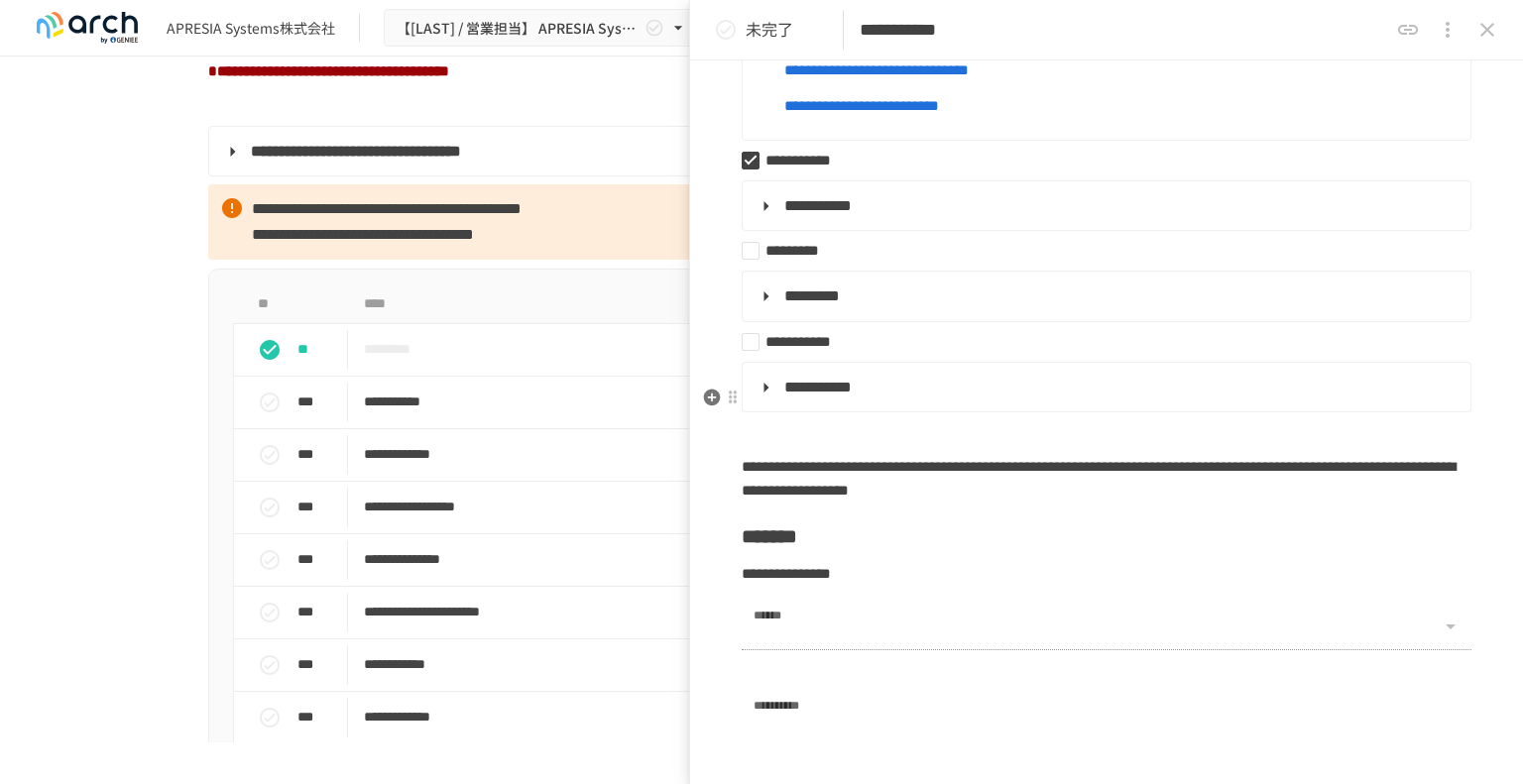 click on "**********" at bounding box center (1105, 388) 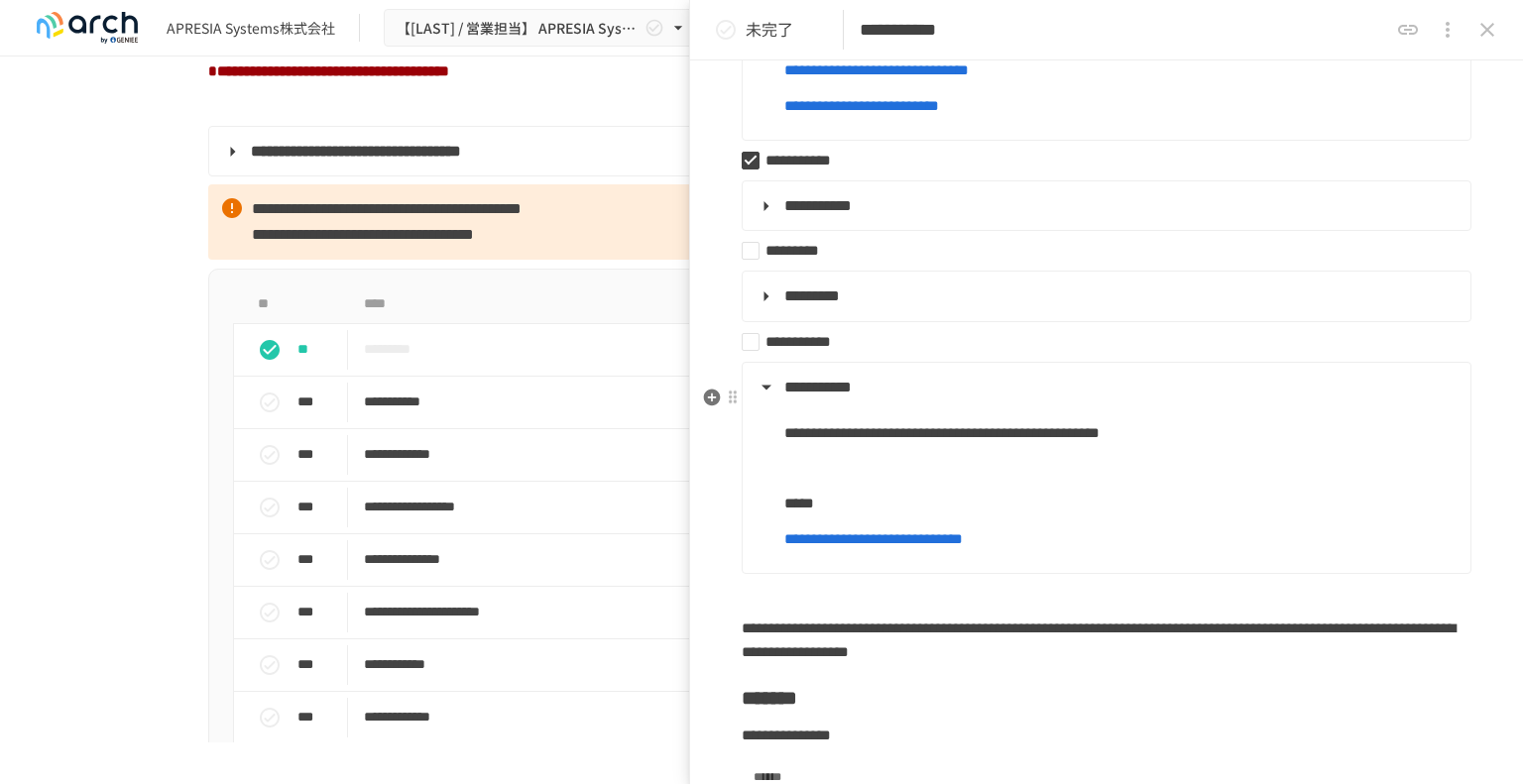 click on "**********" at bounding box center (1105, 388) 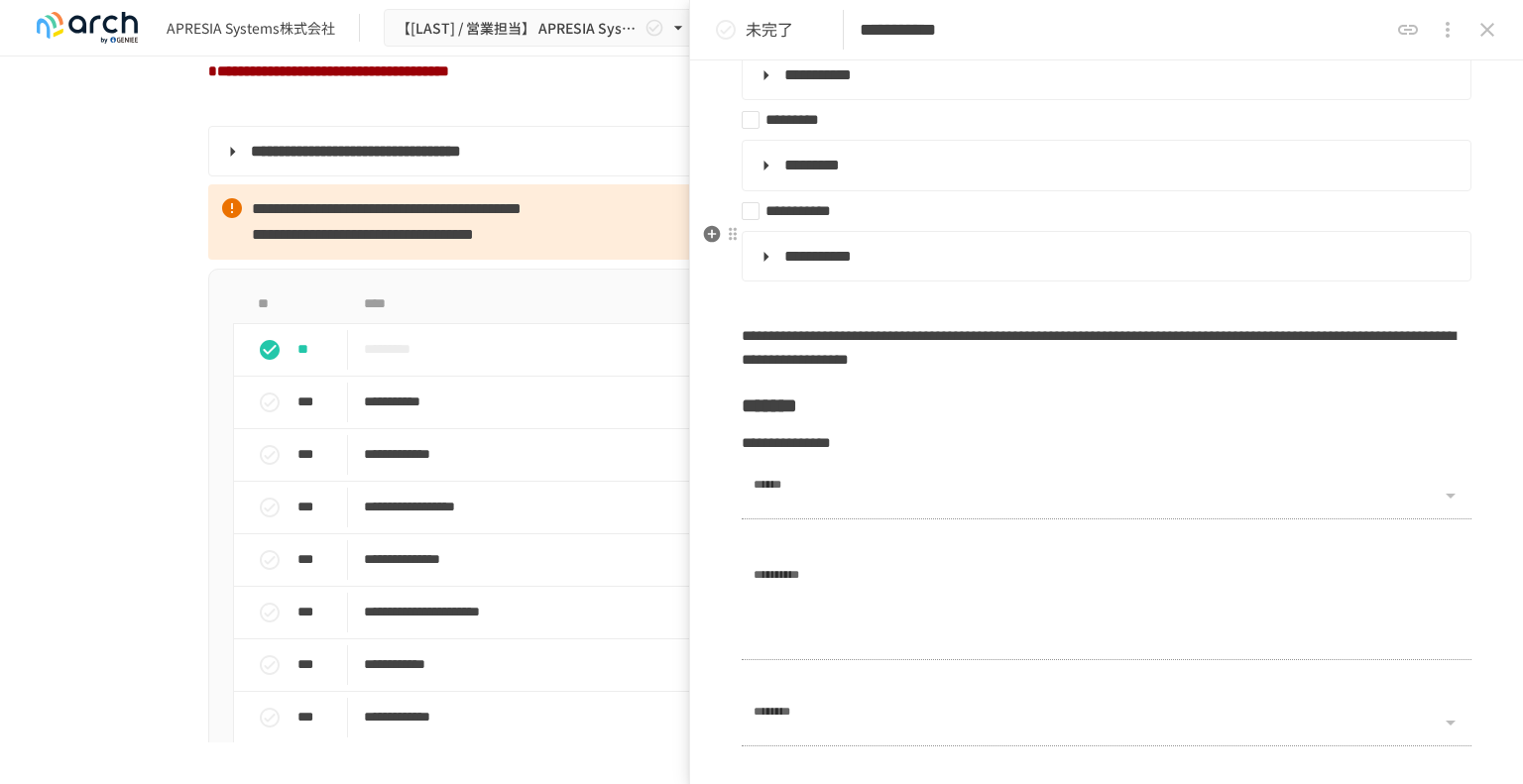 scroll, scrollTop: 991, scrollLeft: 0, axis: vertical 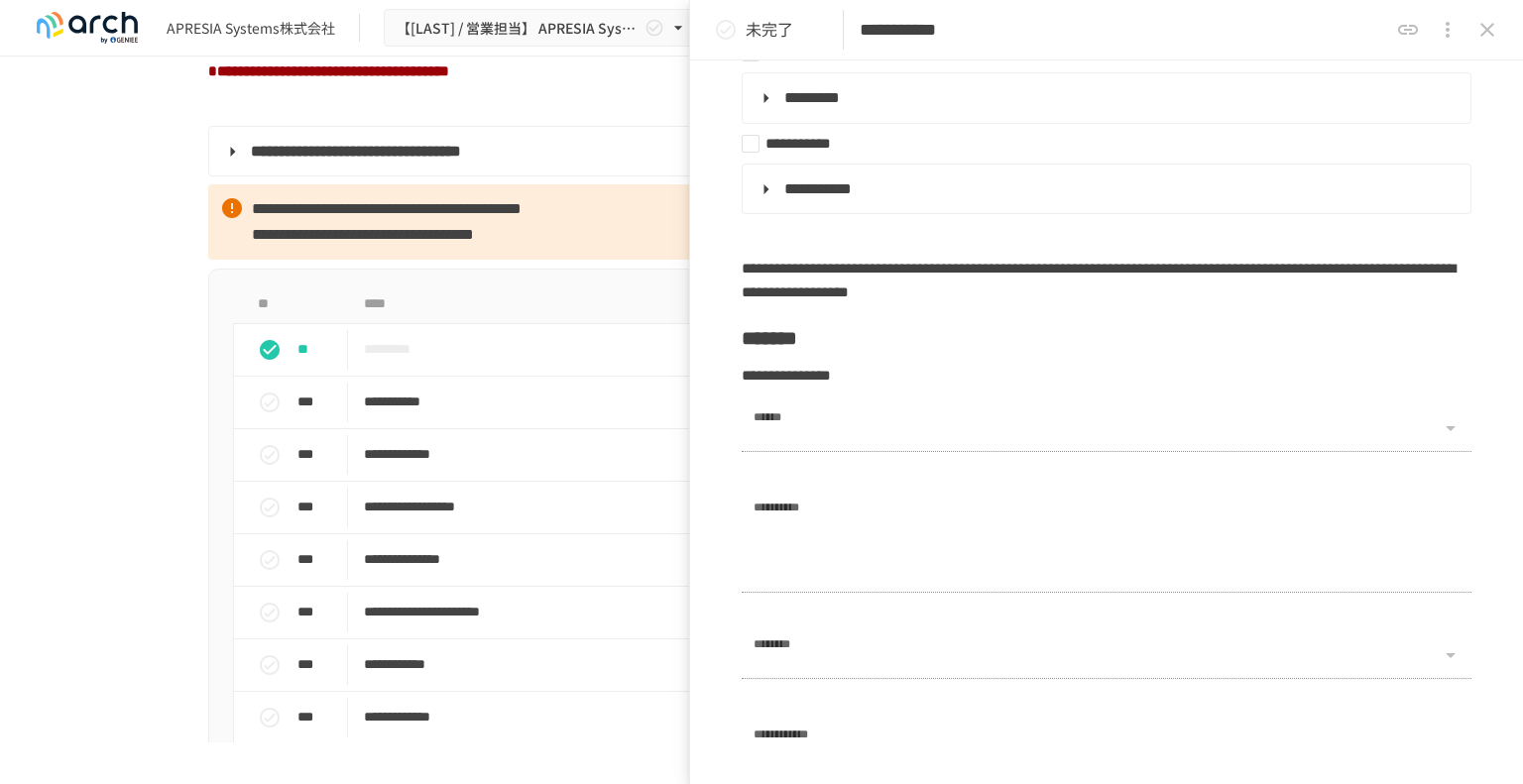 click 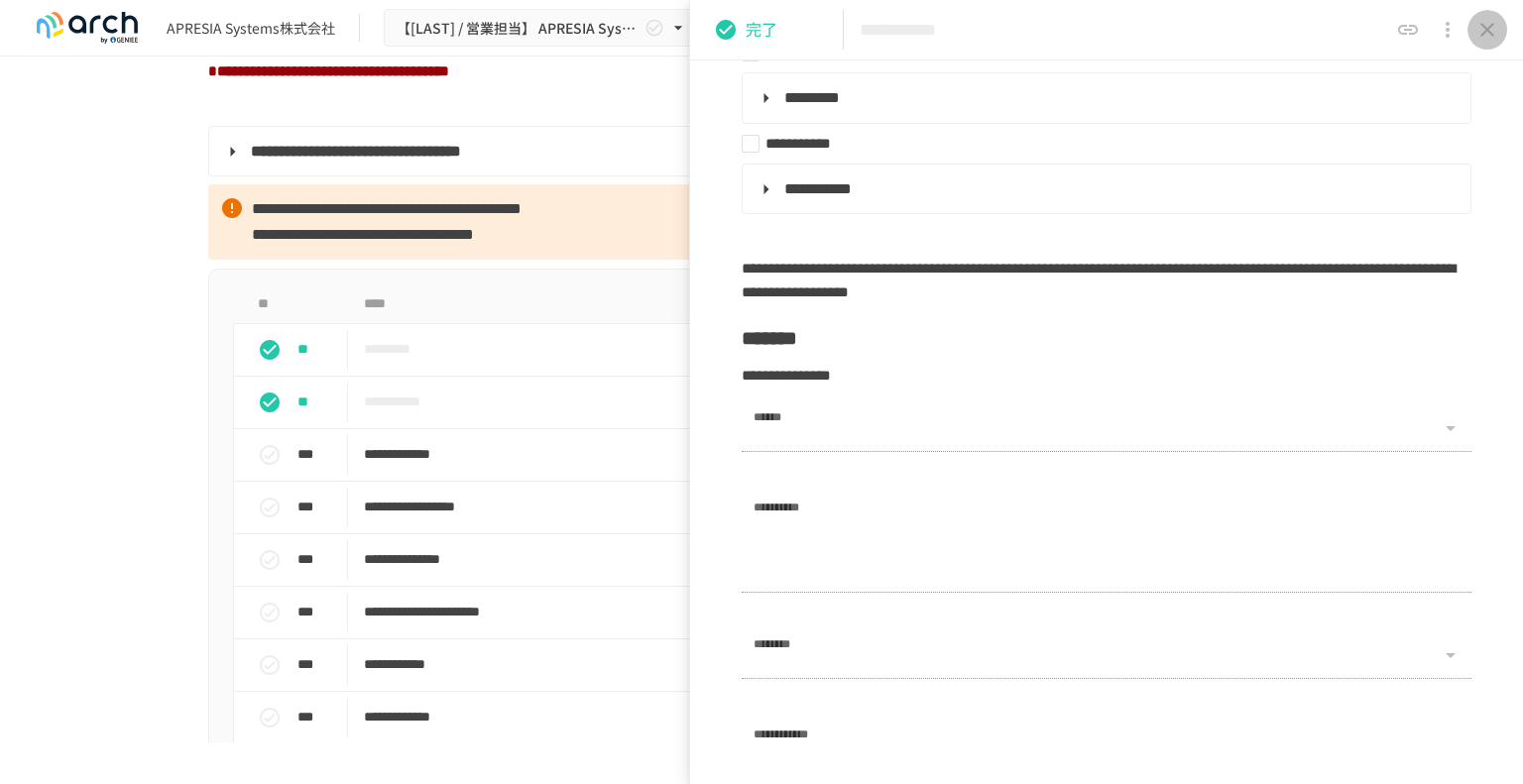 click 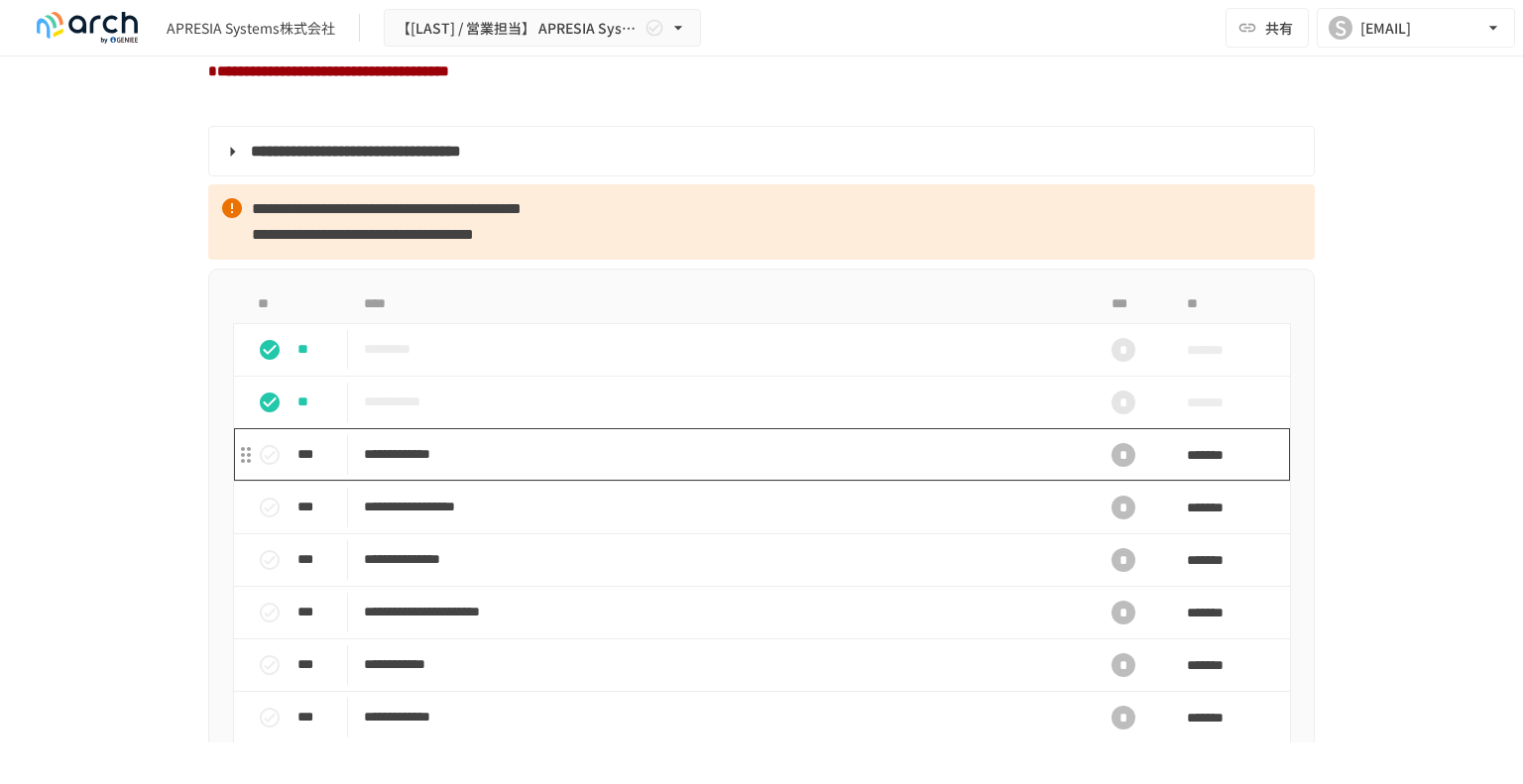 click on "**********" at bounding box center [720, 454] 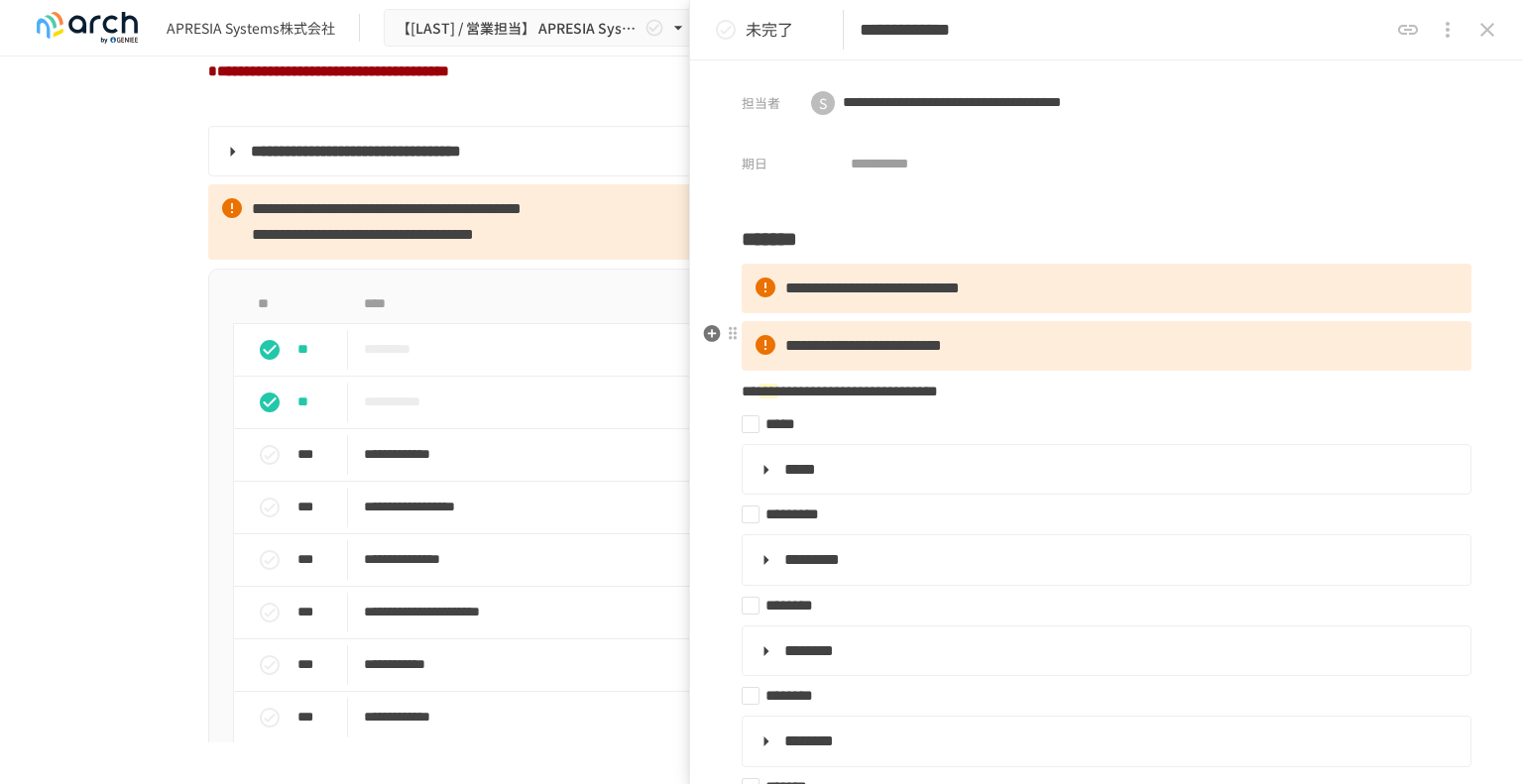 scroll, scrollTop: 99, scrollLeft: 0, axis: vertical 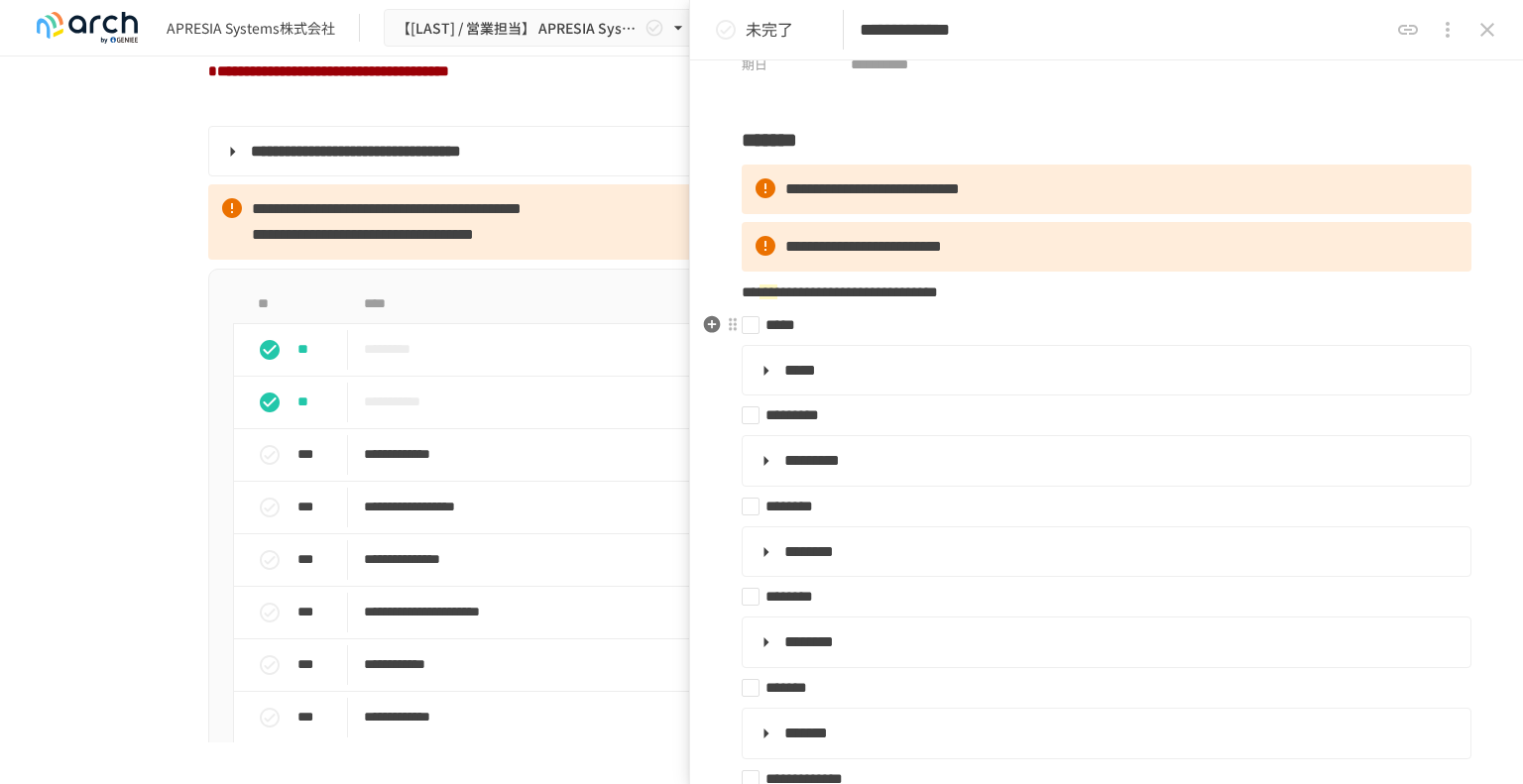 click on "*****" at bounding box center (1099, 325) 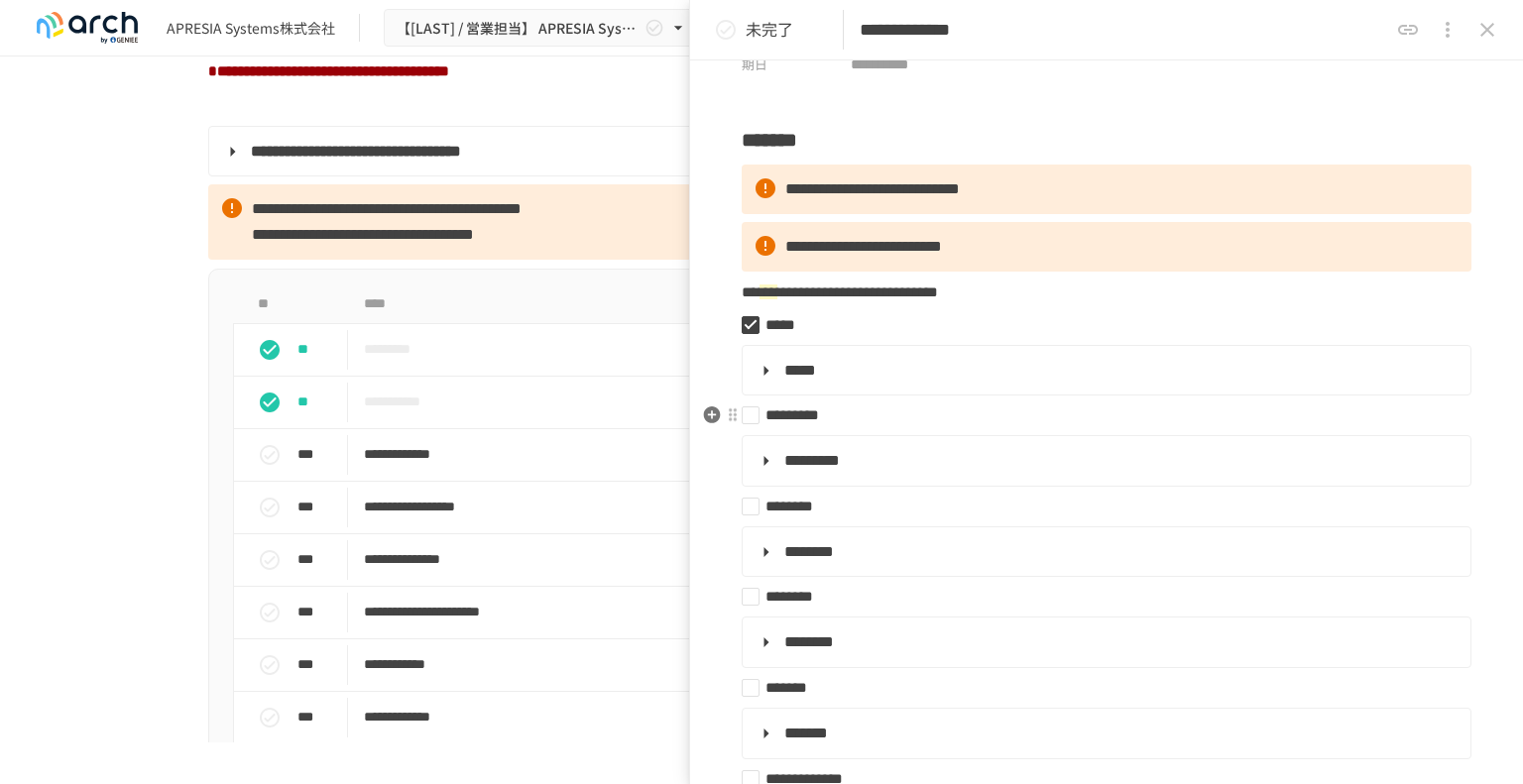 click on "*********" at bounding box center (1099, 415) 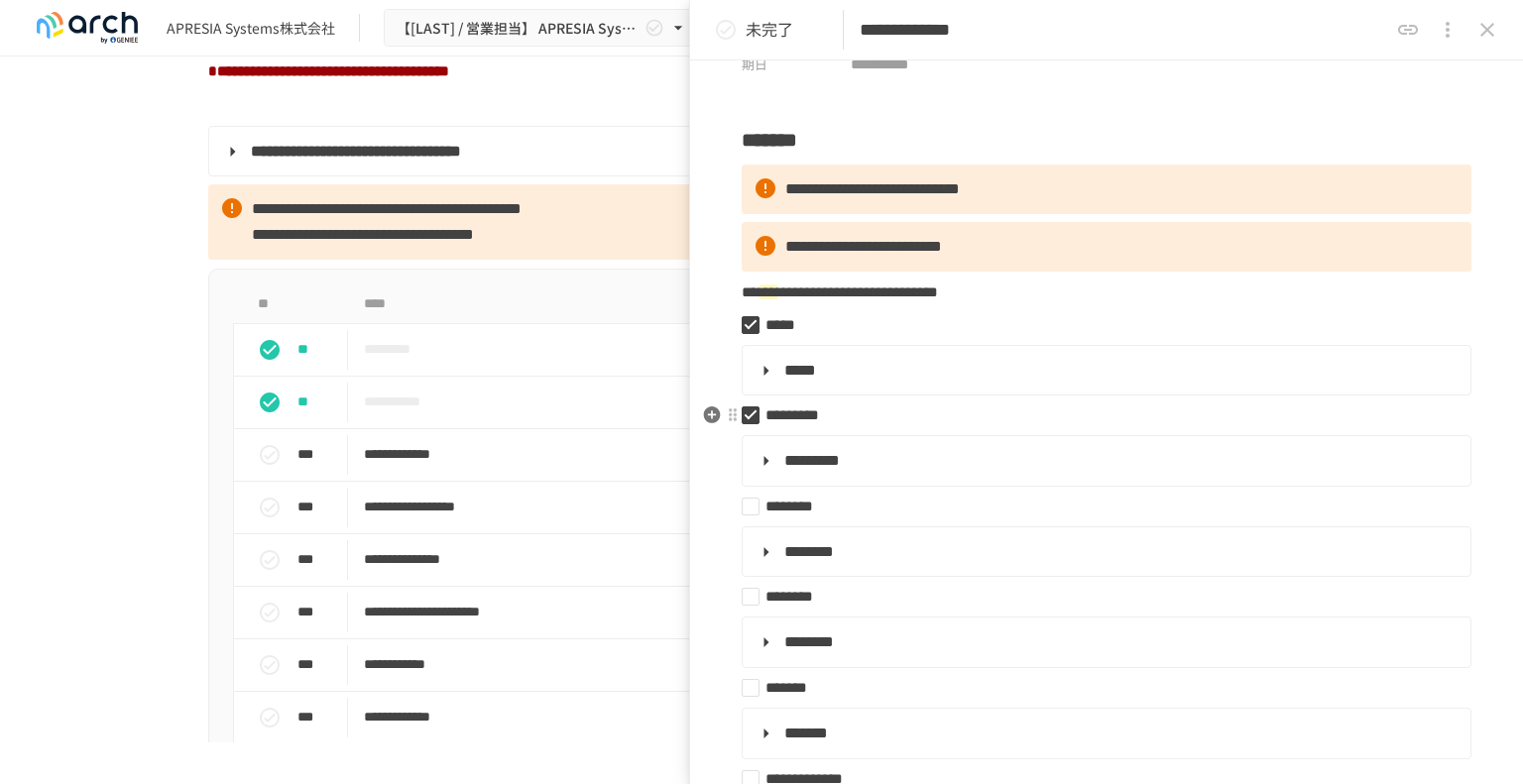 scroll, scrollTop: 198, scrollLeft: 0, axis: vertical 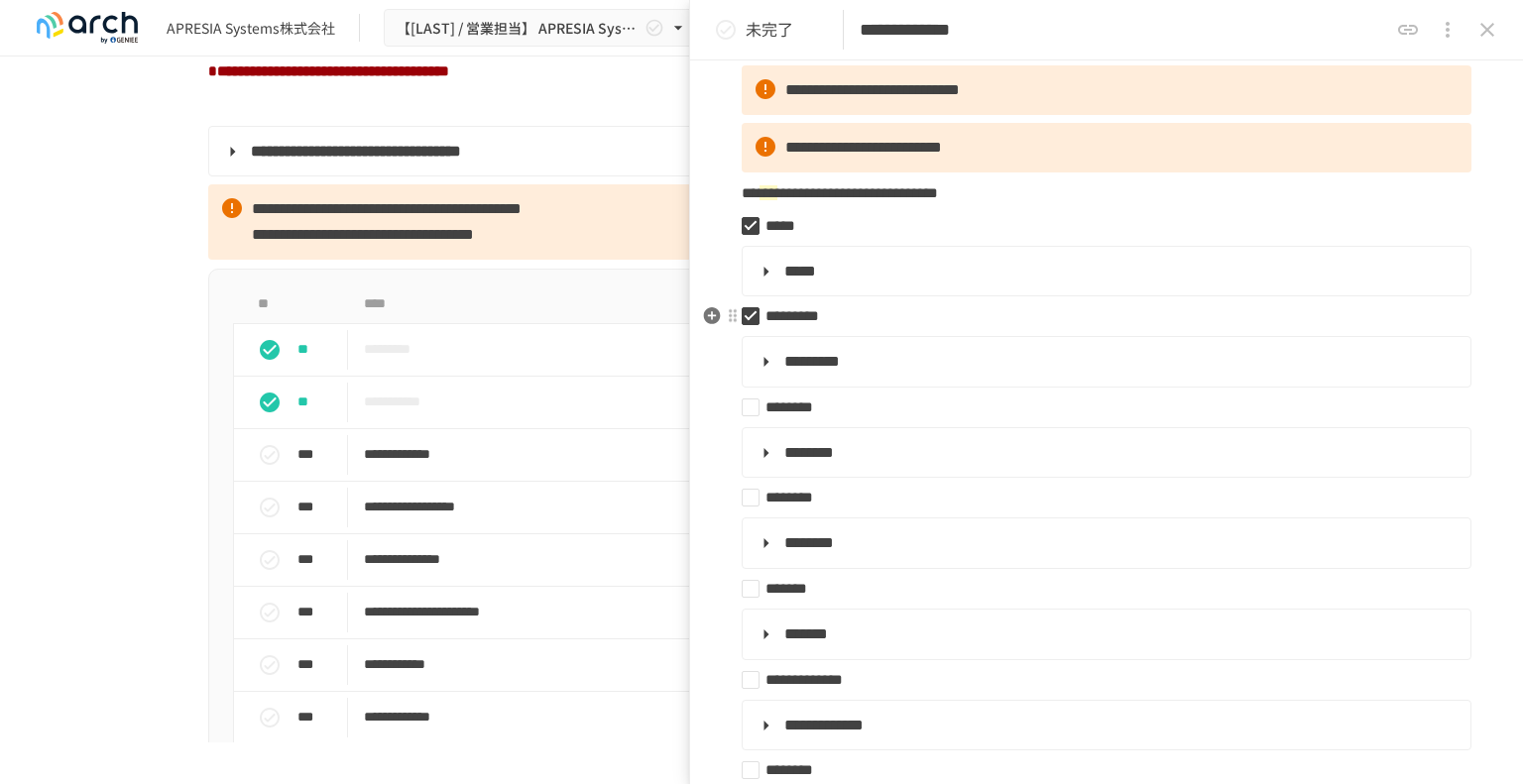 click on "*********" at bounding box center (1099, 316) 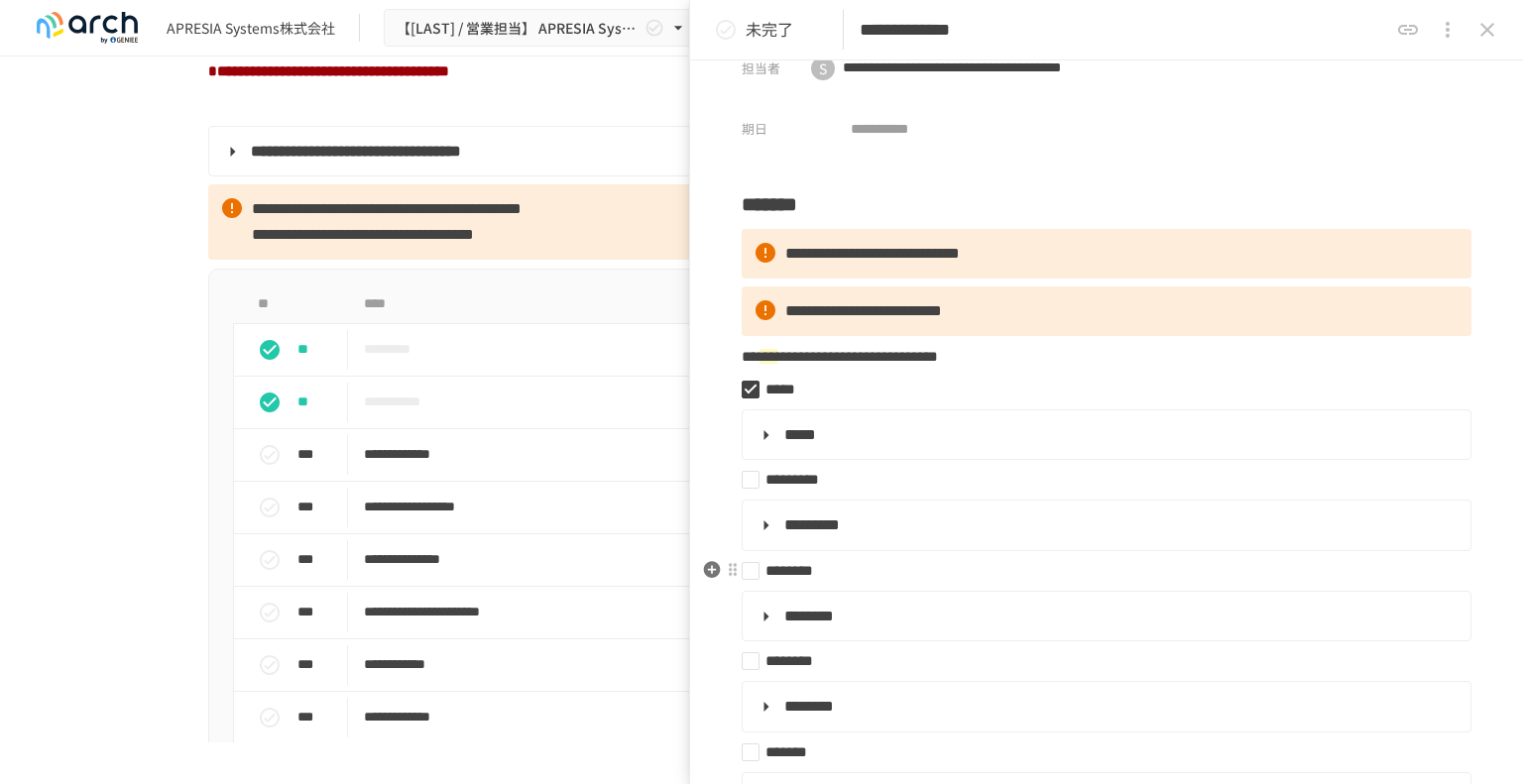 scroll, scrollTop: 0, scrollLeft: 0, axis: both 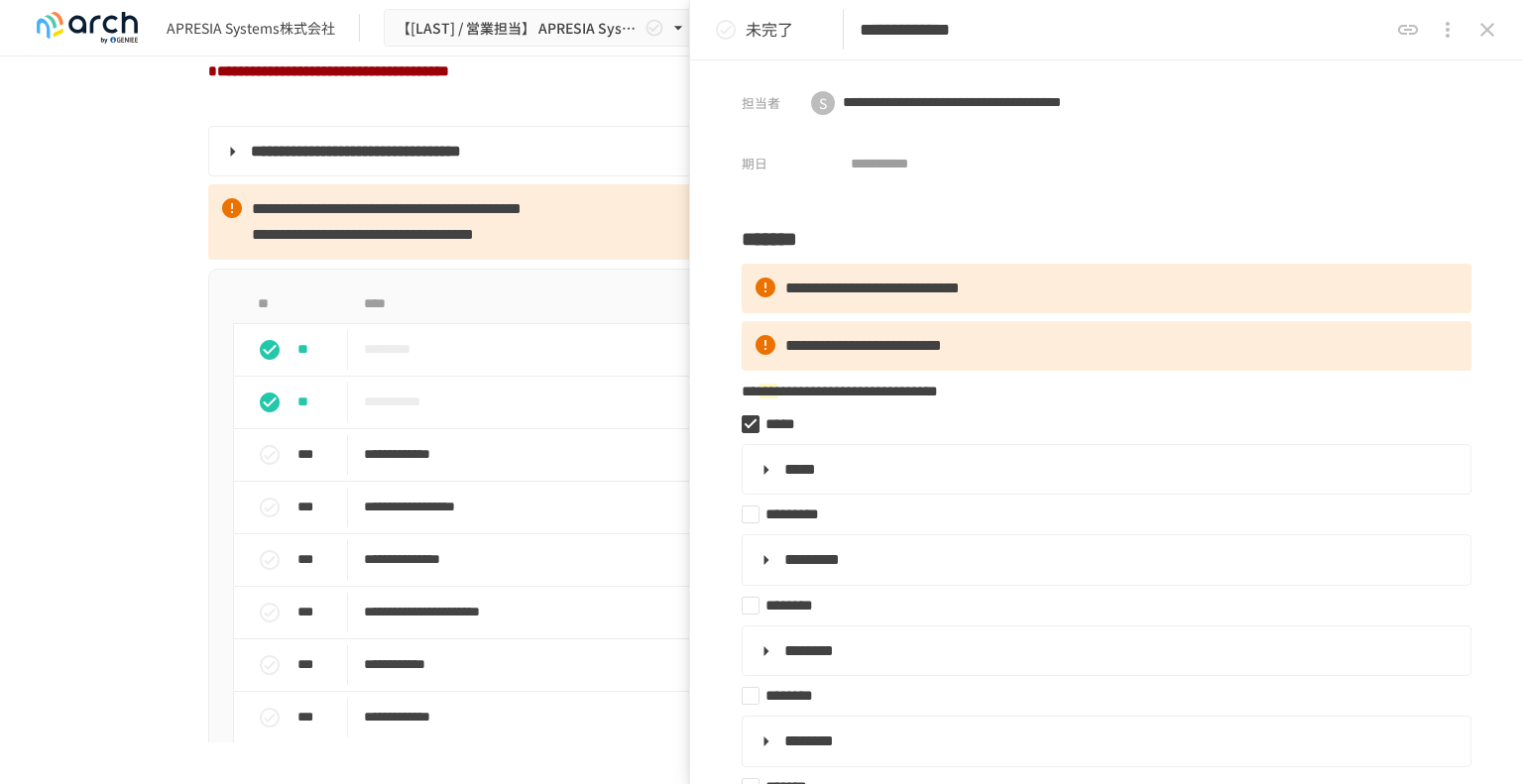 click 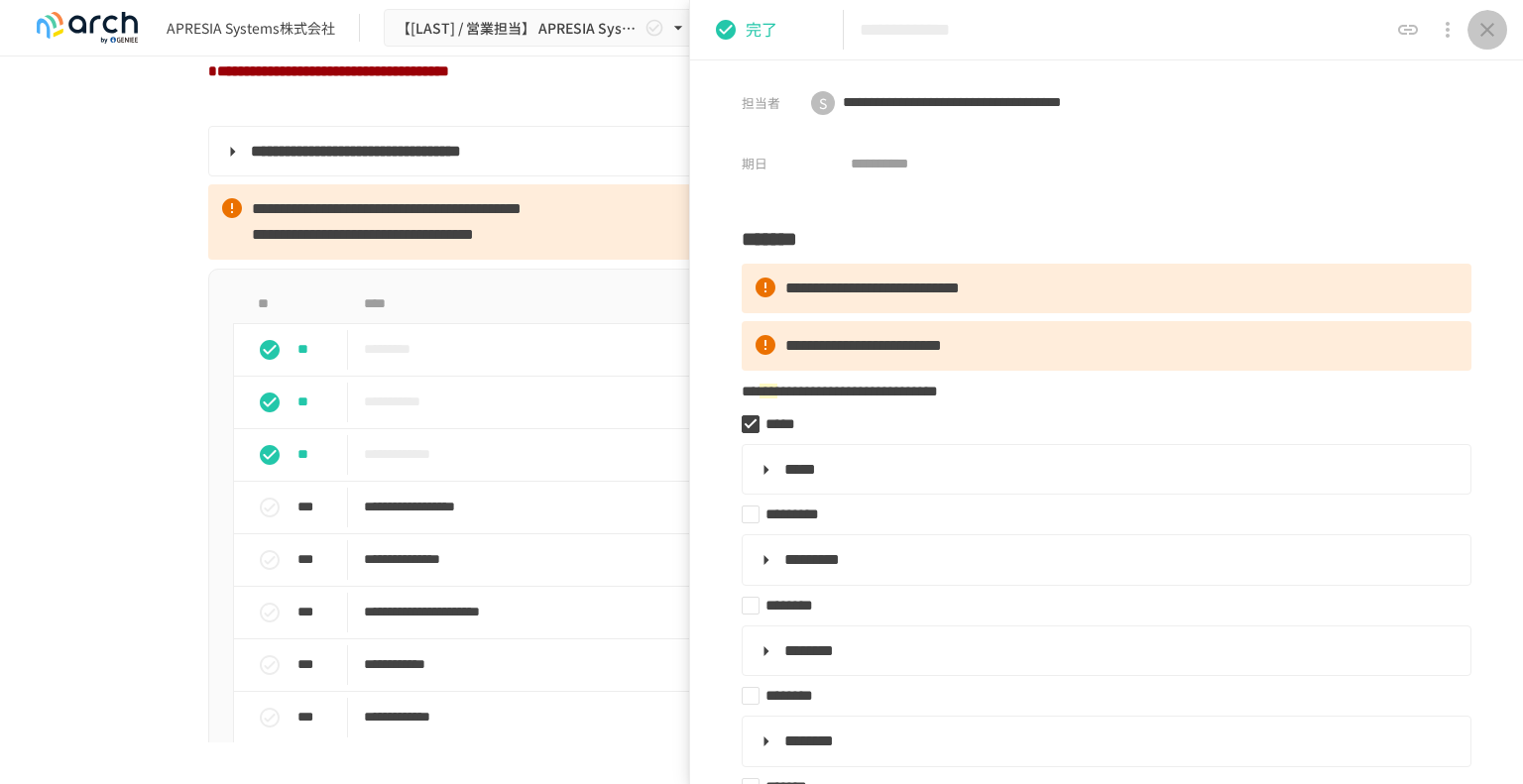 click 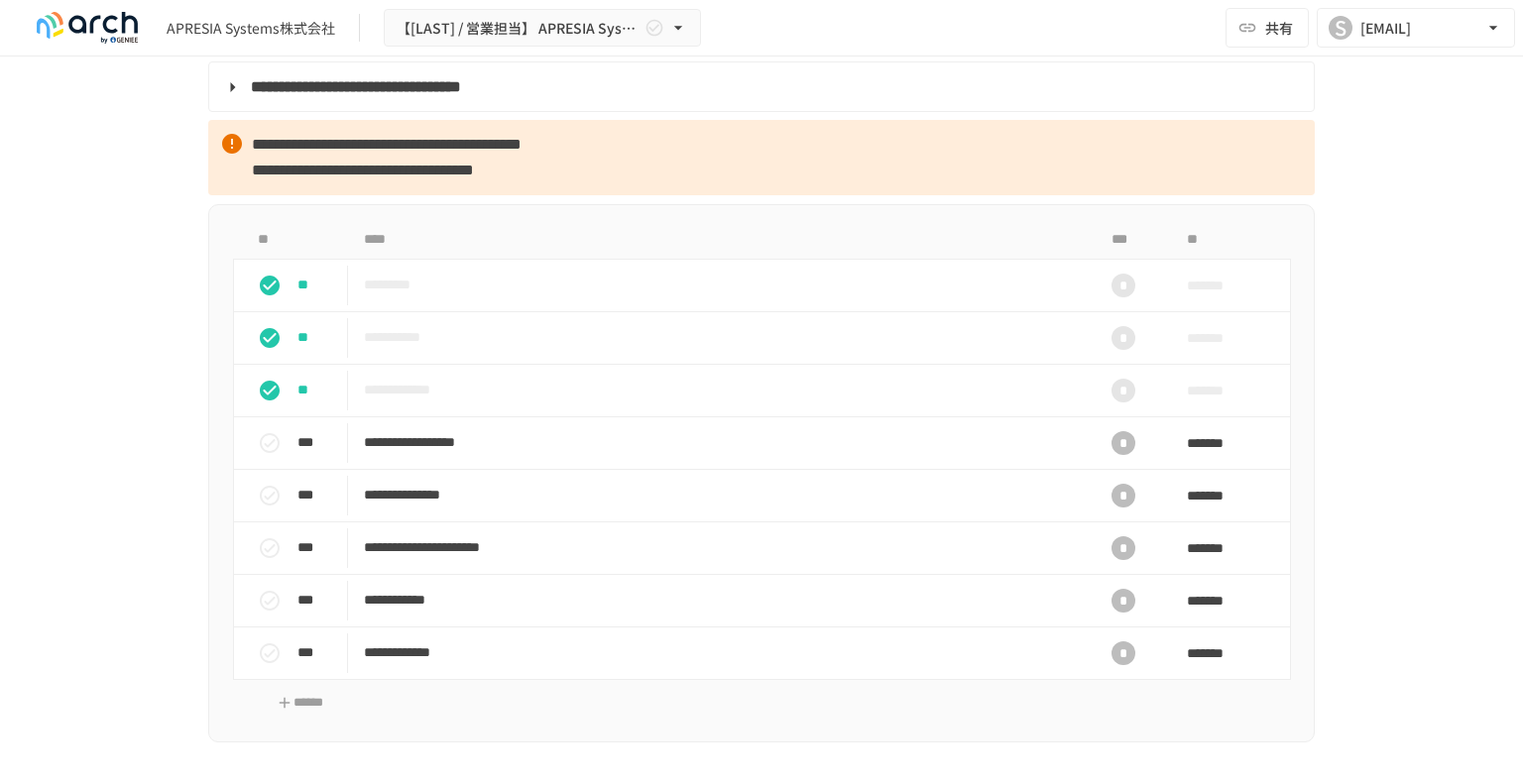 scroll, scrollTop: 1784, scrollLeft: 0, axis: vertical 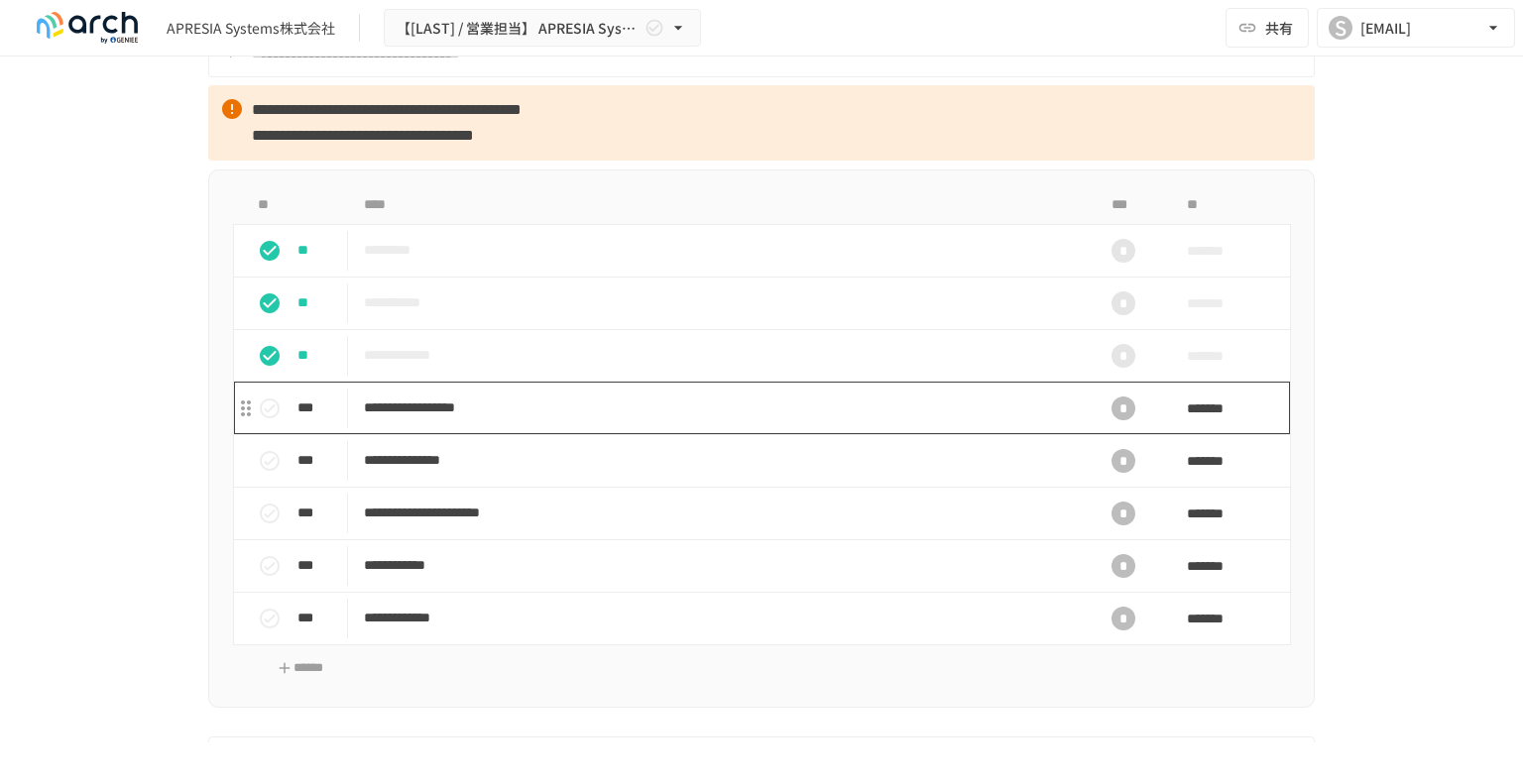 click on "**********" at bounding box center [720, 407] 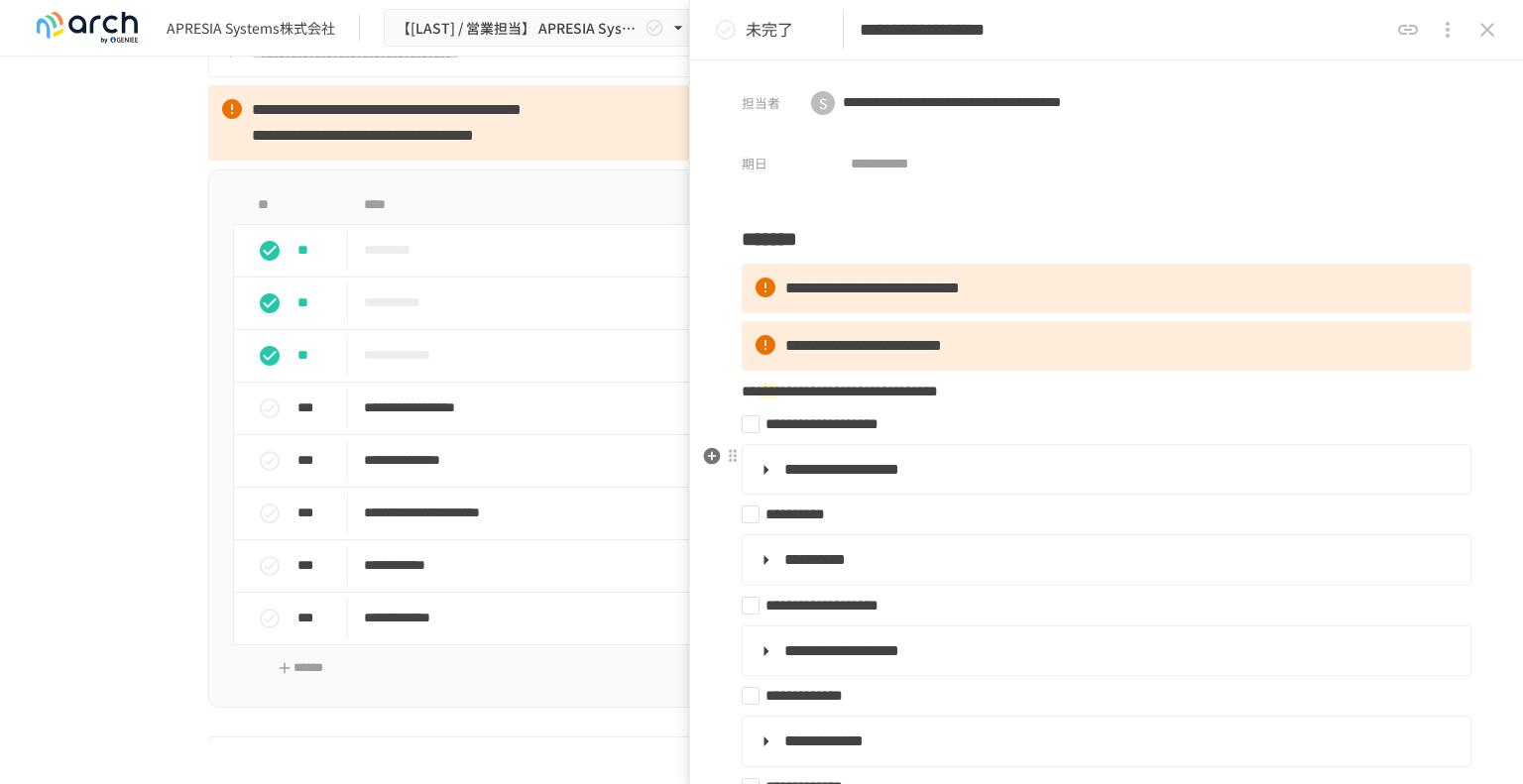 click on "**********" at bounding box center (1105, 470) 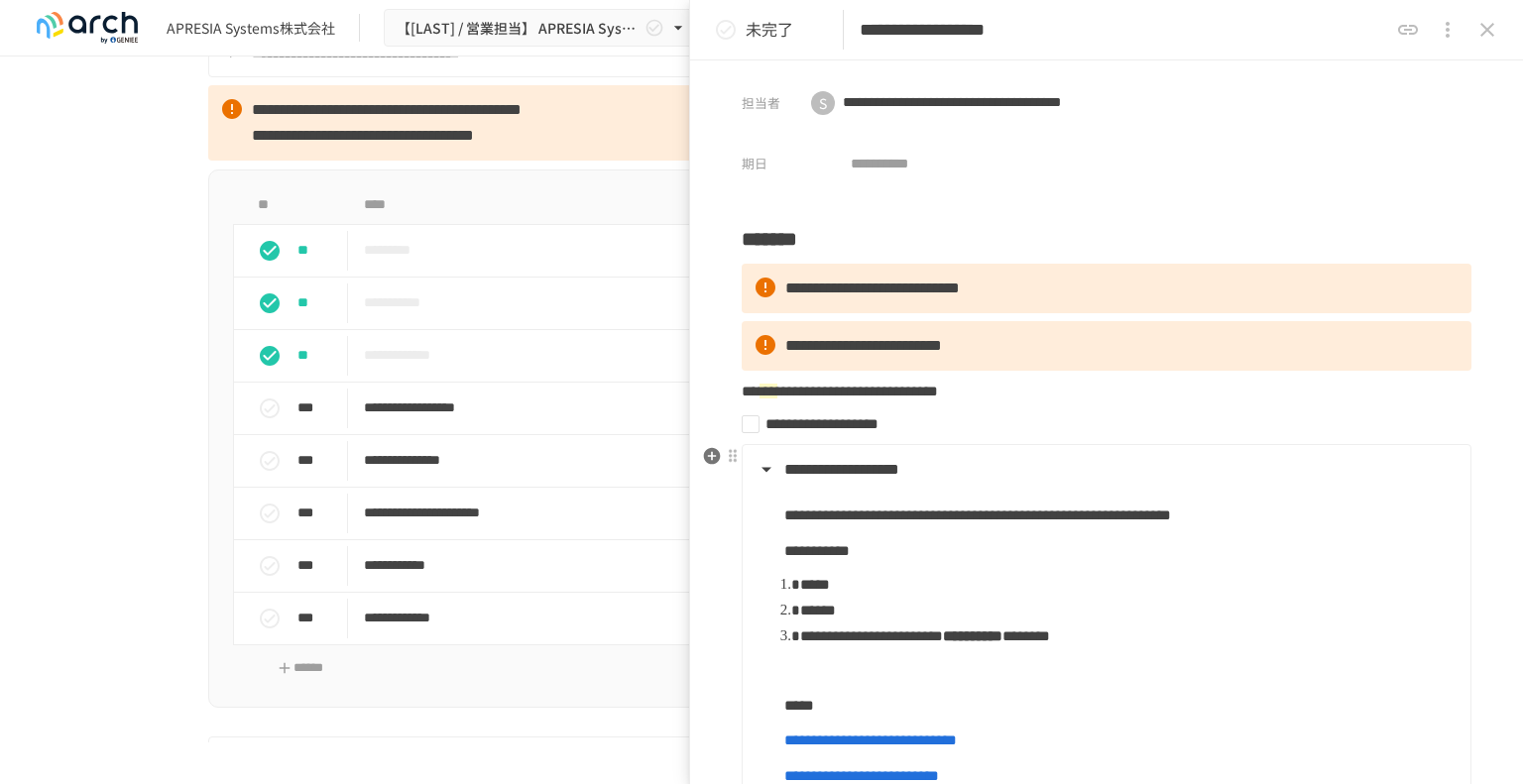 scroll, scrollTop: 99, scrollLeft: 0, axis: vertical 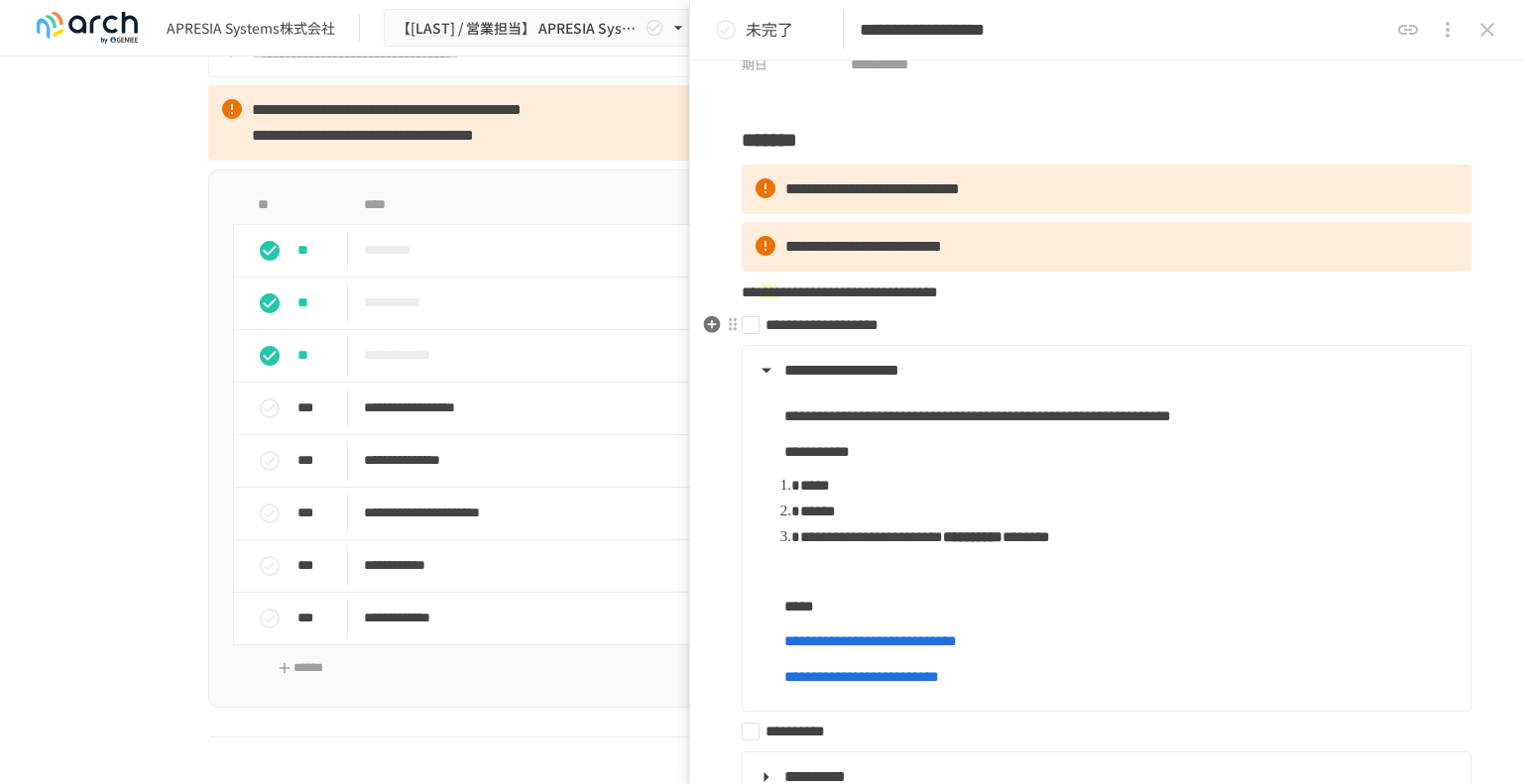 click on "**********" at bounding box center (1099, 325) 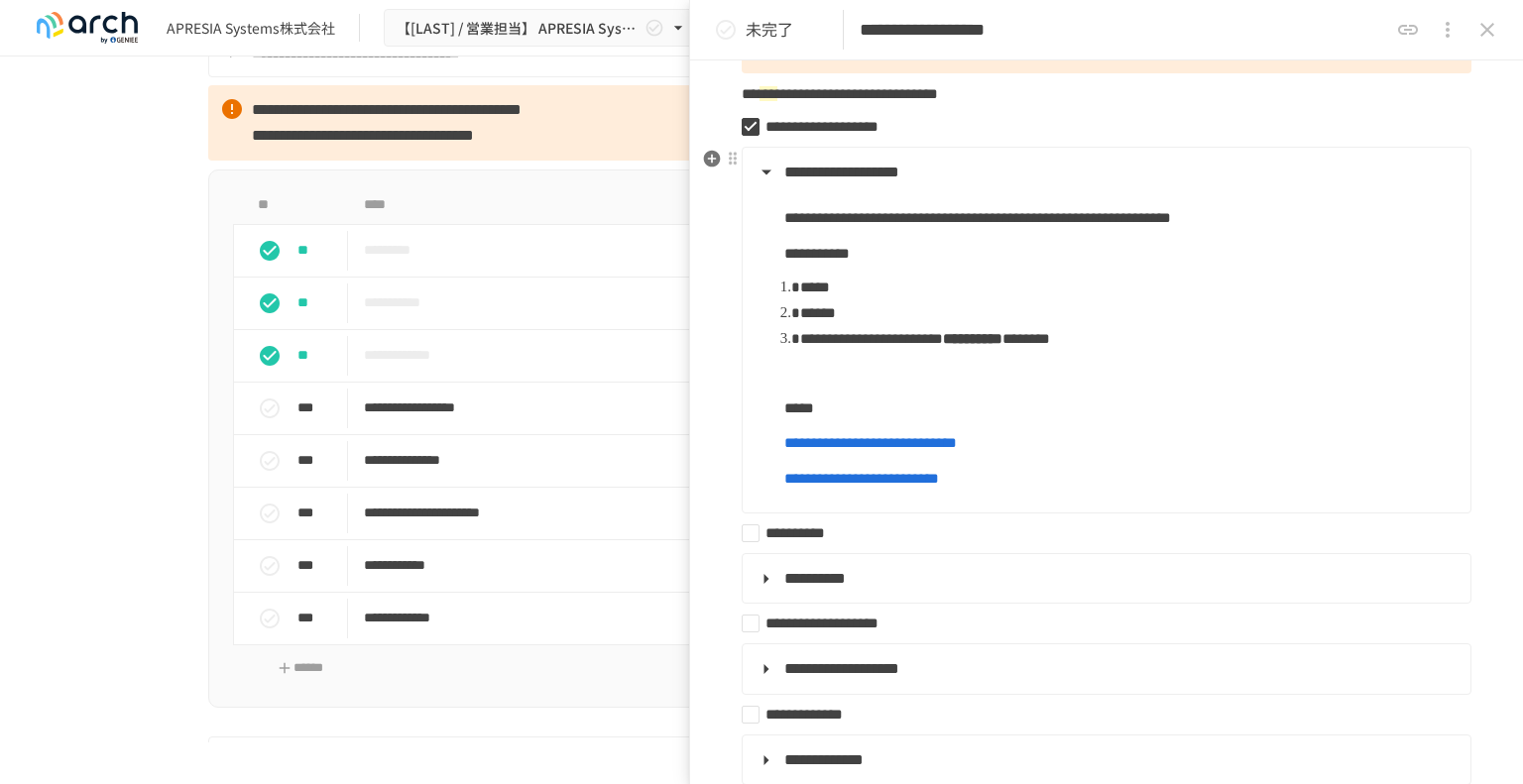 scroll, scrollTop: 396, scrollLeft: 0, axis: vertical 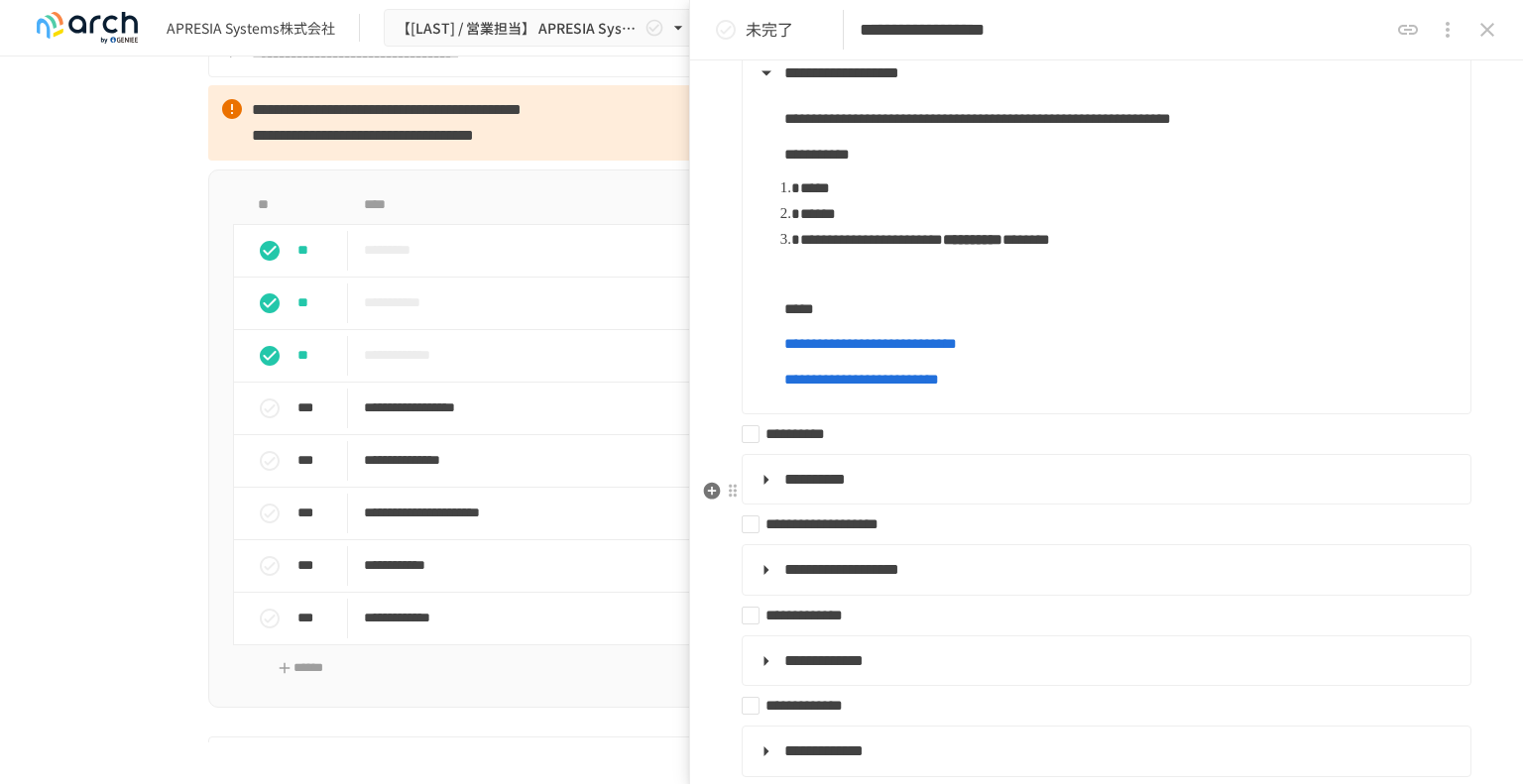 click on "**********" at bounding box center (1105, 480) 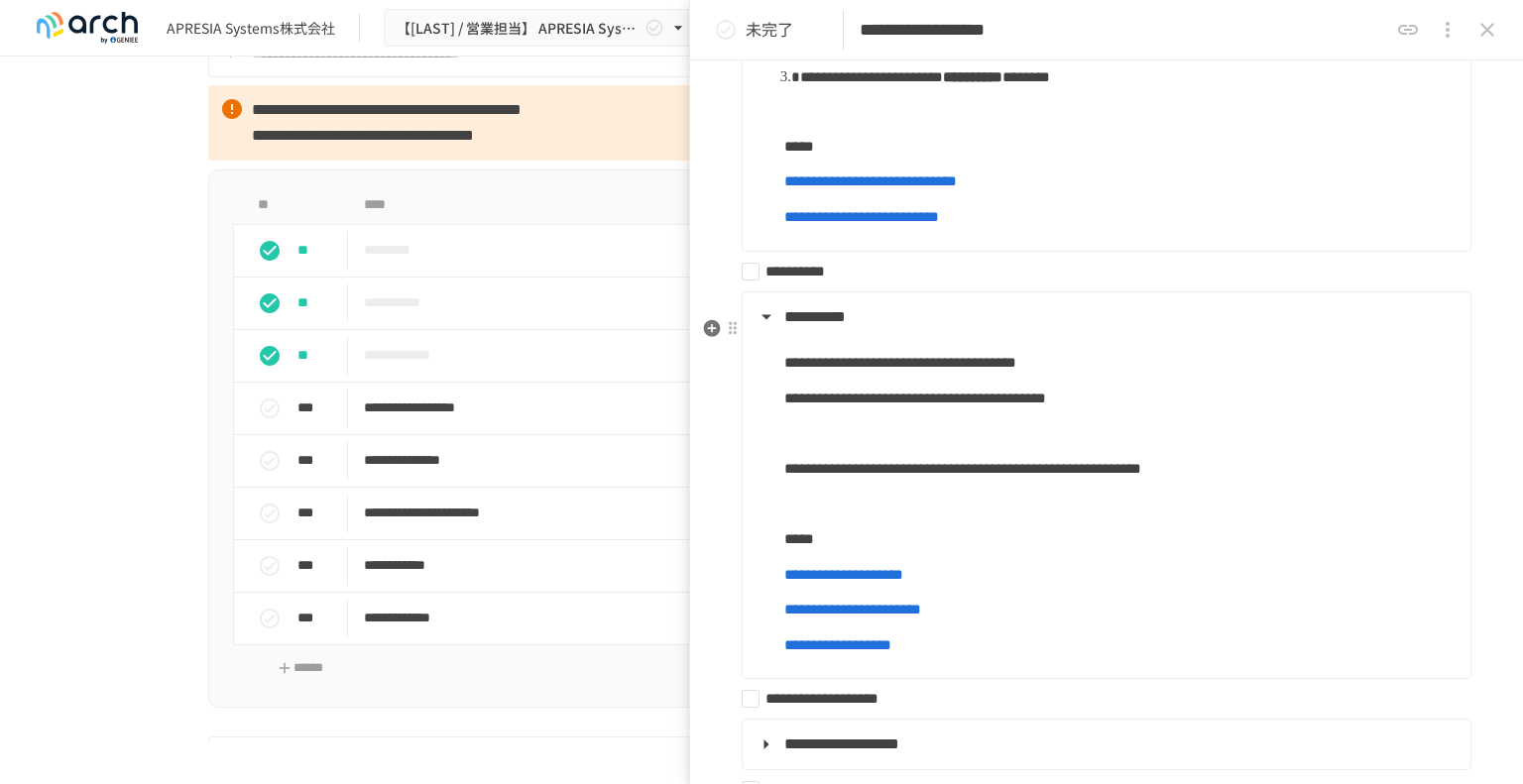 scroll, scrollTop: 595, scrollLeft: 0, axis: vertical 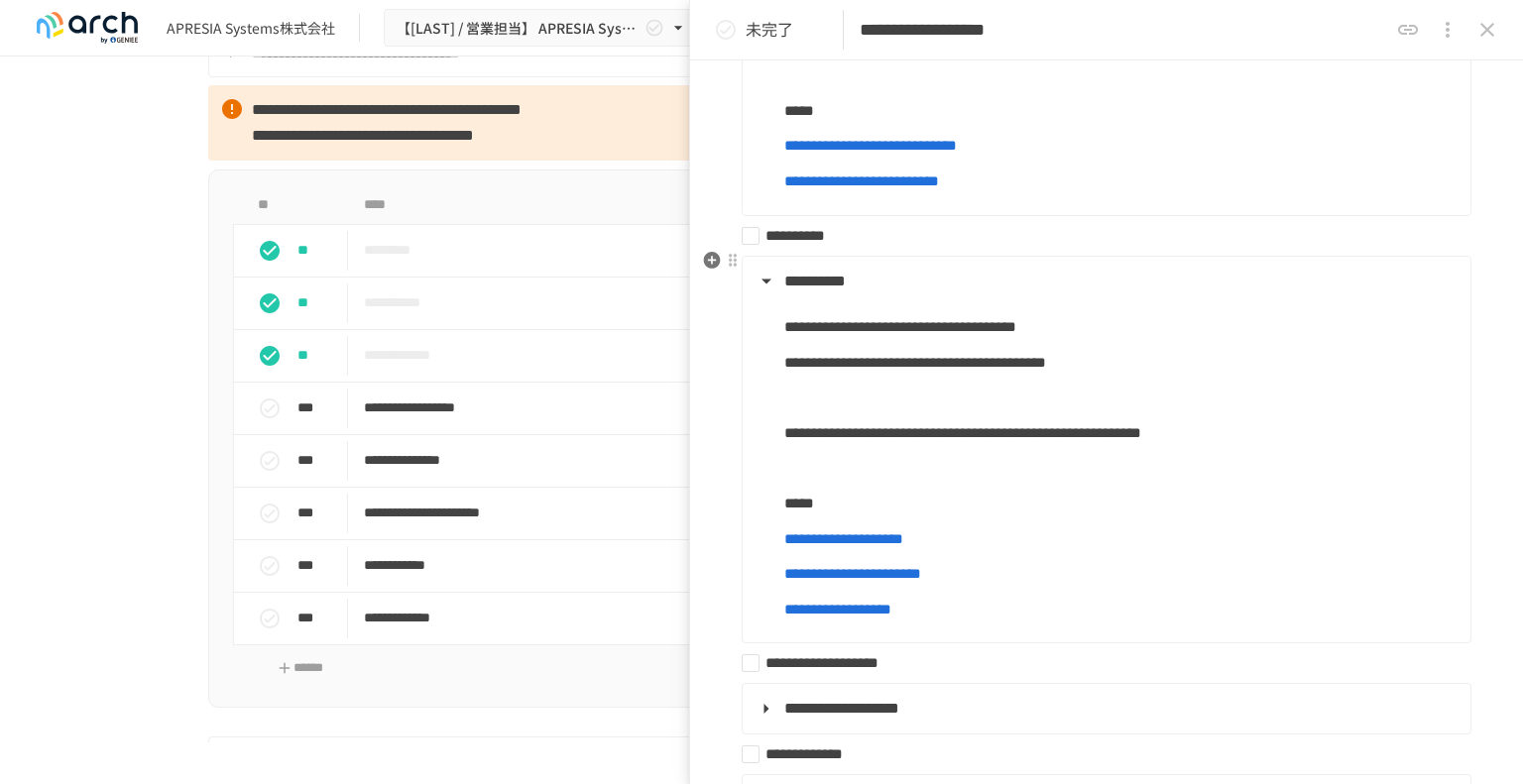 click on "**********" at bounding box center (1099, 236) 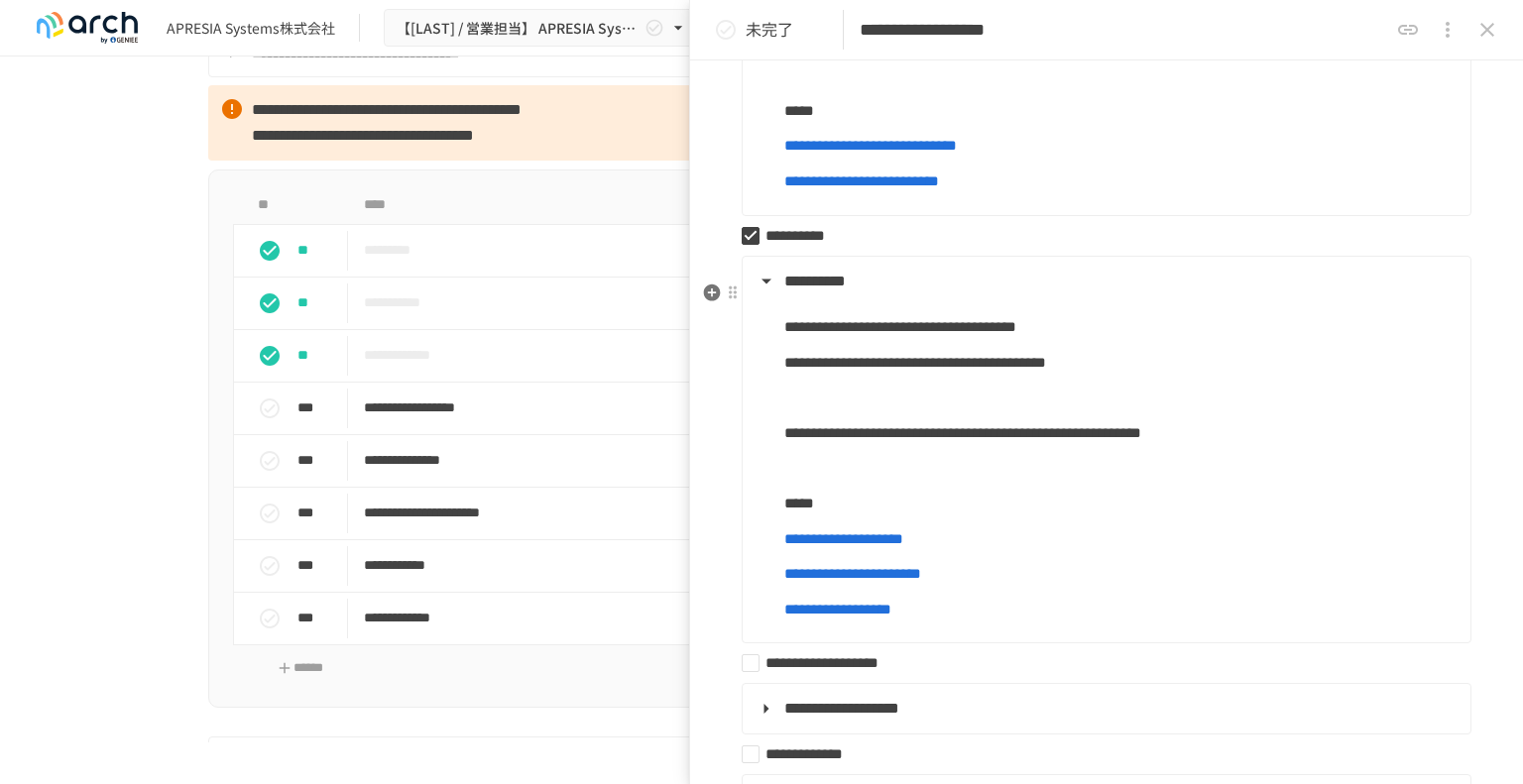 click on "**********" at bounding box center (1105, 281) 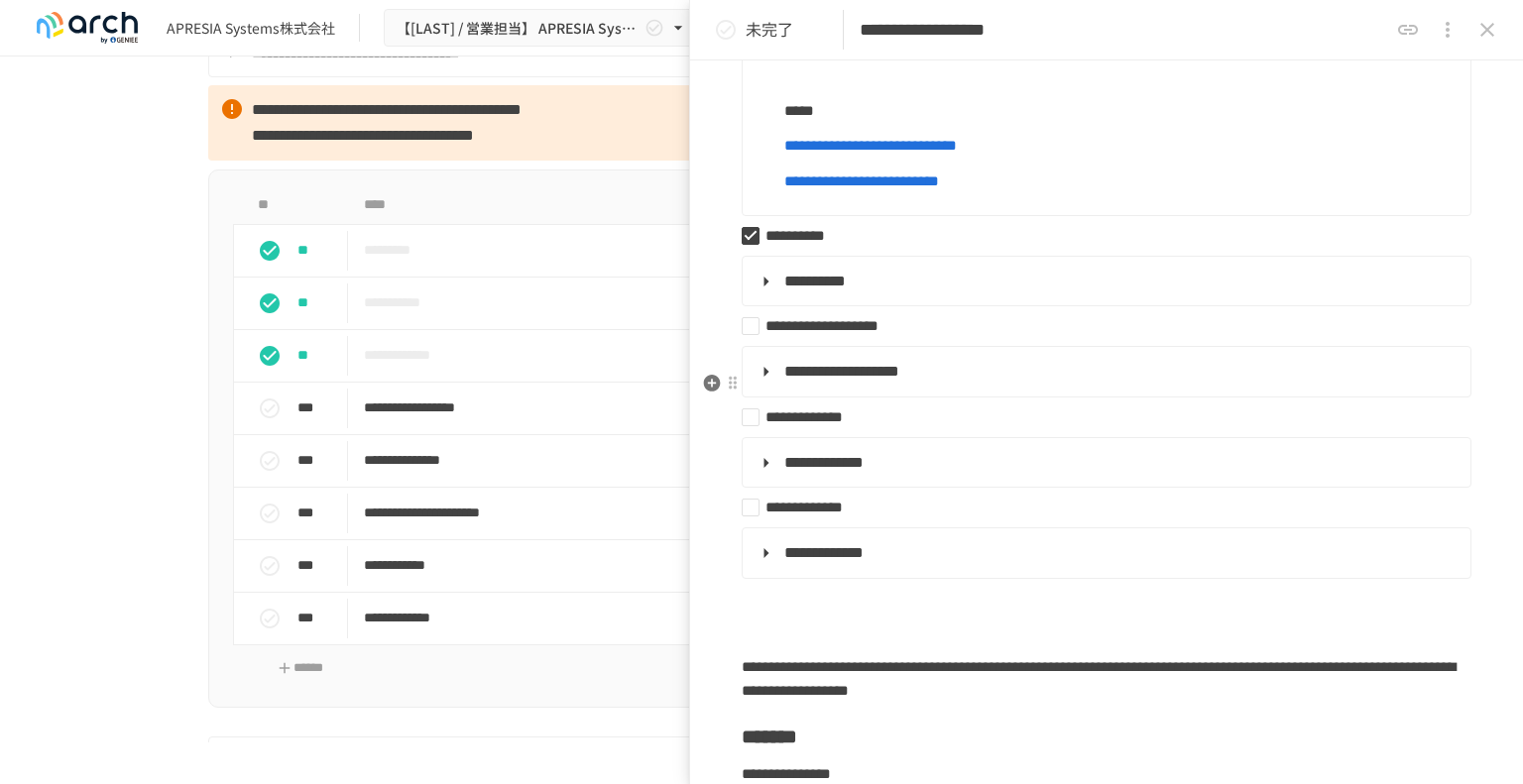 click on "**********" at bounding box center [1105, 372] 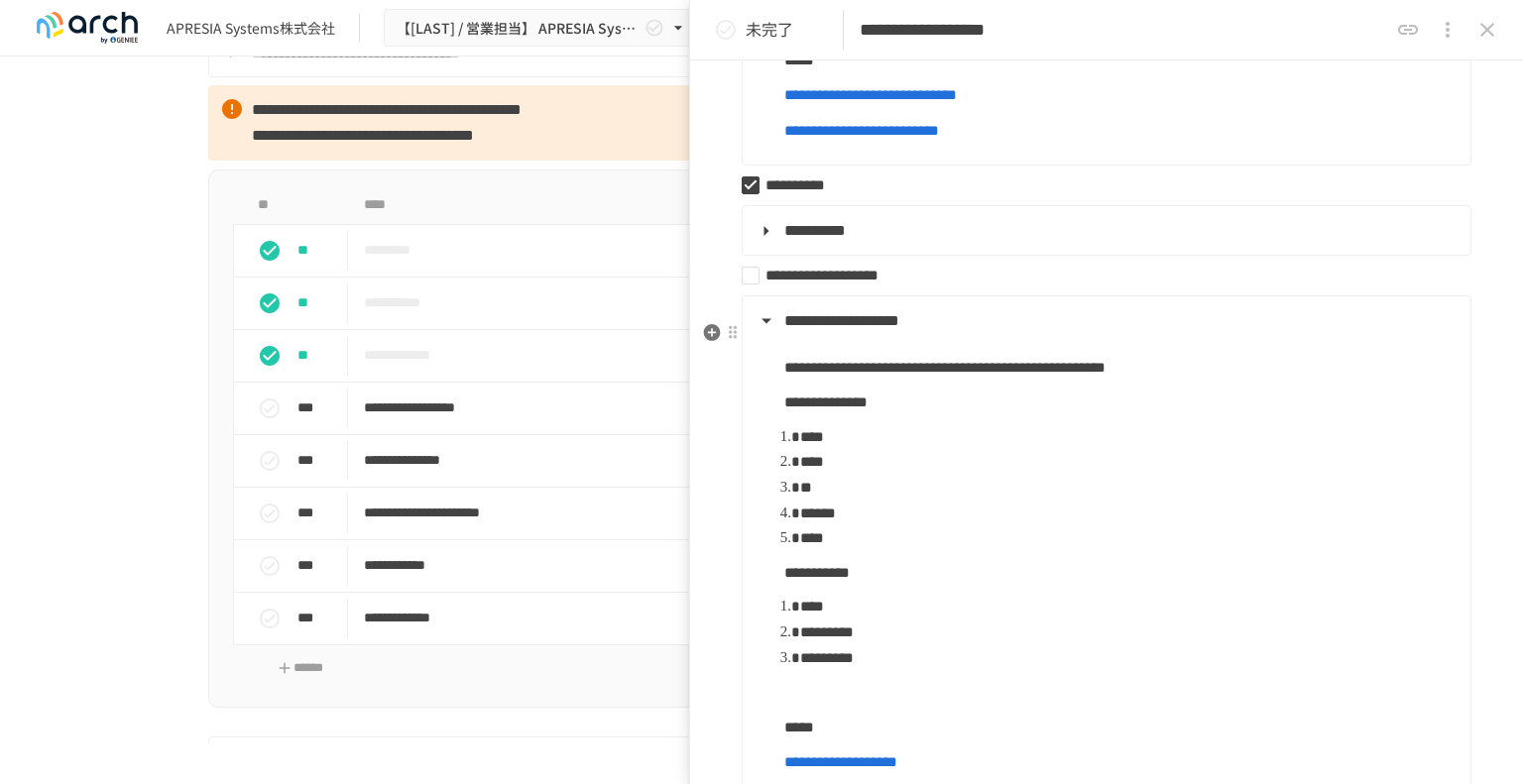scroll, scrollTop: 694, scrollLeft: 0, axis: vertical 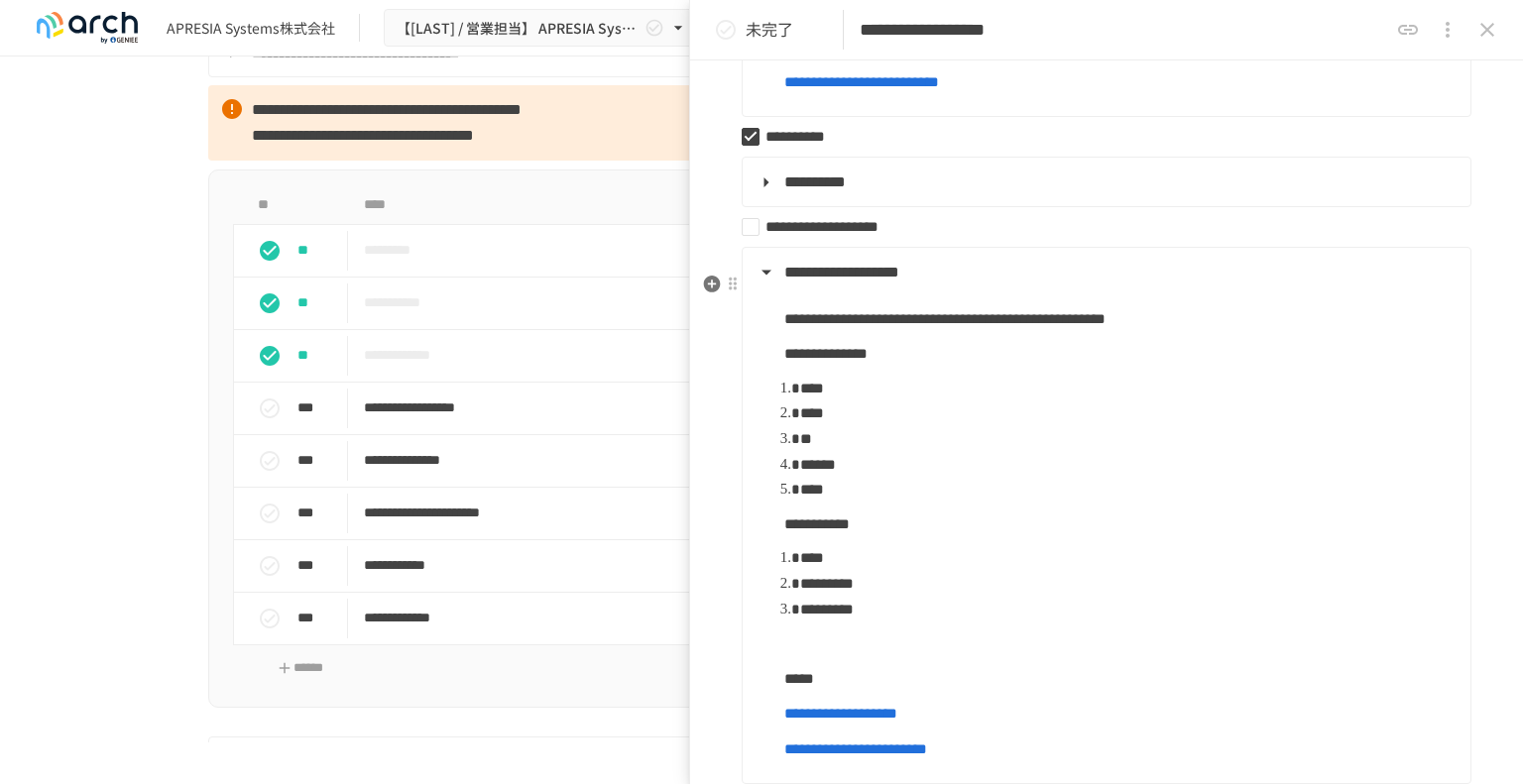 click on "**********" at bounding box center [1107, 601] 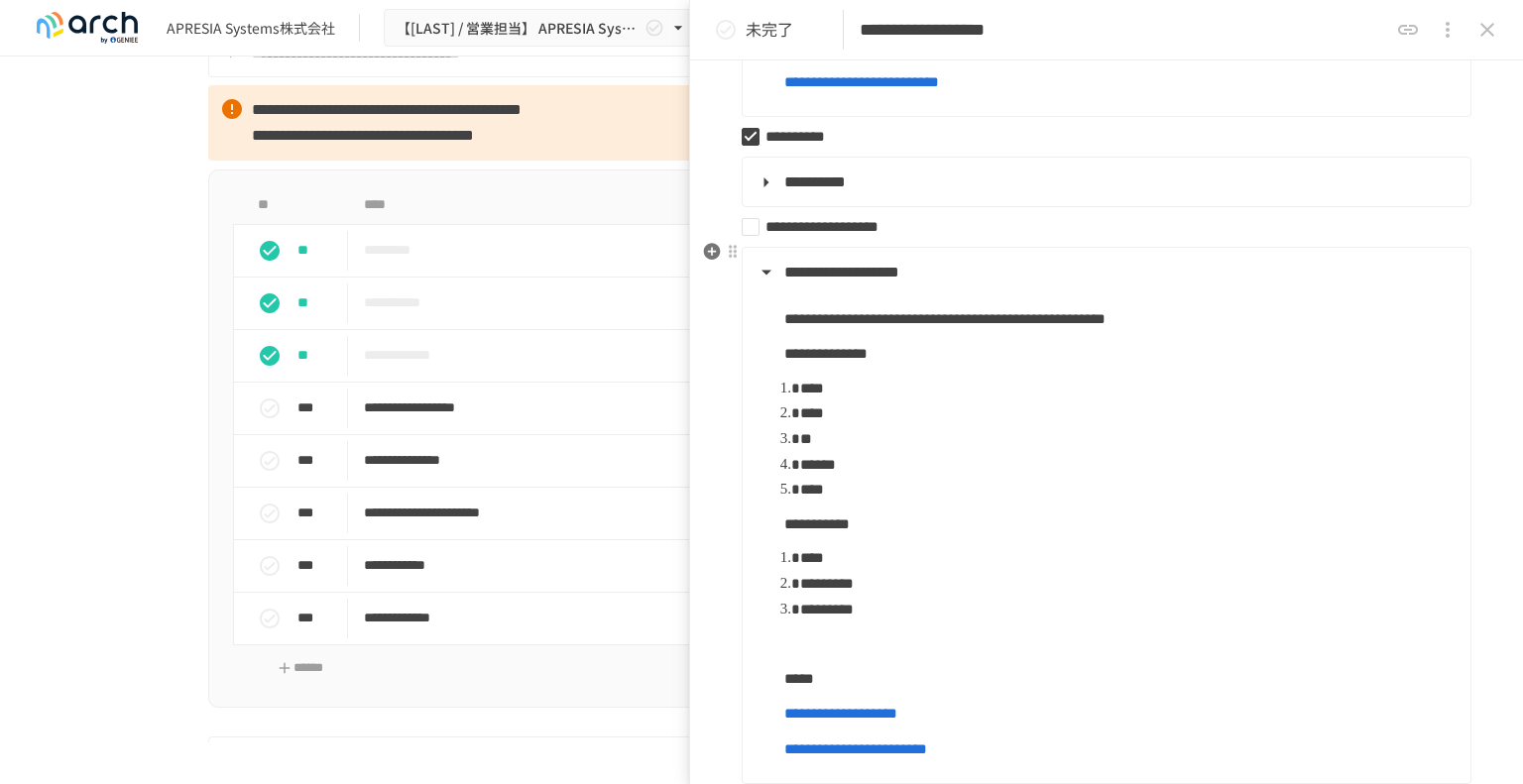 click on "**********" at bounding box center (1099, 227) 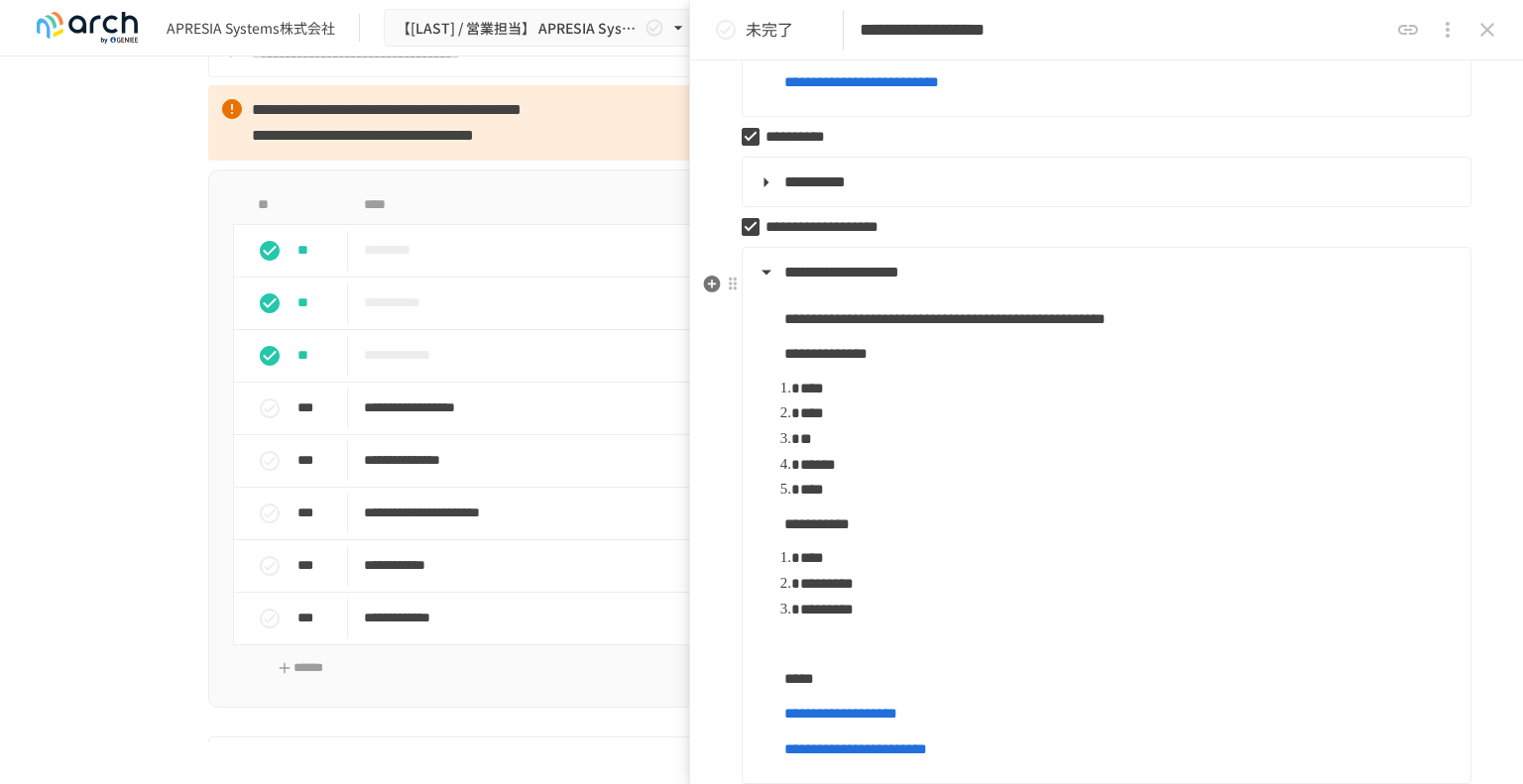 click on "**********" at bounding box center (1105, 273) 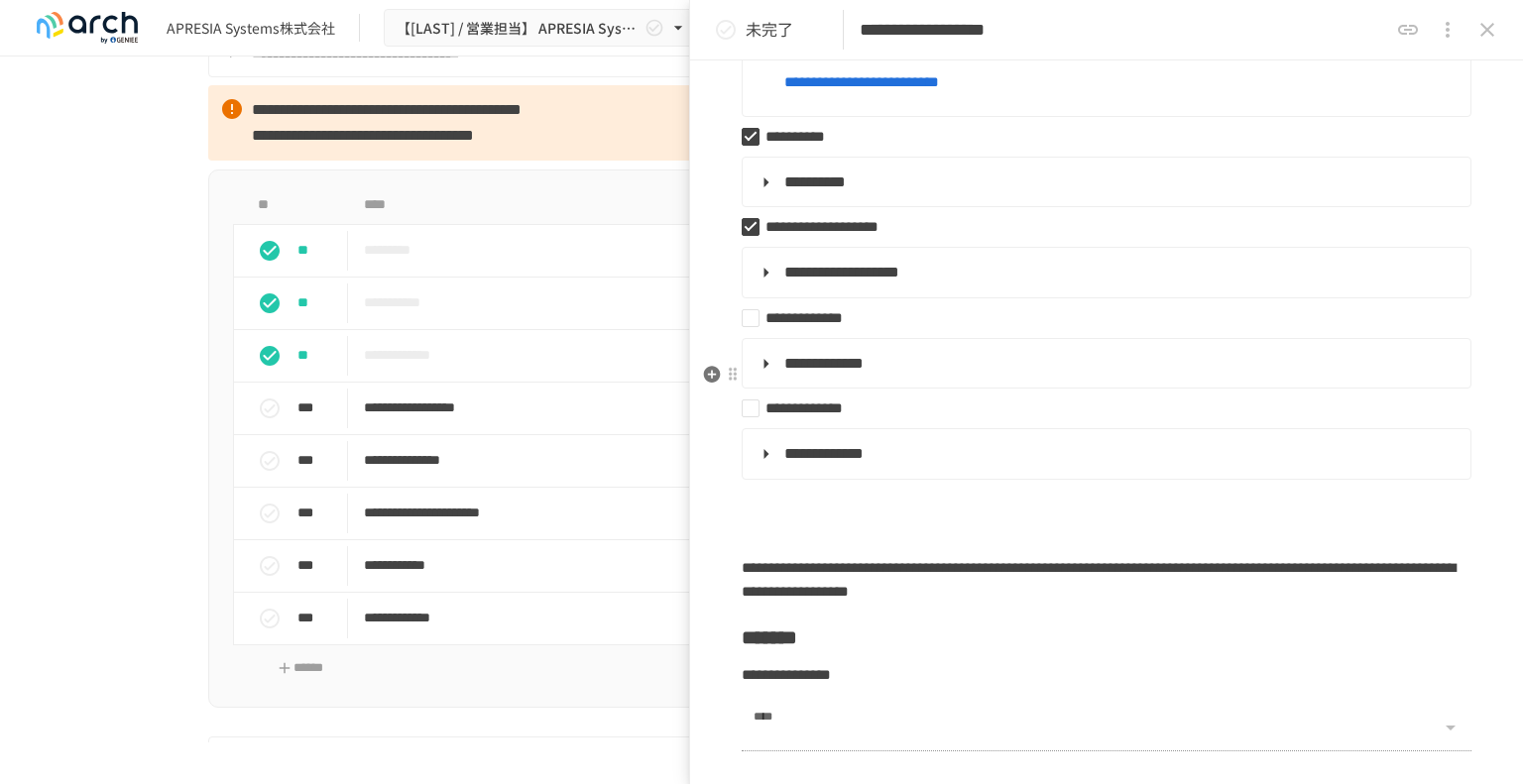 click on "**********" at bounding box center (824, 363) 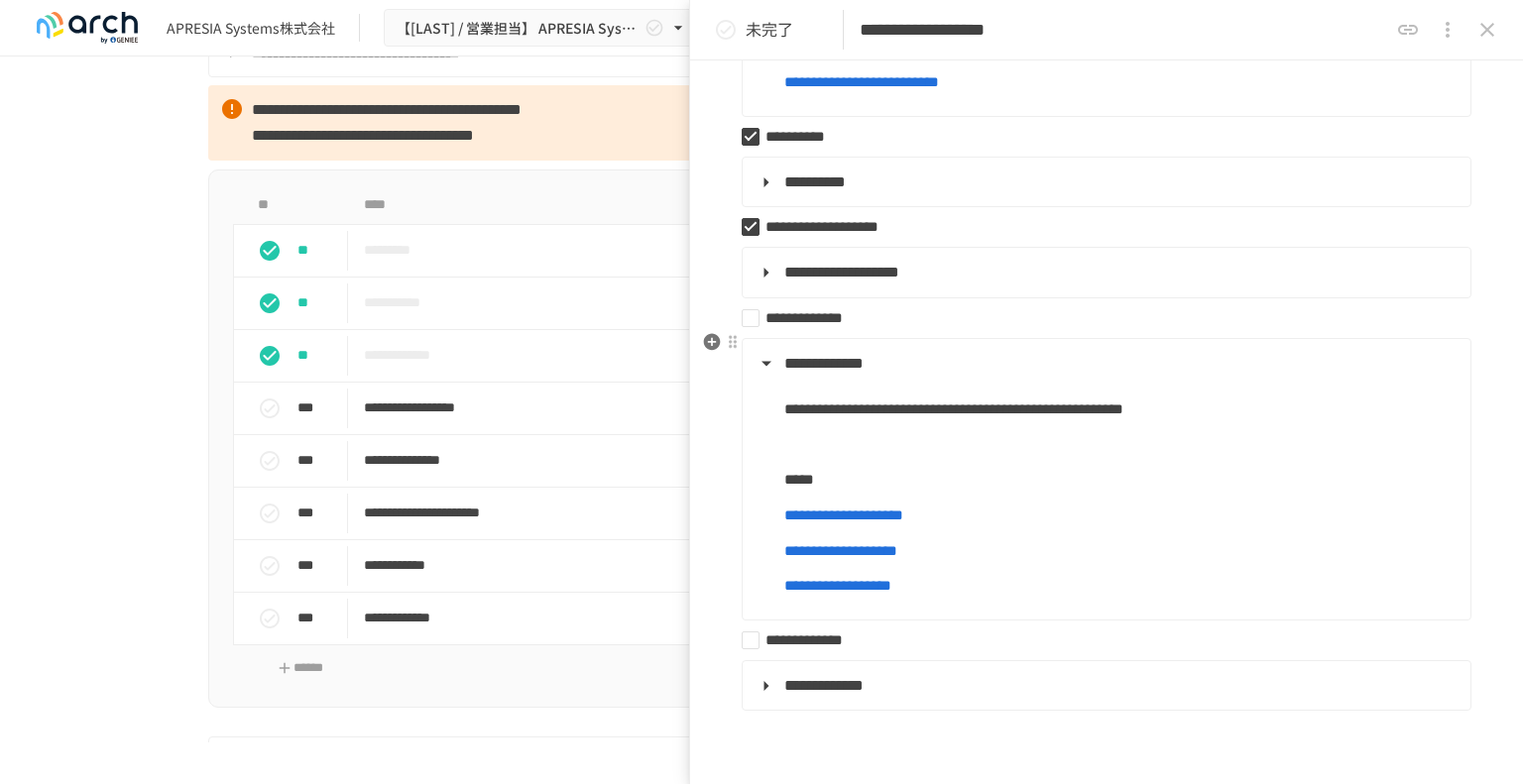 click on "**********" at bounding box center [1099, 318] 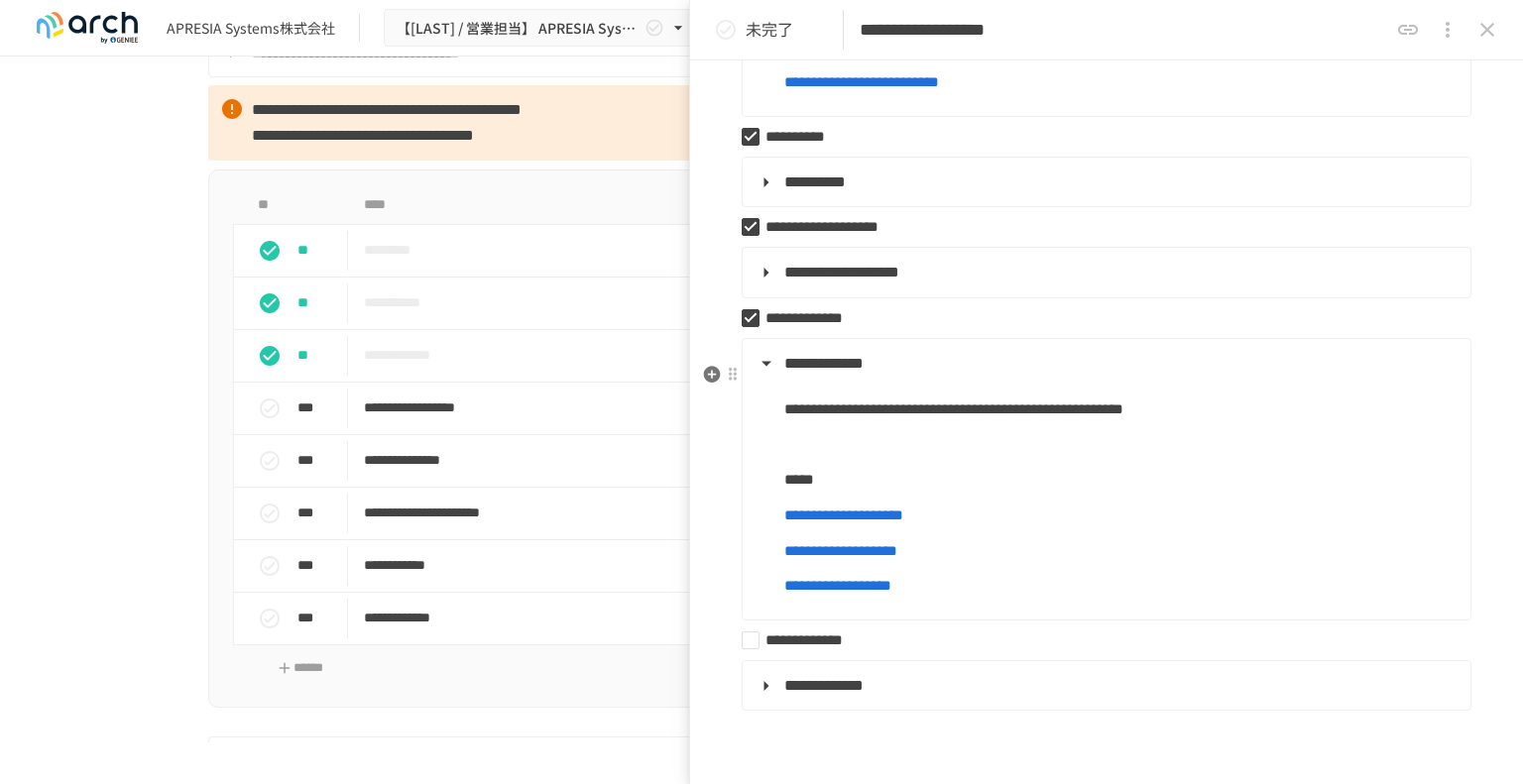 click on "**********" at bounding box center (1105, 364) 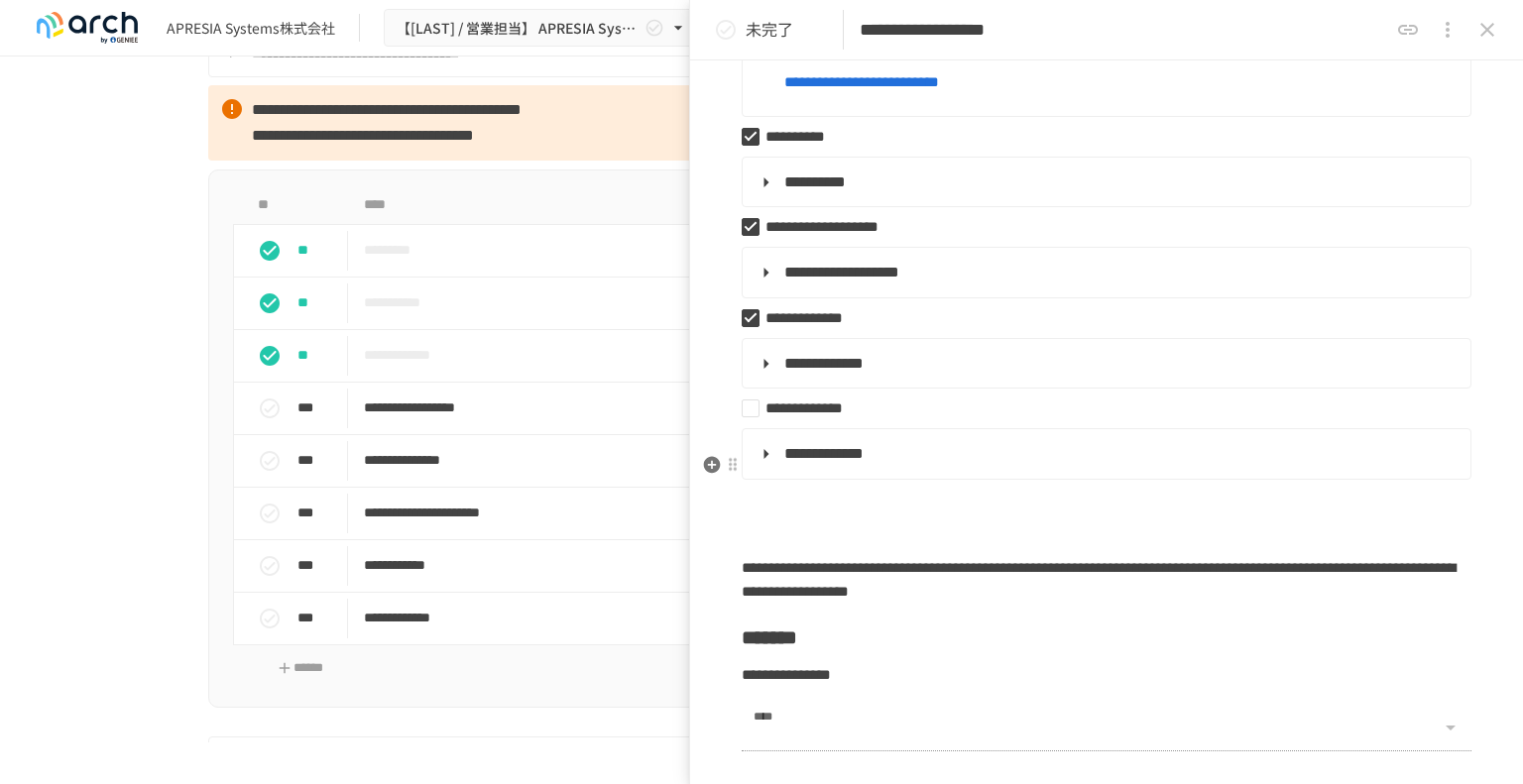 click on "**********" at bounding box center [1105, 454] 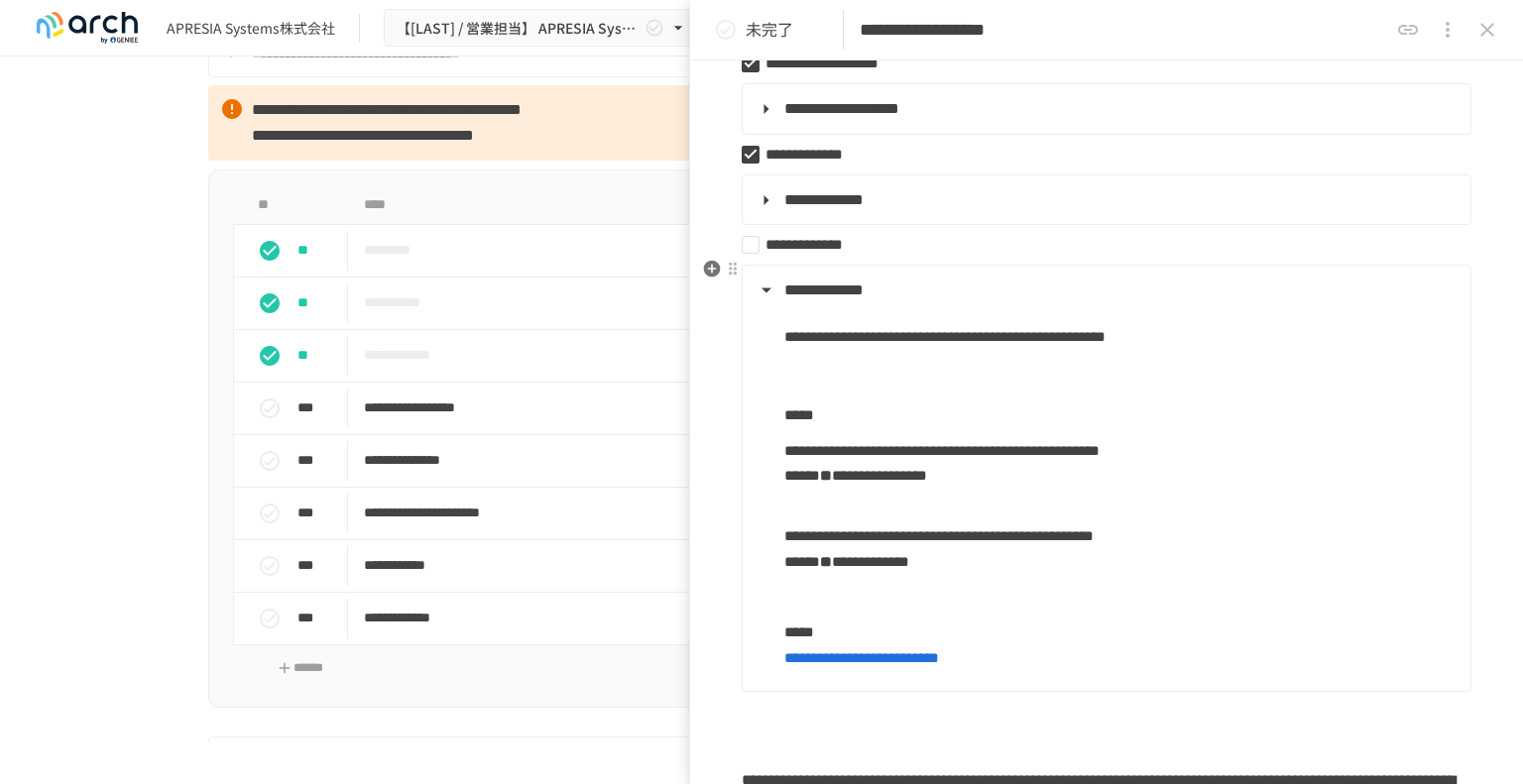 scroll, scrollTop: 892, scrollLeft: 0, axis: vertical 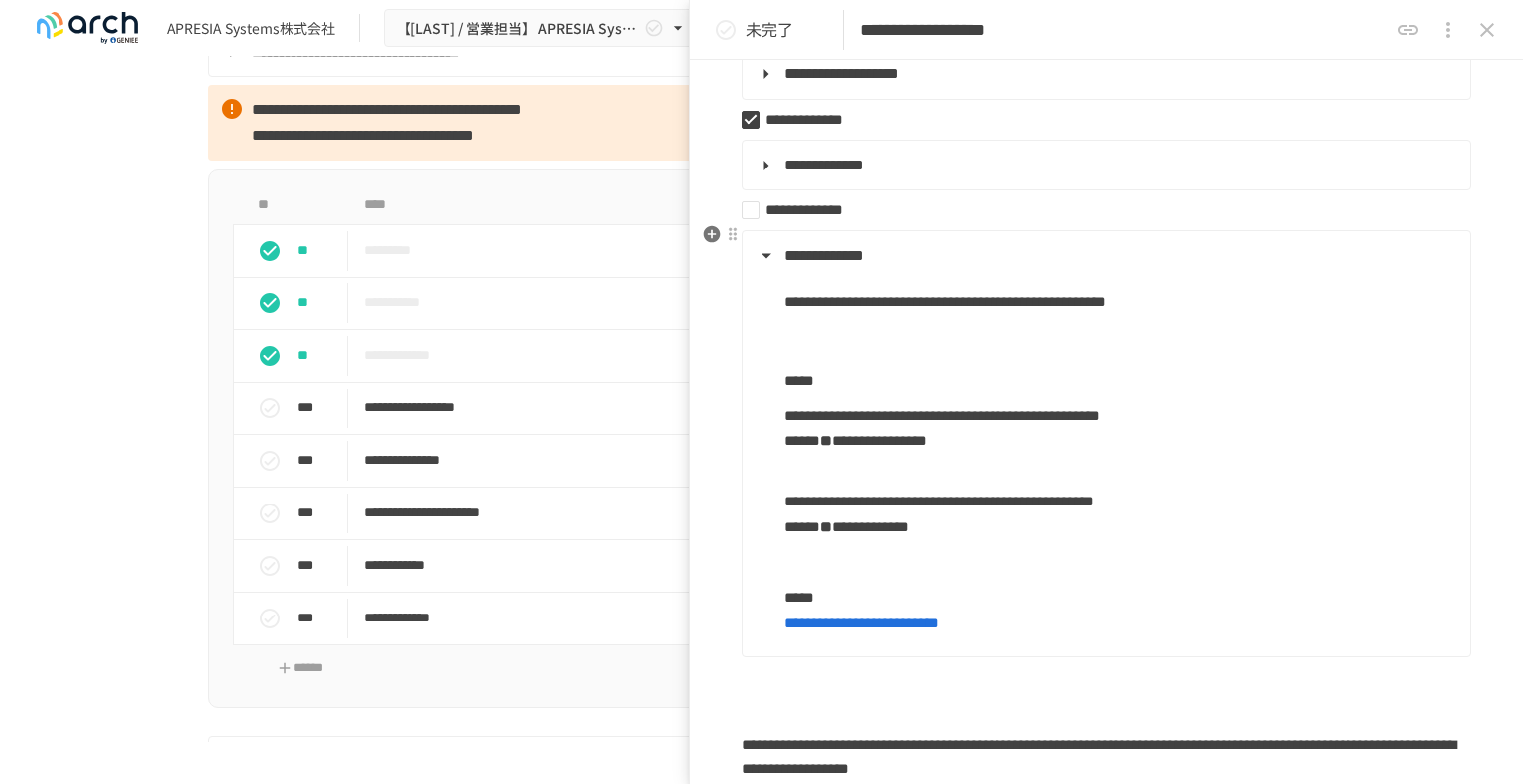 click on "**********" at bounding box center [1099, 210] 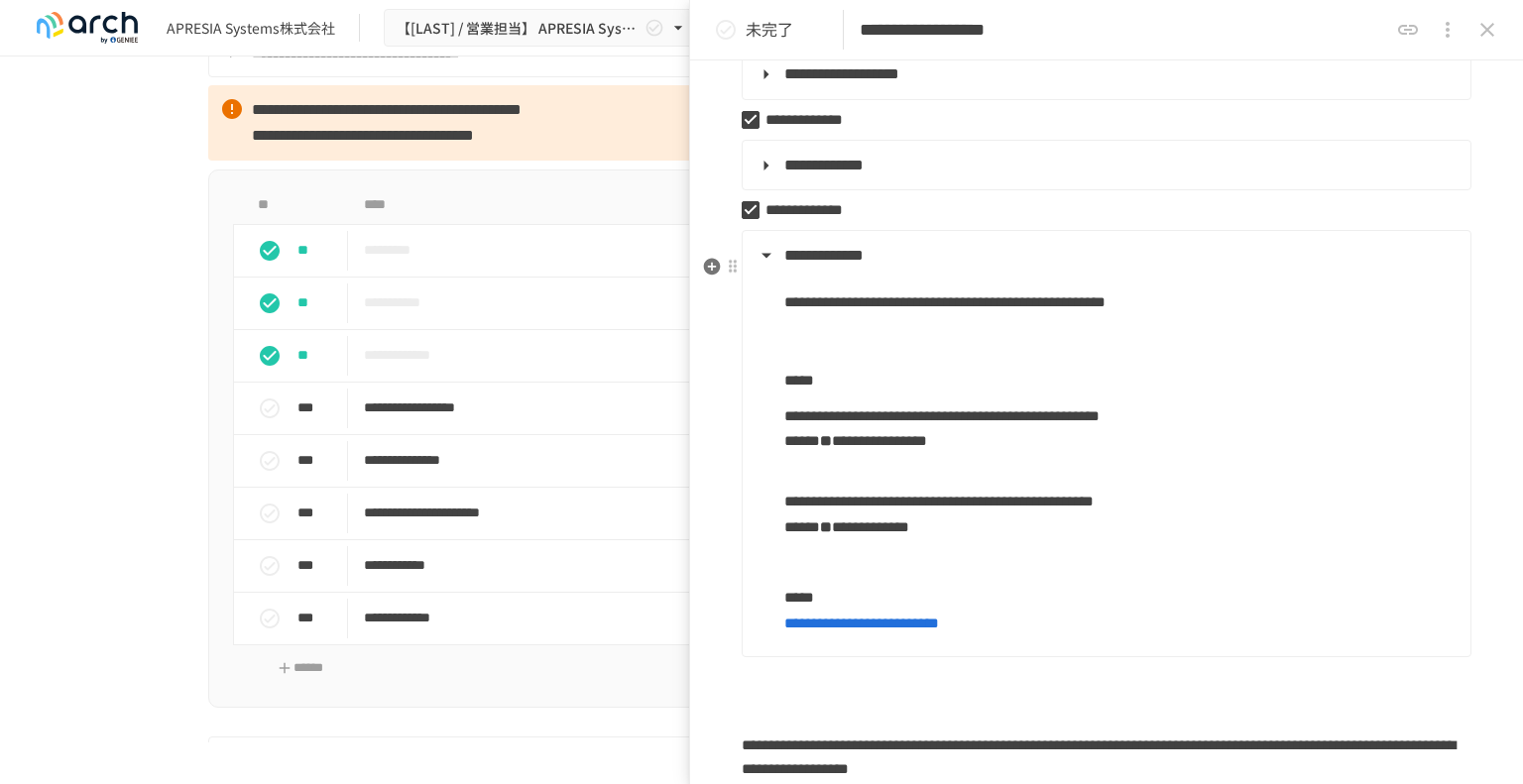 click on "**********" at bounding box center (1105, 256) 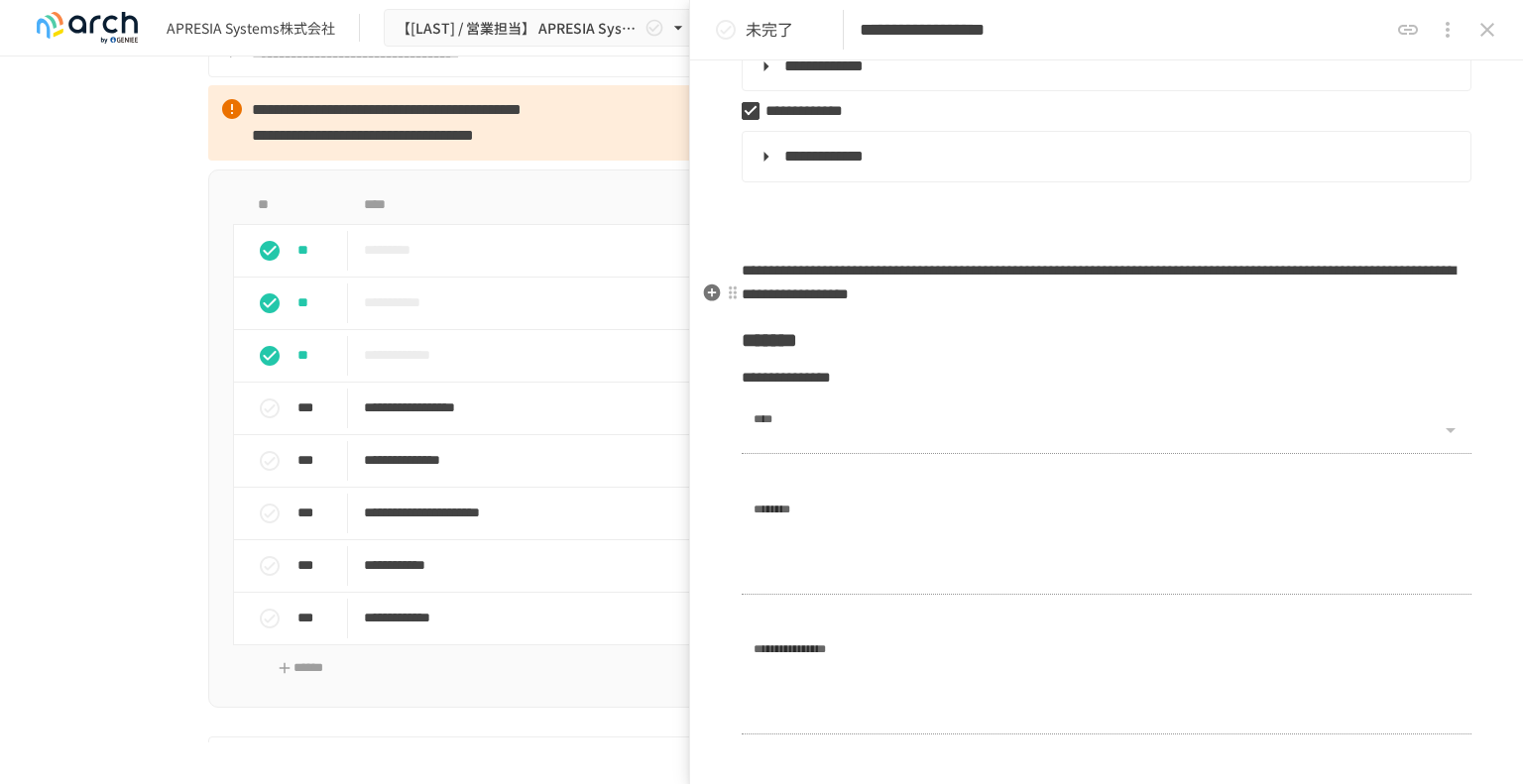 scroll, scrollTop: 892, scrollLeft: 0, axis: vertical 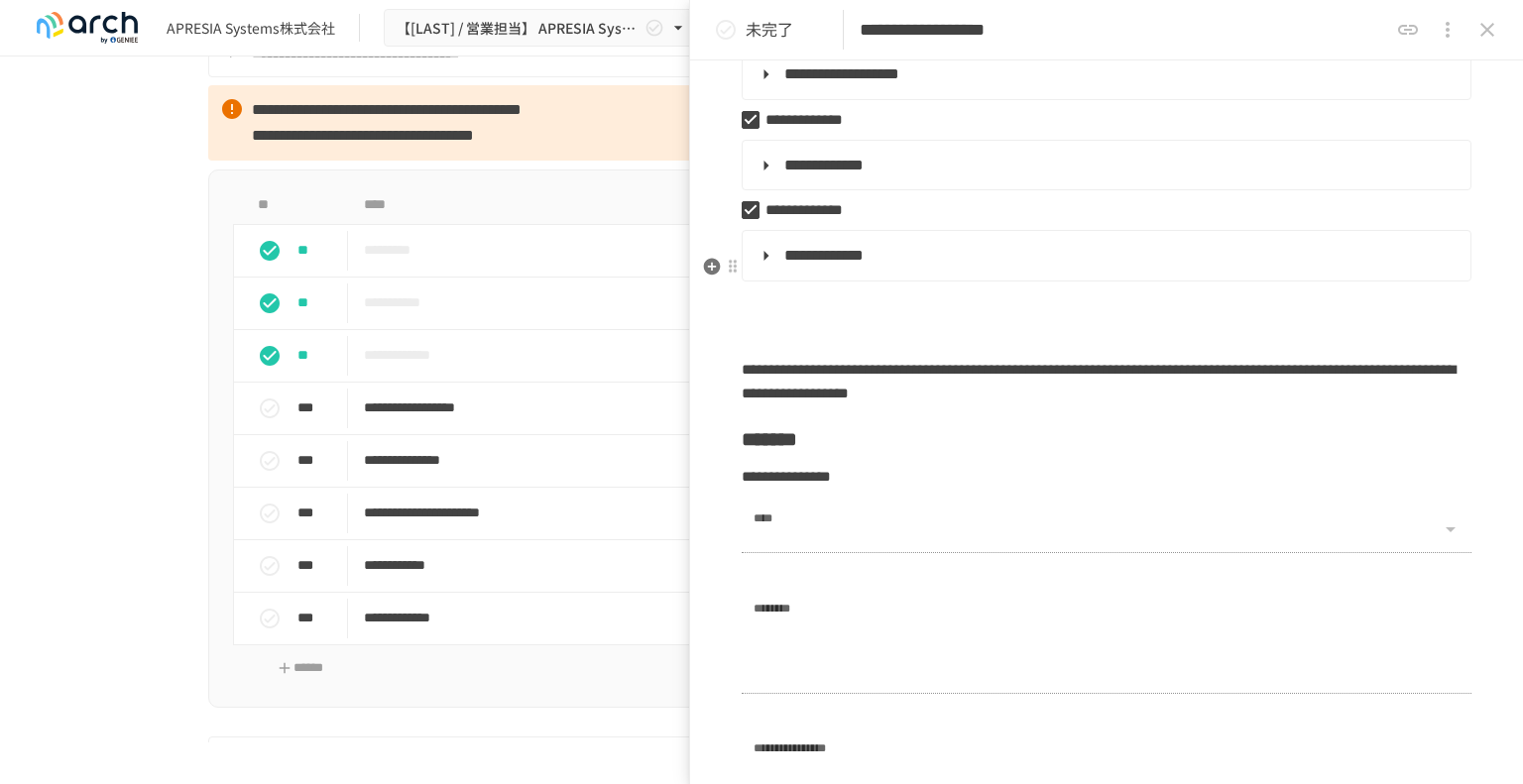 click on "**********" at bounding box center (1105, 256) 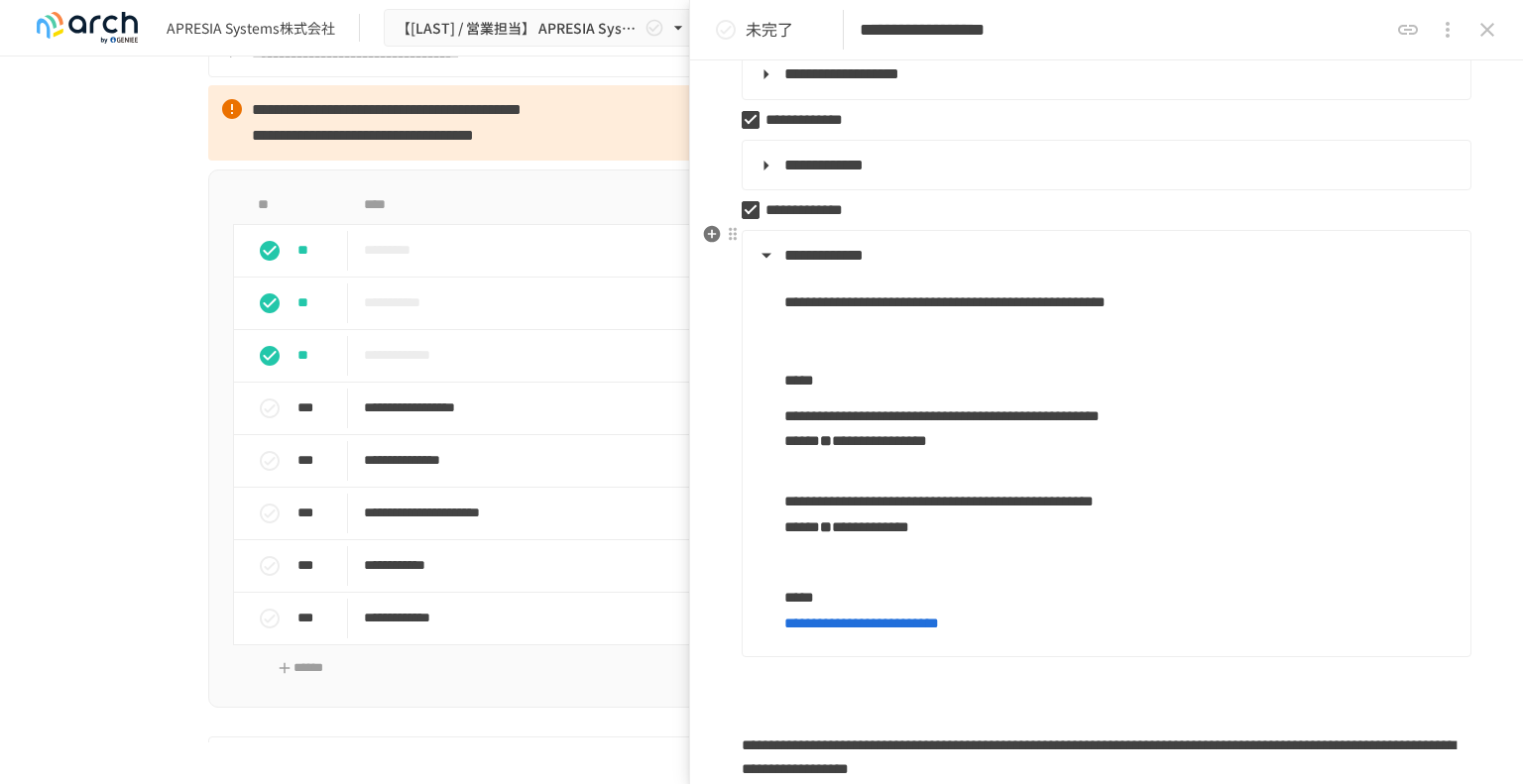 click on "**********" at bounding box center (1099, 210) 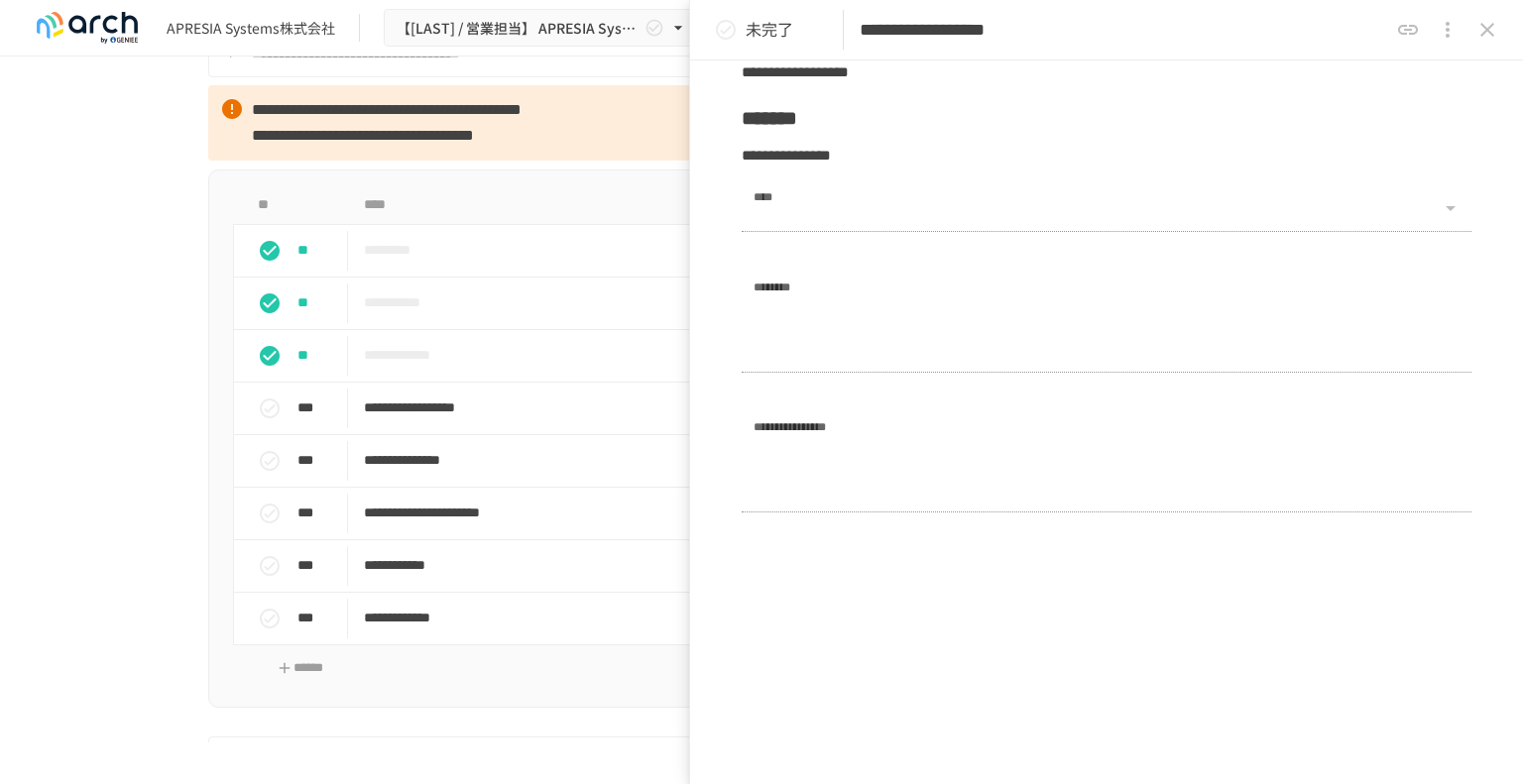scroll, scrollTop: 1685, scrollLeft: 0, axis: vertical 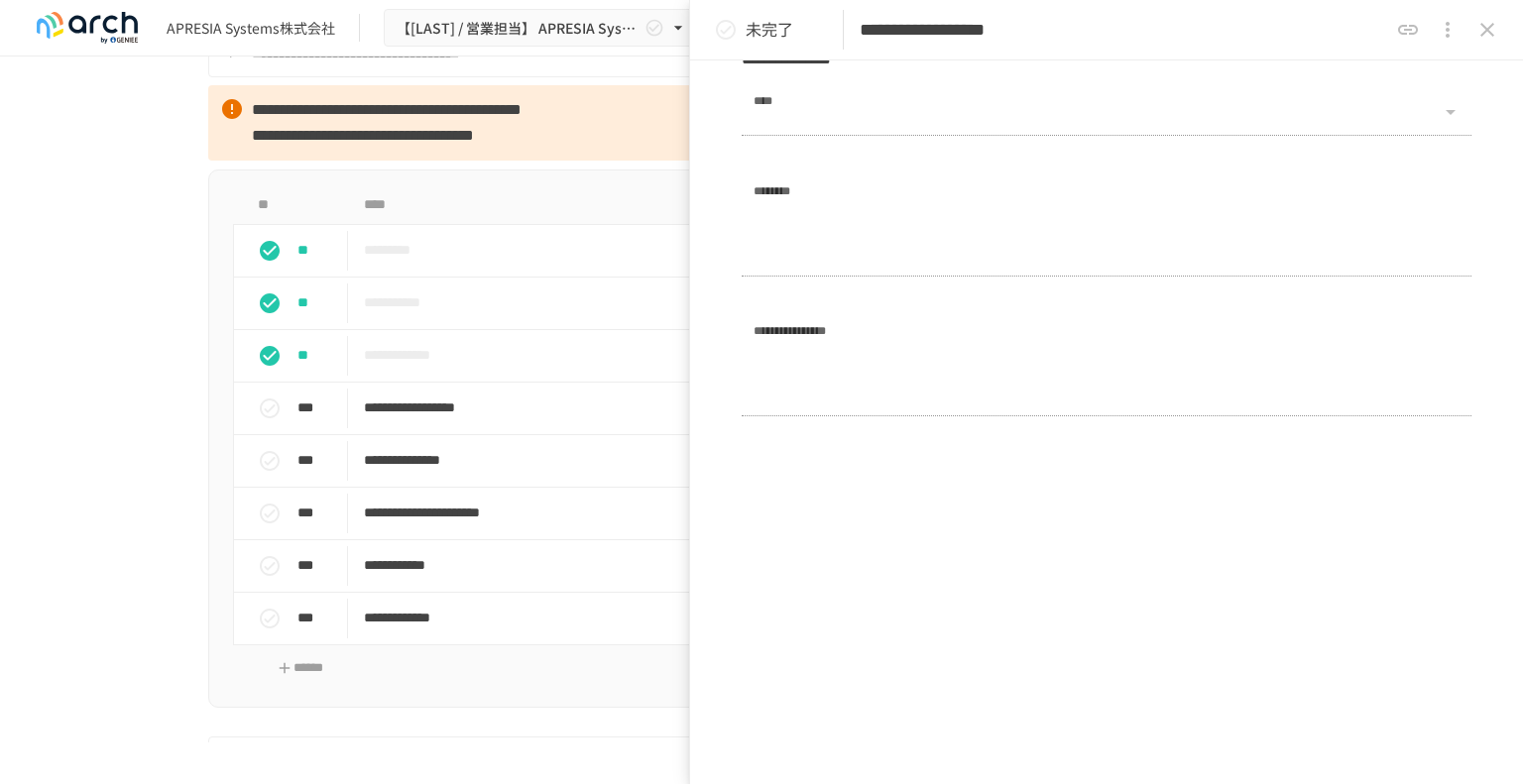 click 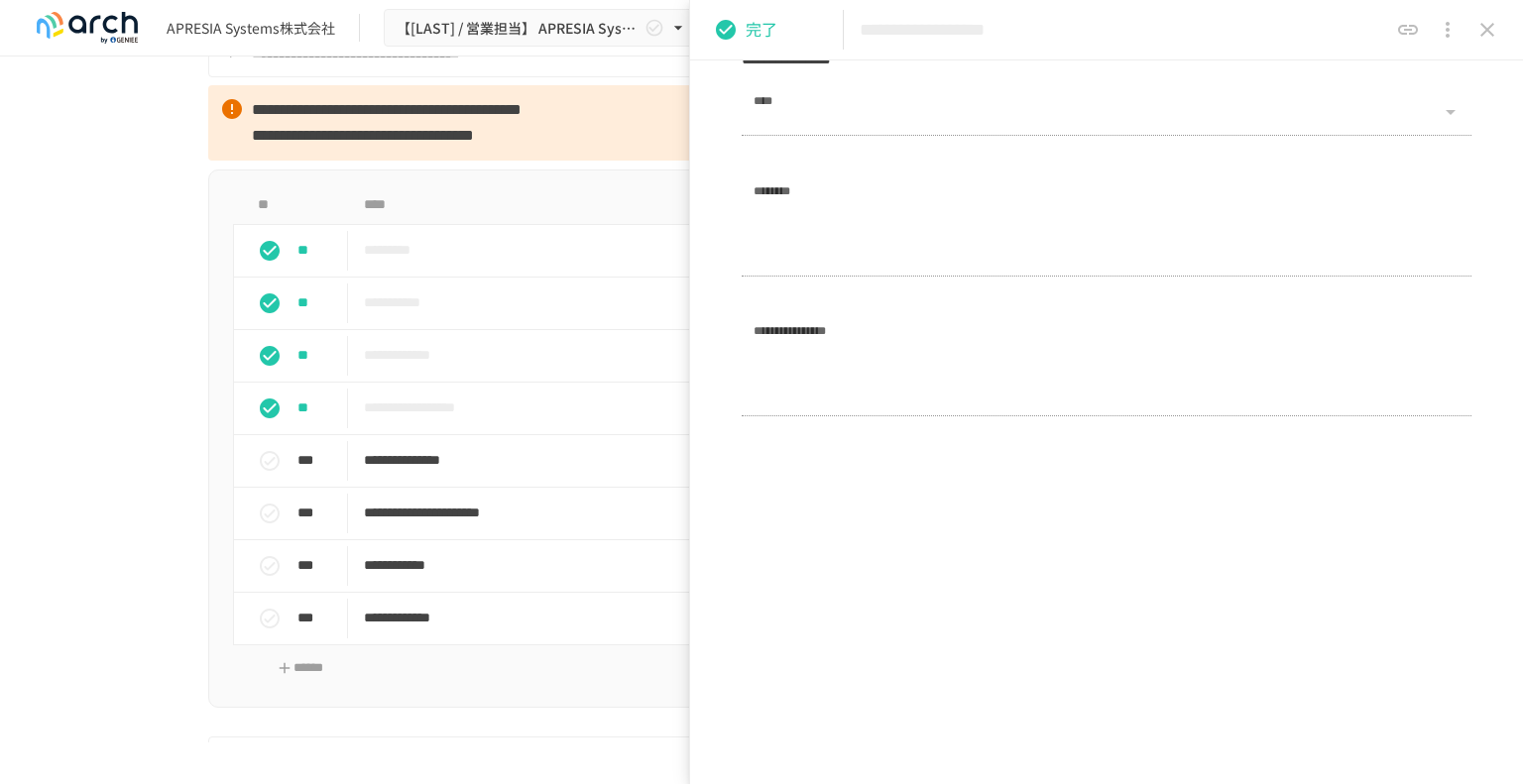 click 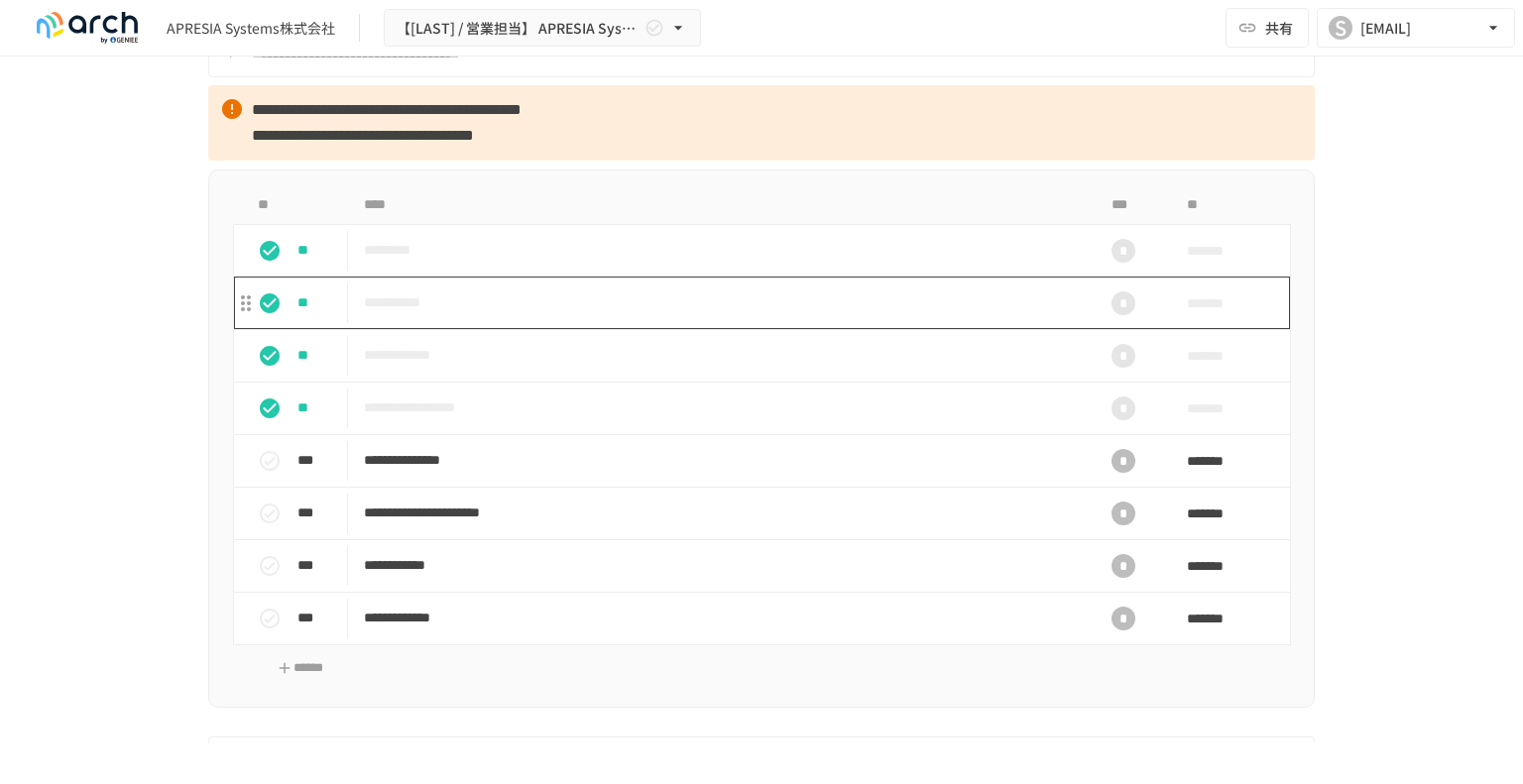 scroll, scrollTop: 1883, scrollLeft: 0, axis: vertical 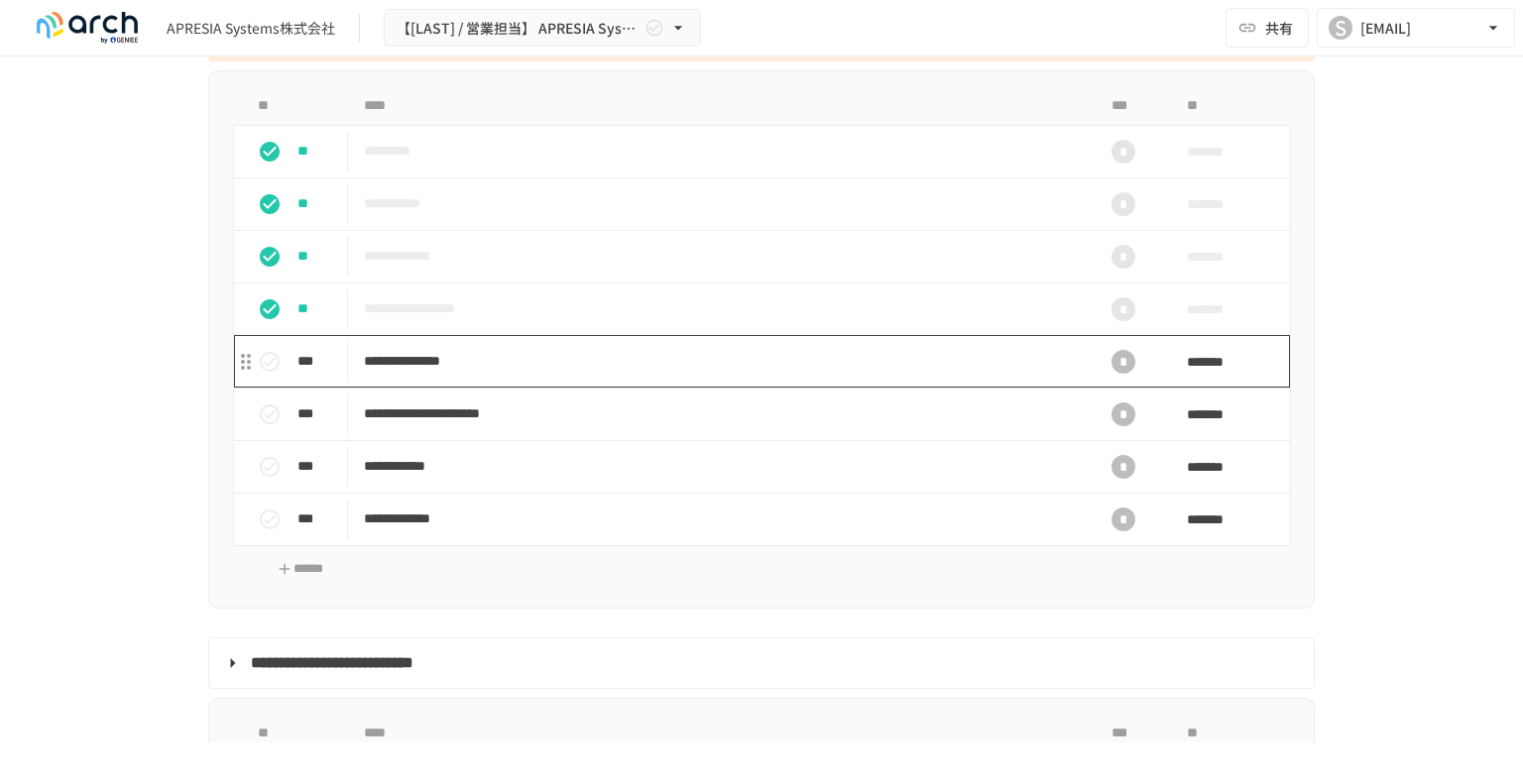 click on "**********" at bounding box center (720, 361) 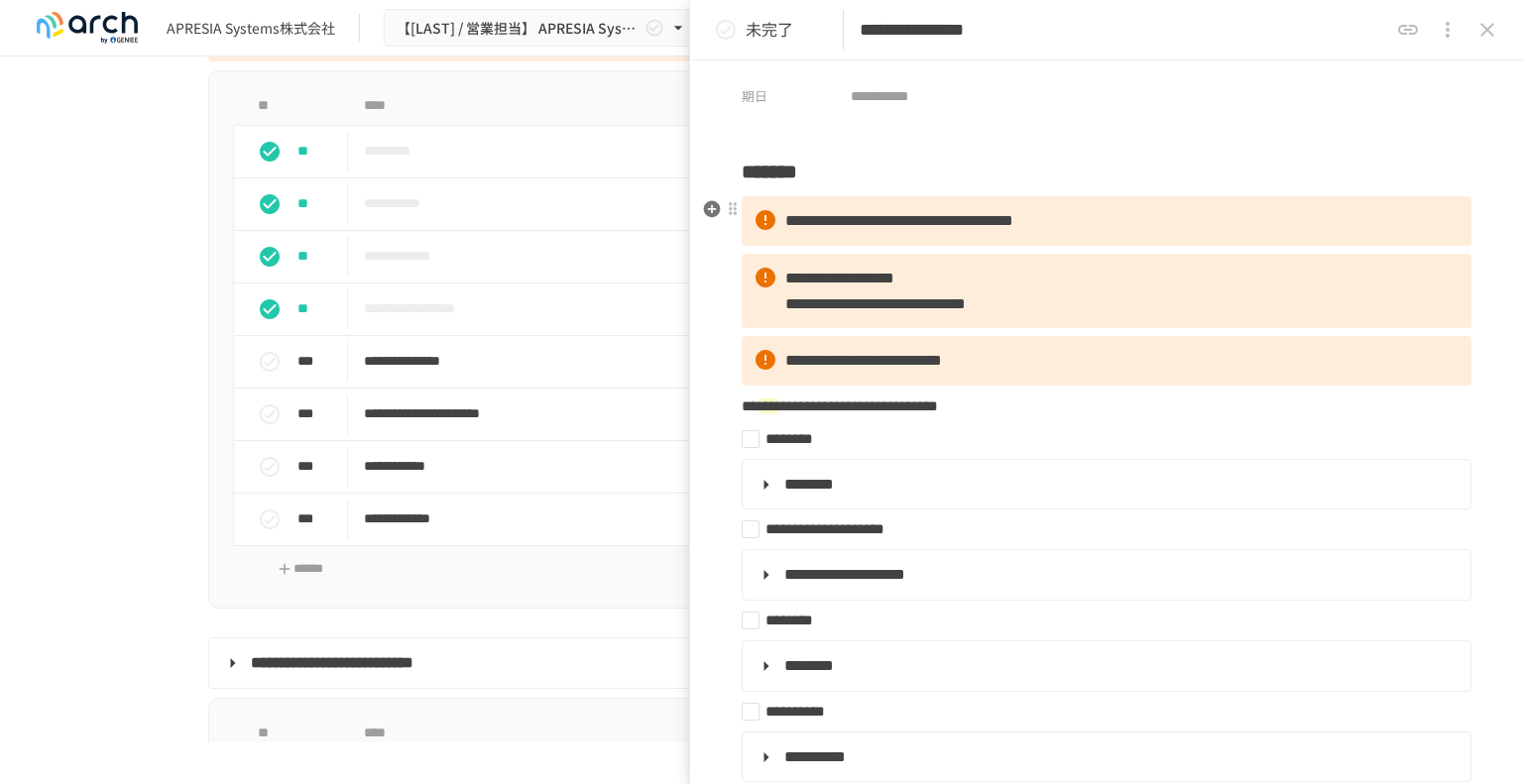 scroll, scrollTop: 99, scrollLeft: 0, axis: vertical 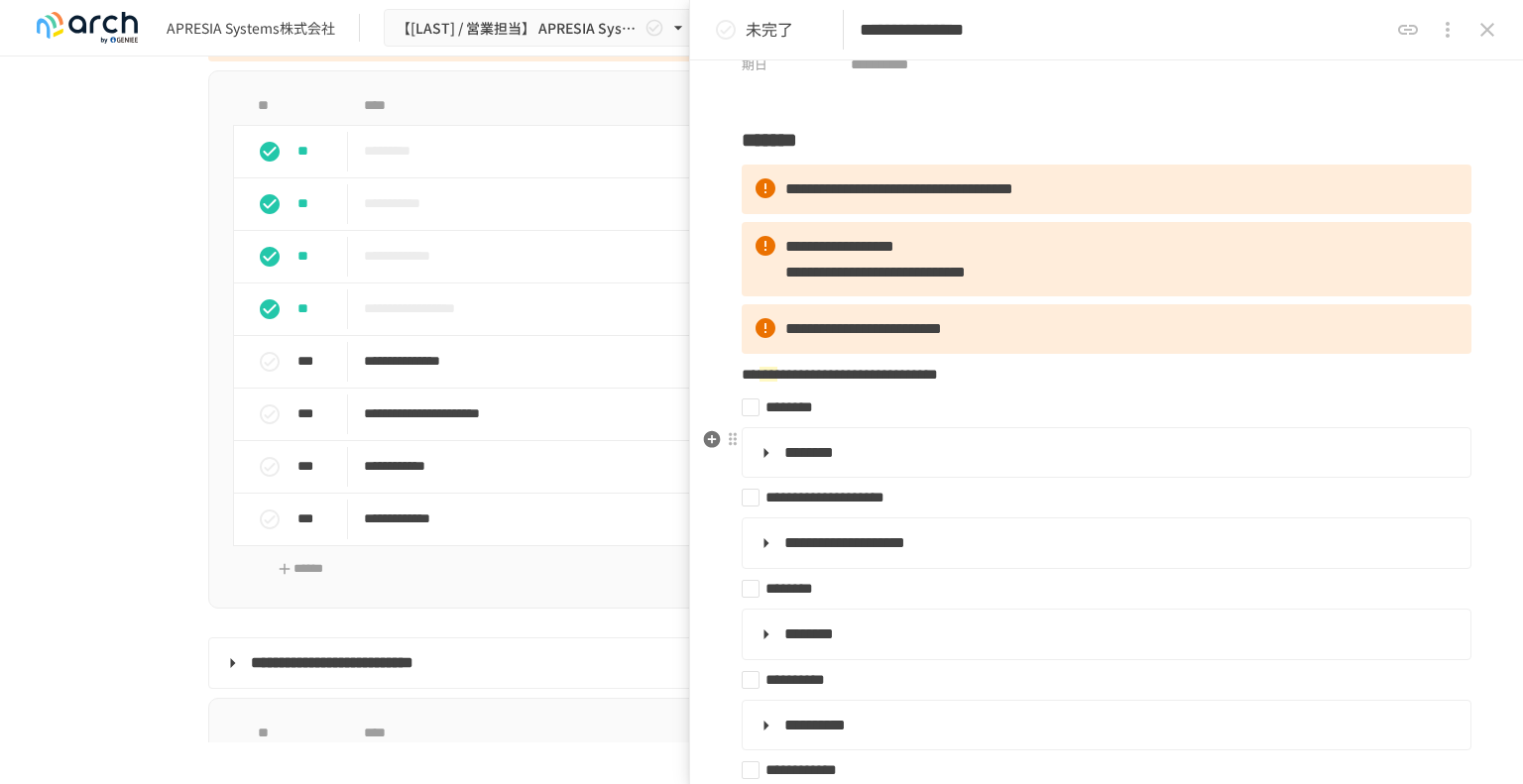 click on "********" at bounding box center (1105, 453) 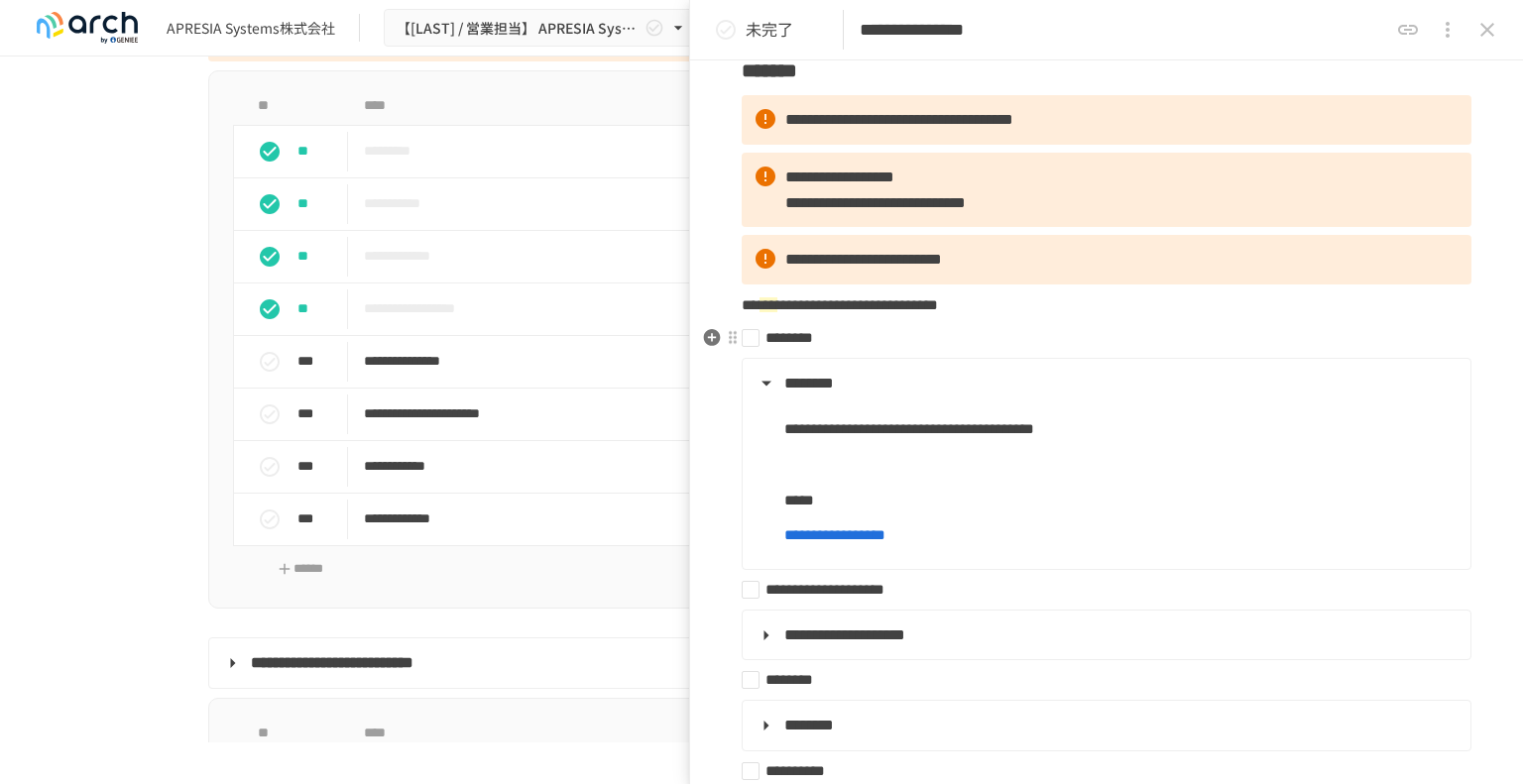 scroll, scrollTop: 198, scrollLeft: 0, axis: vertical 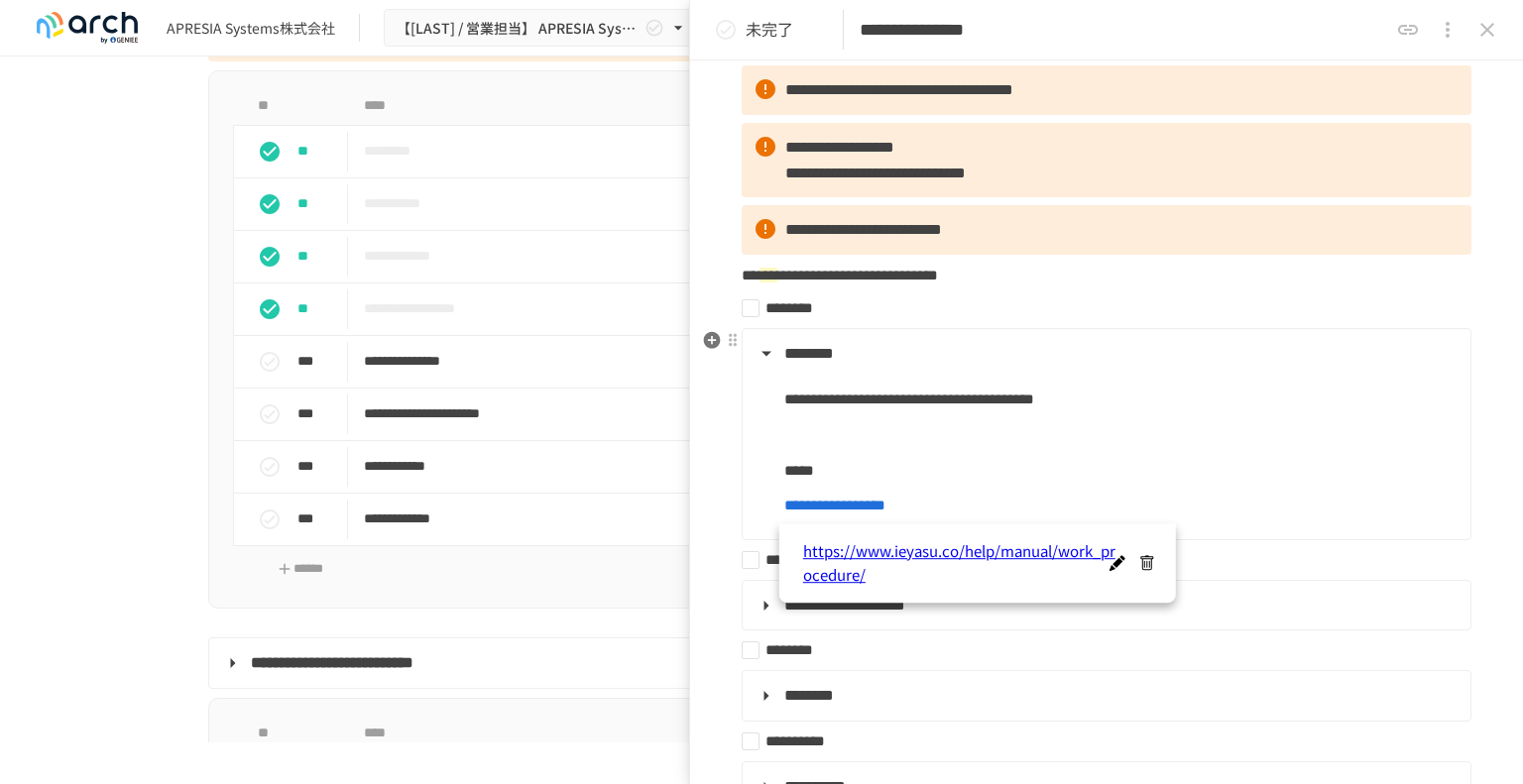 click on "**********" at bounding box center [835, 504] 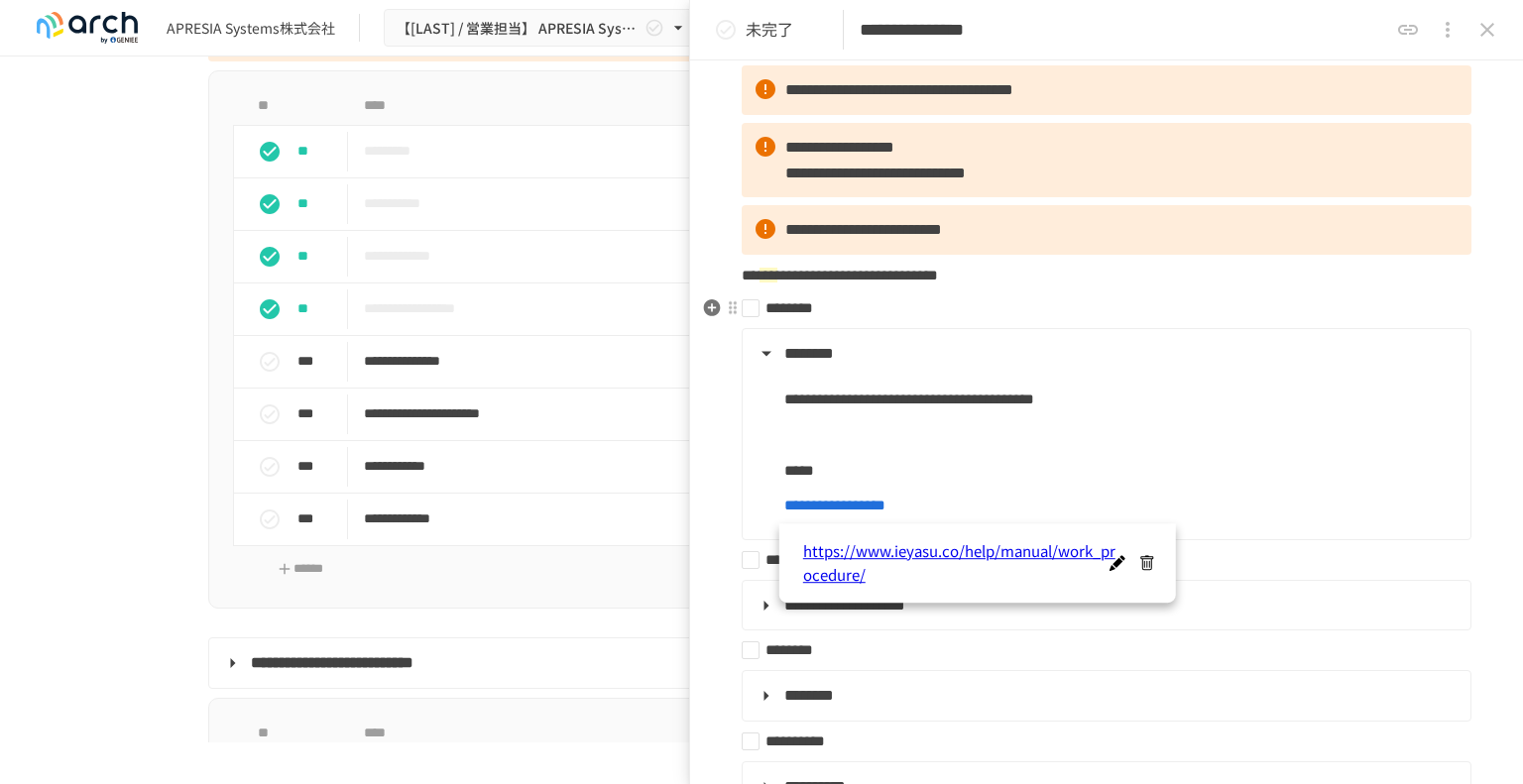 click on "********" at bounding box center (1099, 308) 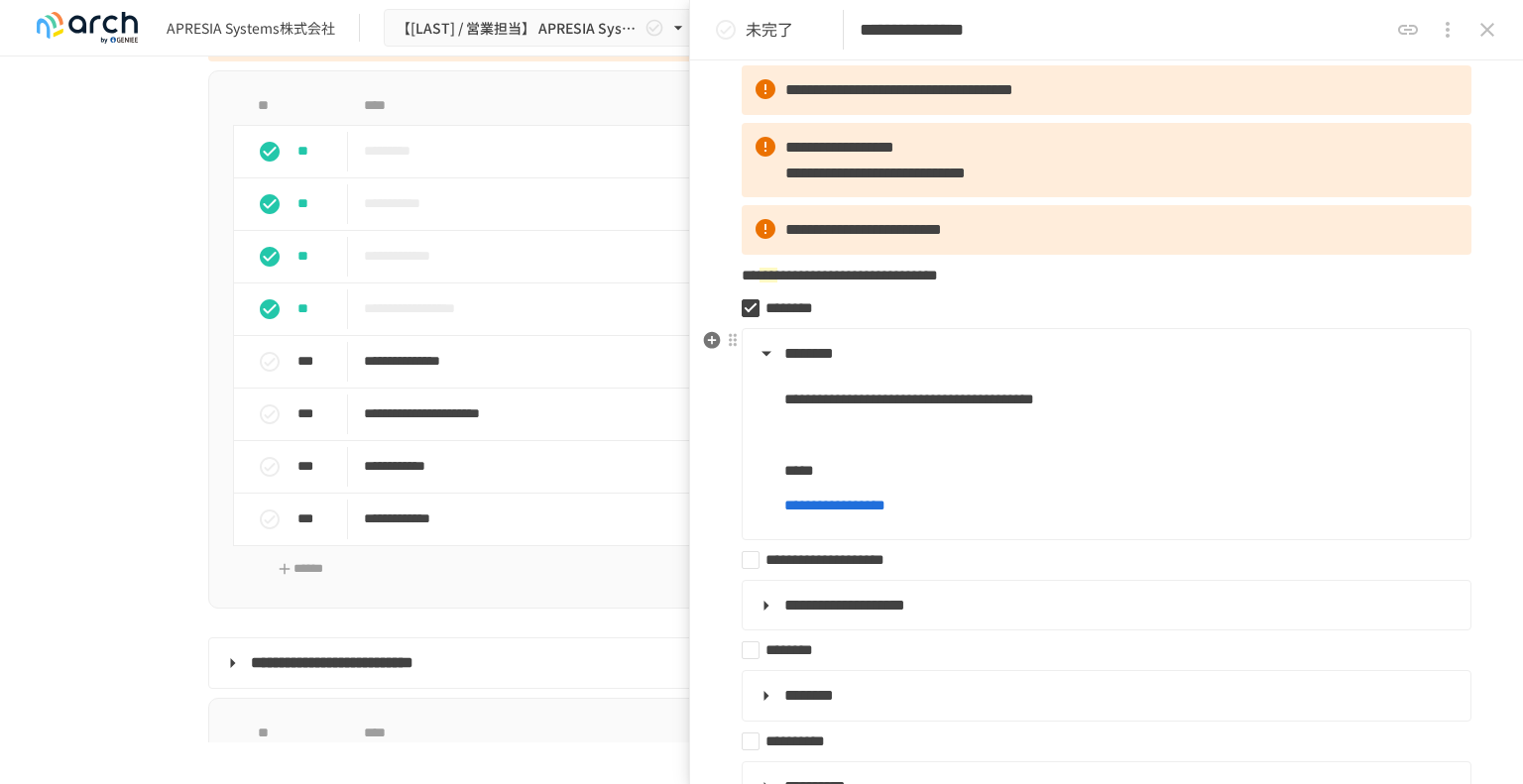 click on "**********" at bounding box center (1105, 442) 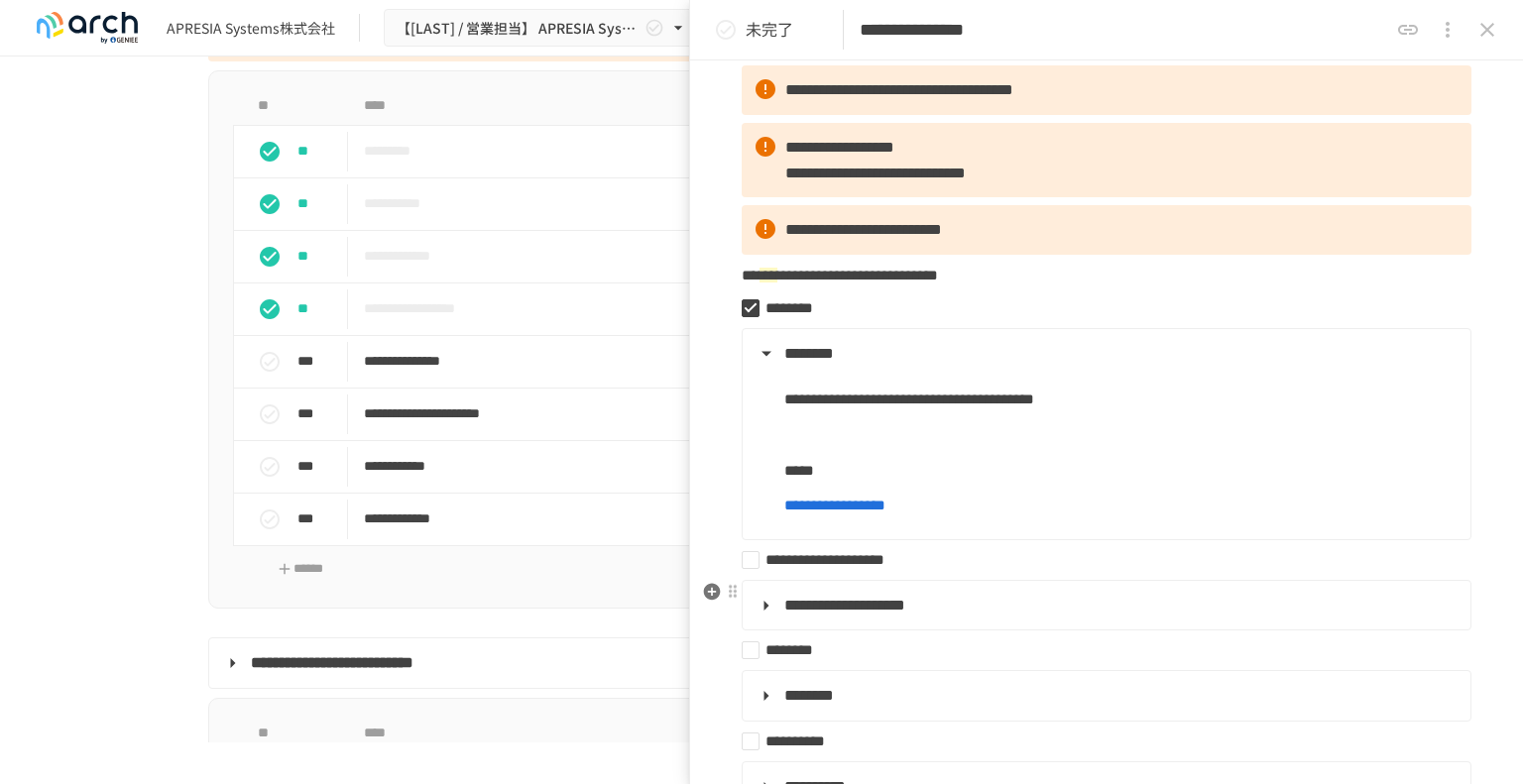 click on "**********" at bounding box center (1105, 606) 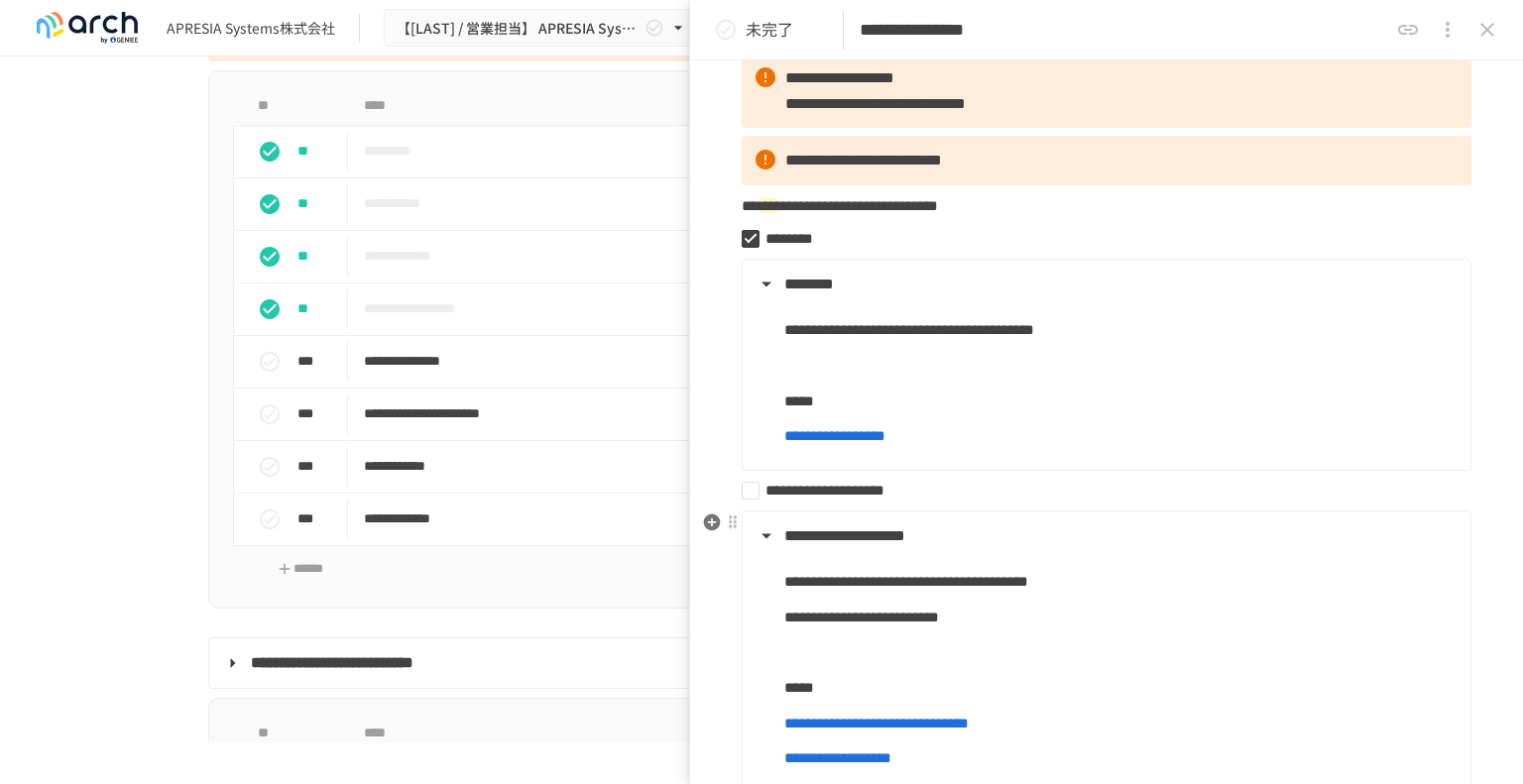 scroll, scrollTop: 297, scrollLeft: 0, axis: vertical 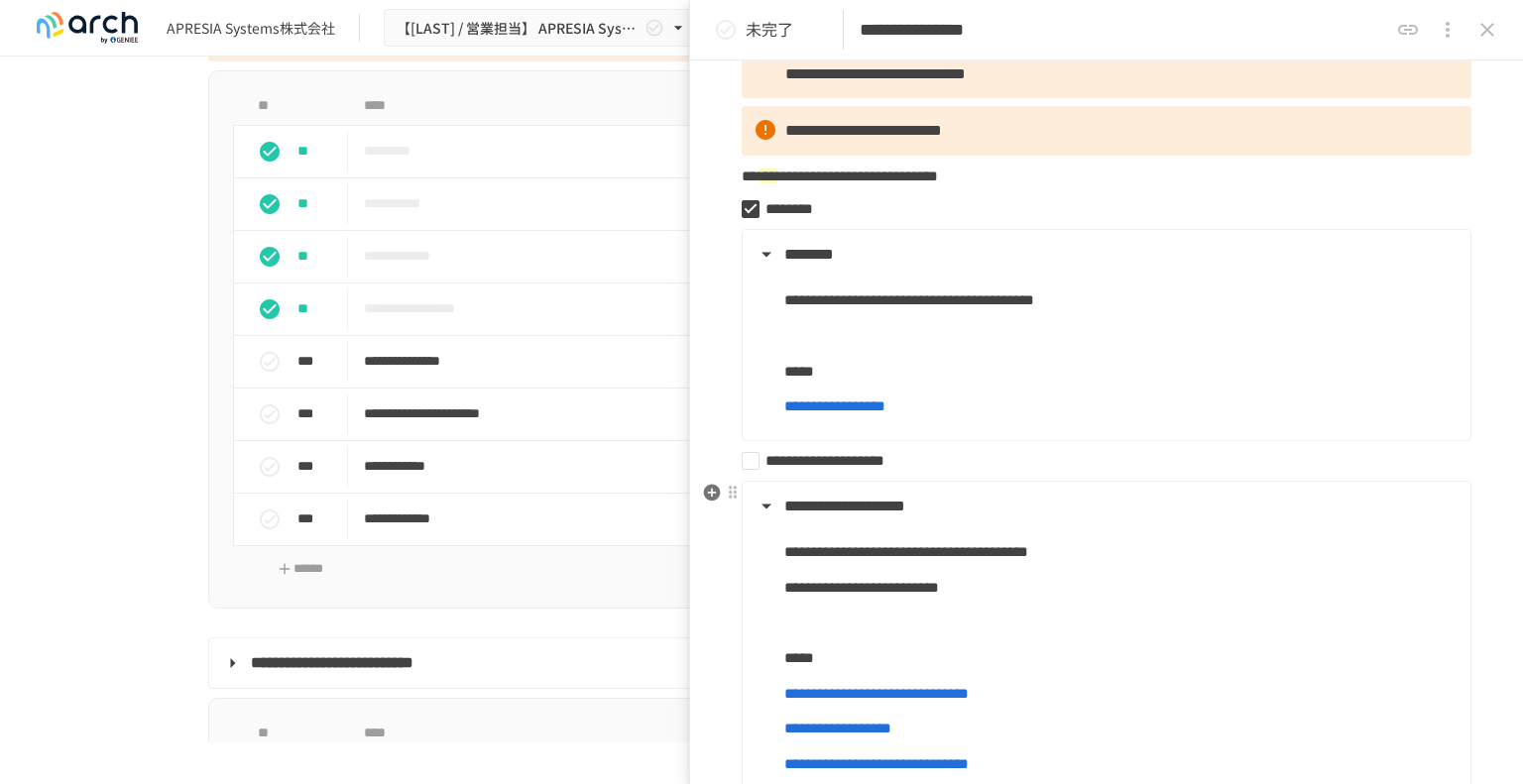 click on "**********" at bounding box center [1105, 506] 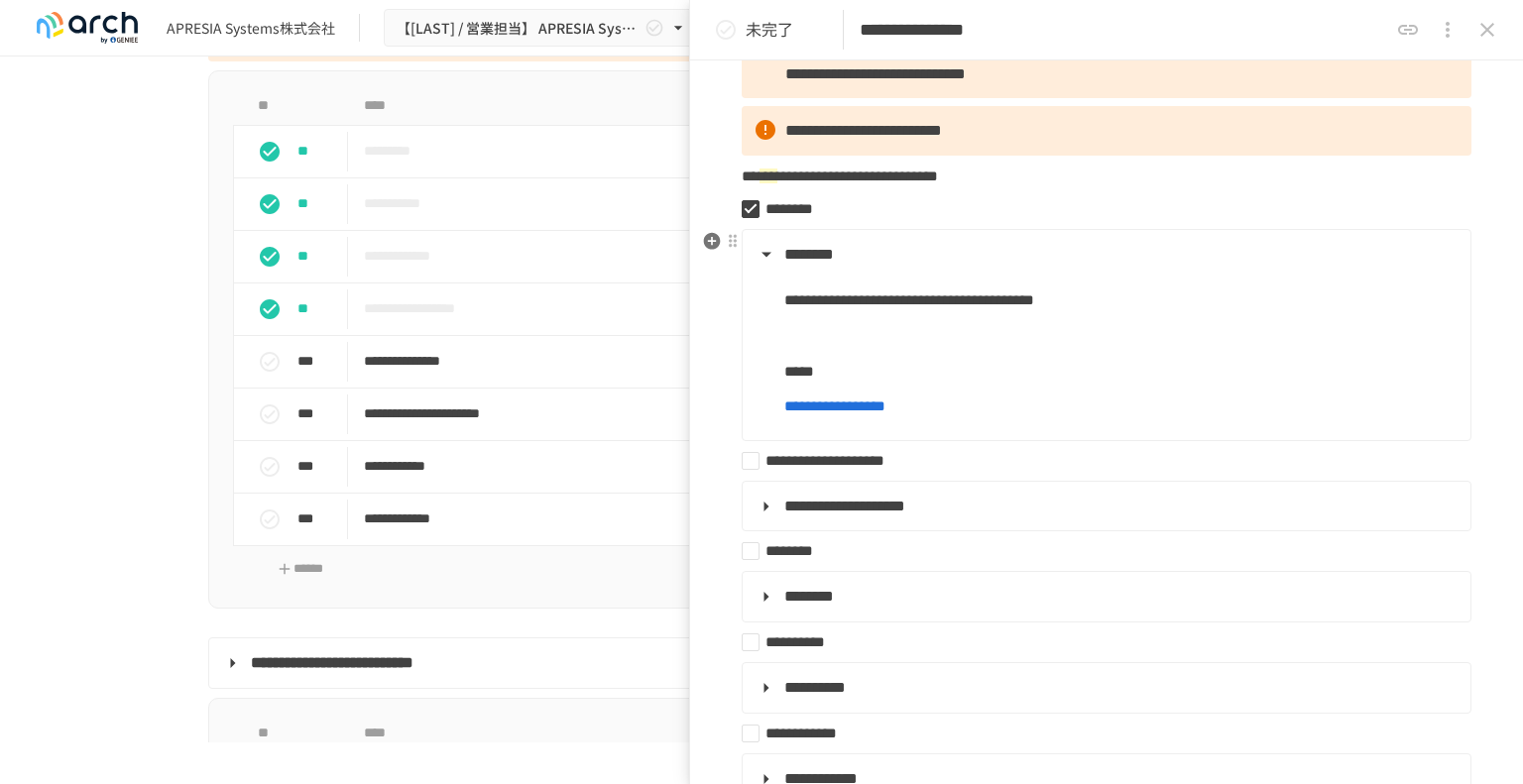 scroll, scrollTop: 496, scrollLeft: 0, axis: vertical 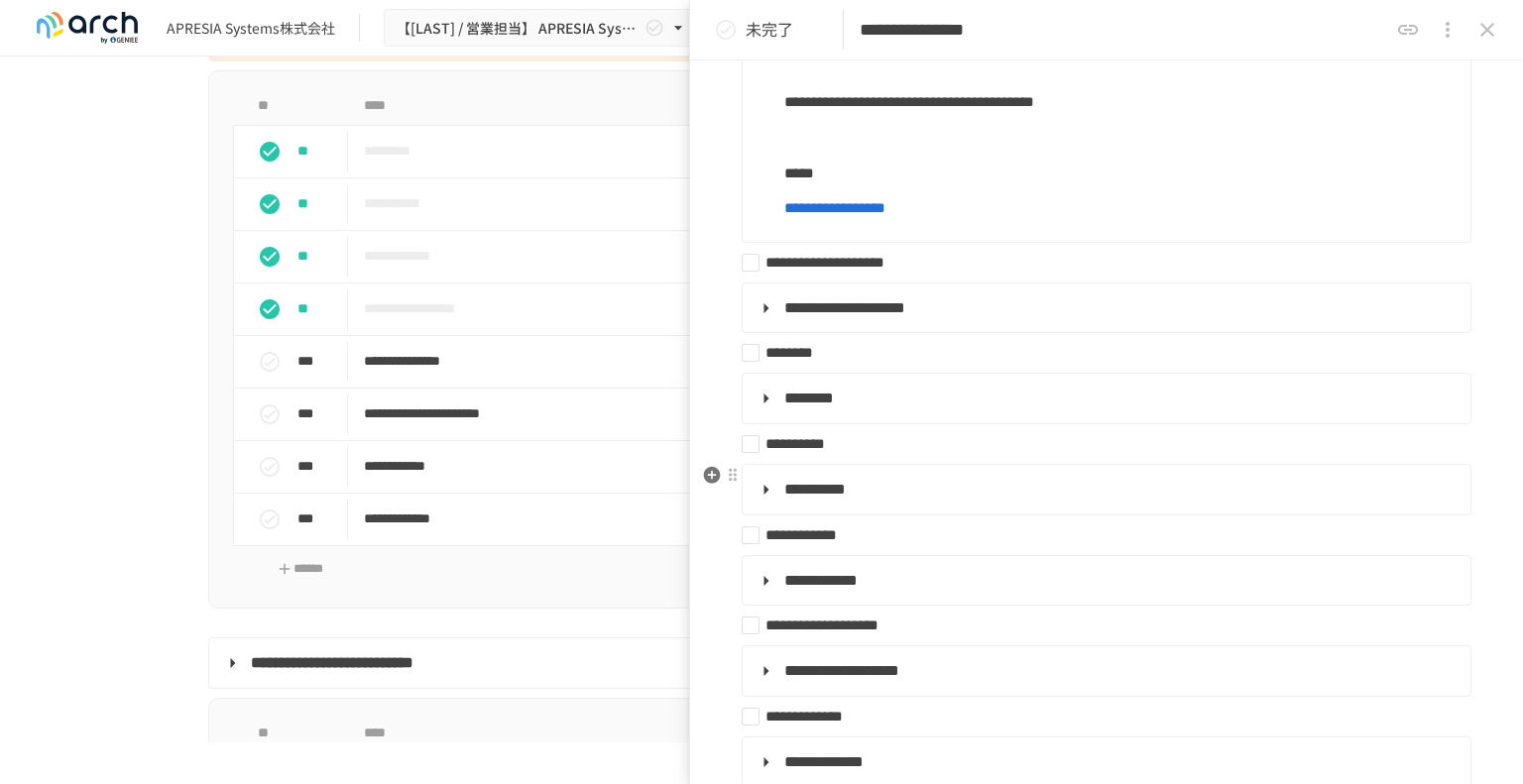 click on "**********" at bounding box center (1105, 490) 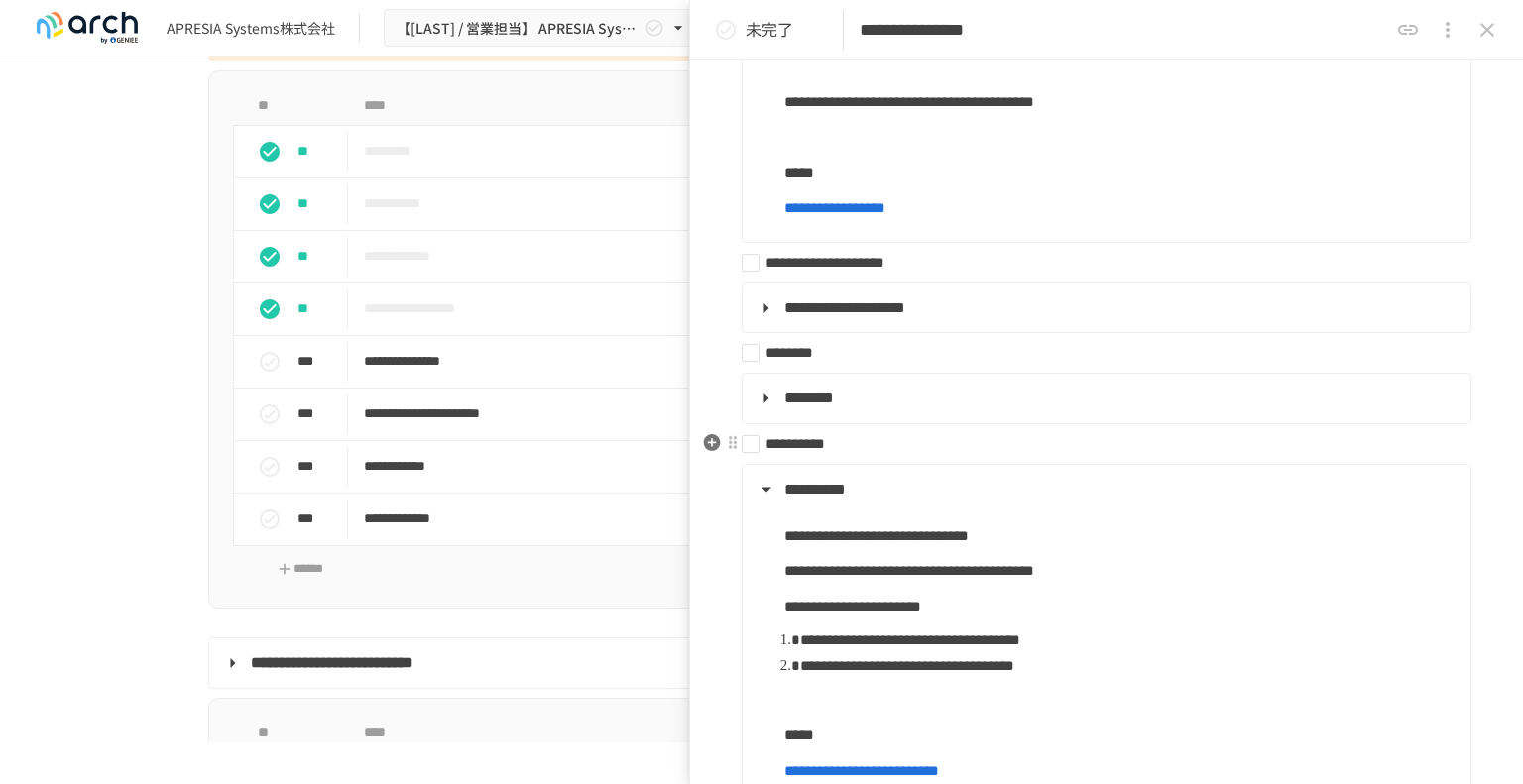 click on "**********" at bounding box center (1099, 444) 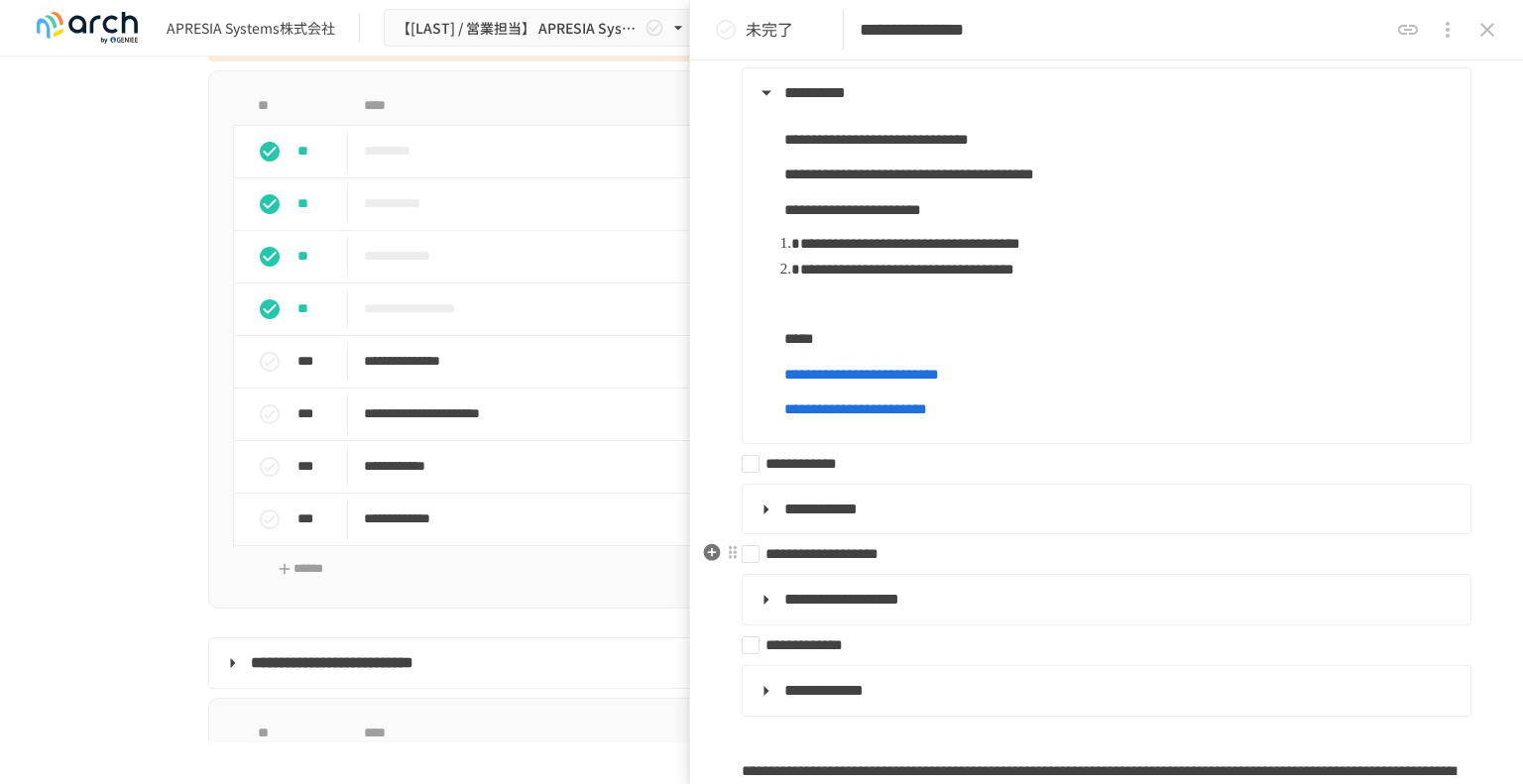 scroll, scrollTop: 991, scrollLeft: 0, axis: vertical 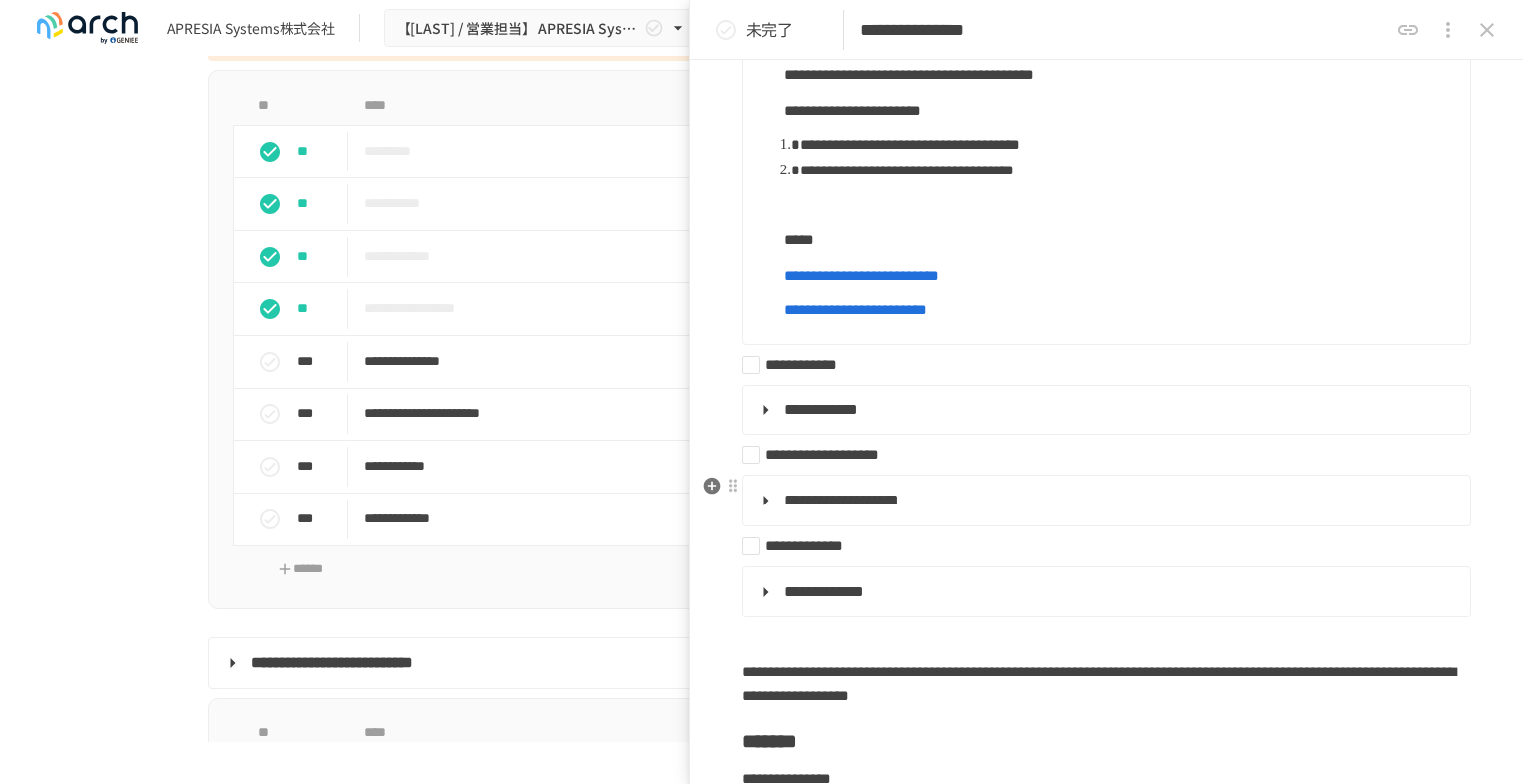 click on "**********" at bounding box center [1105, 501] 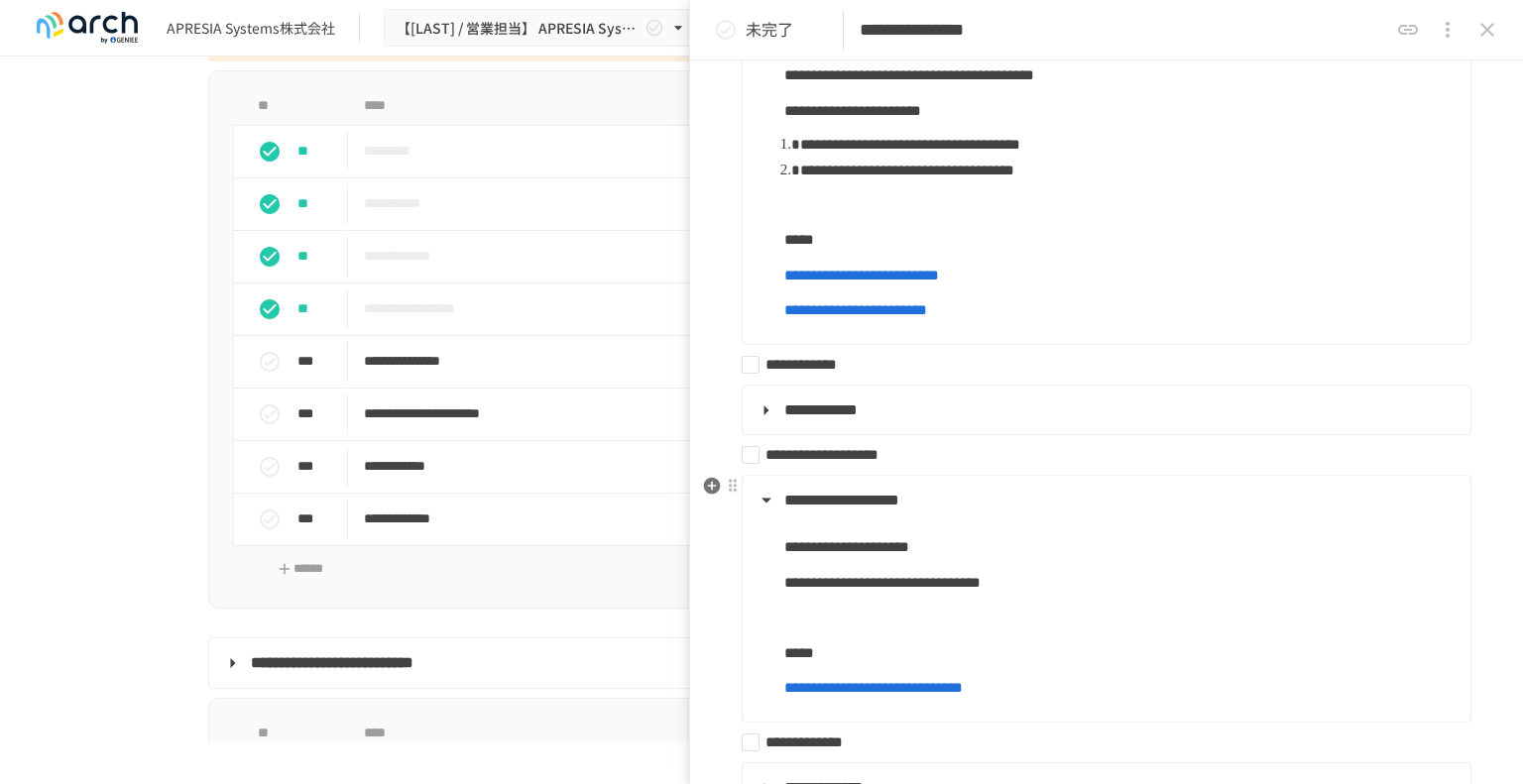click on "**********" at bounding box center (1105, 501) 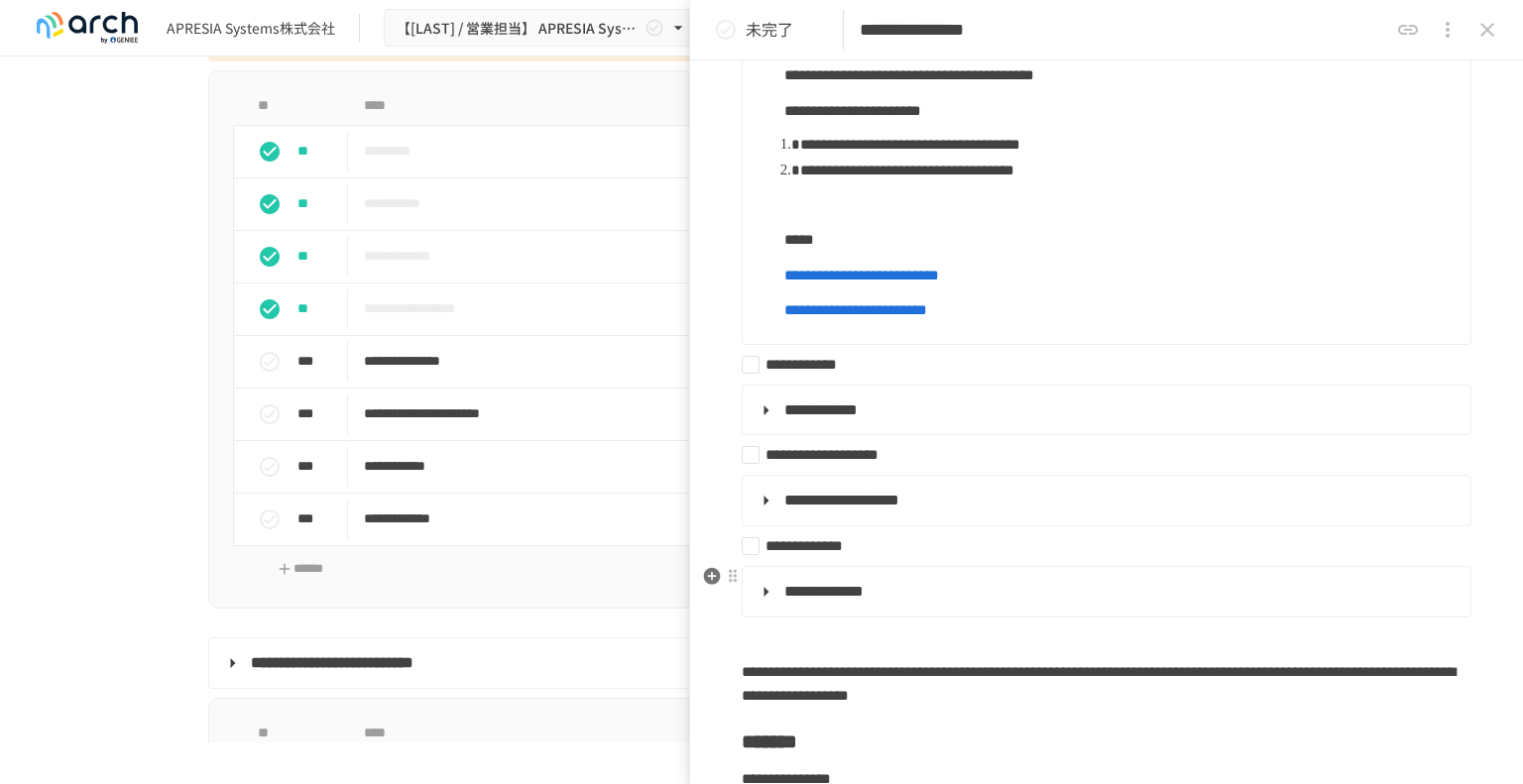 click on "**********" at bounding box center [1105, 592] 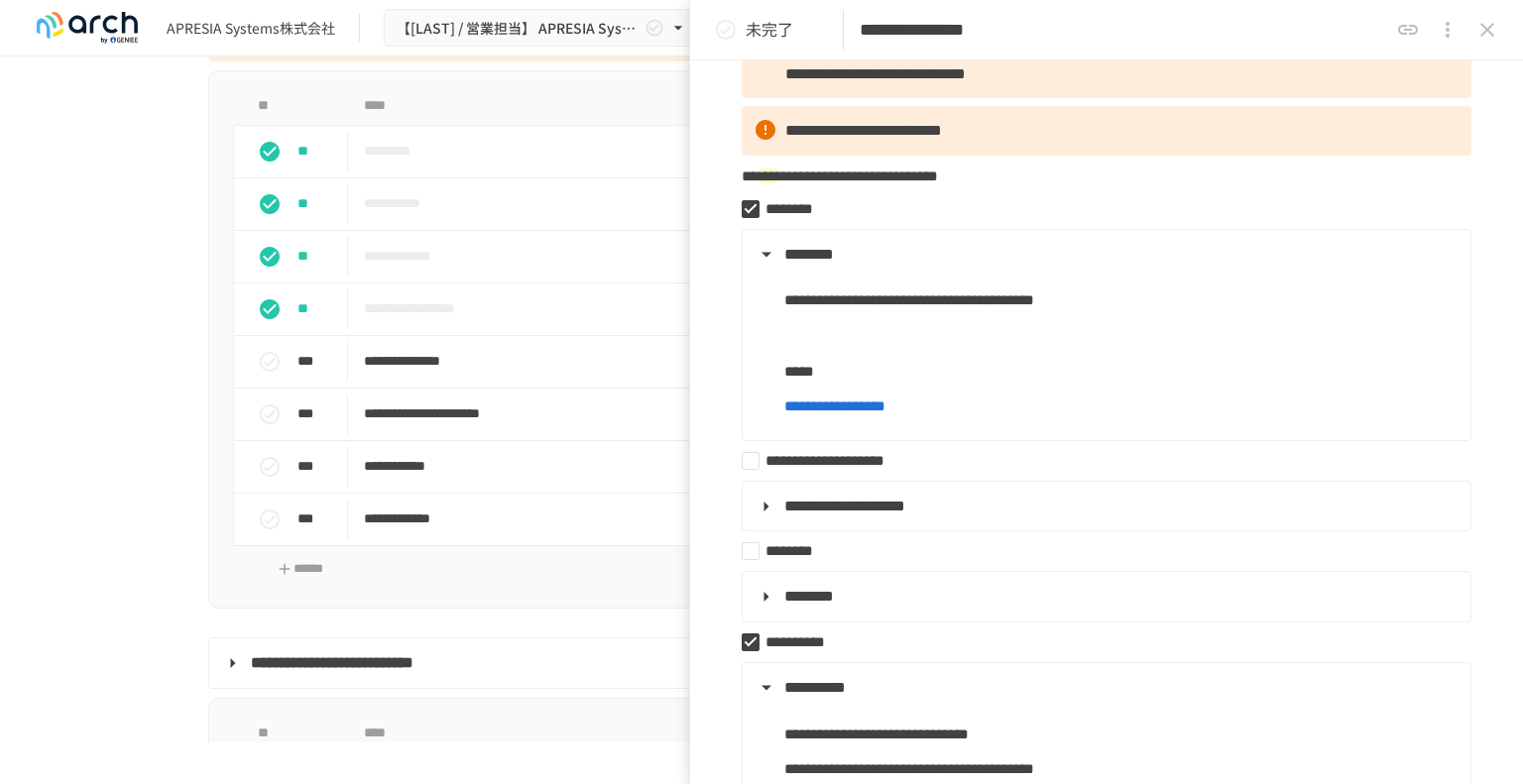 scroll, scrollTop: 0, scrollLeft: 0, axis: both 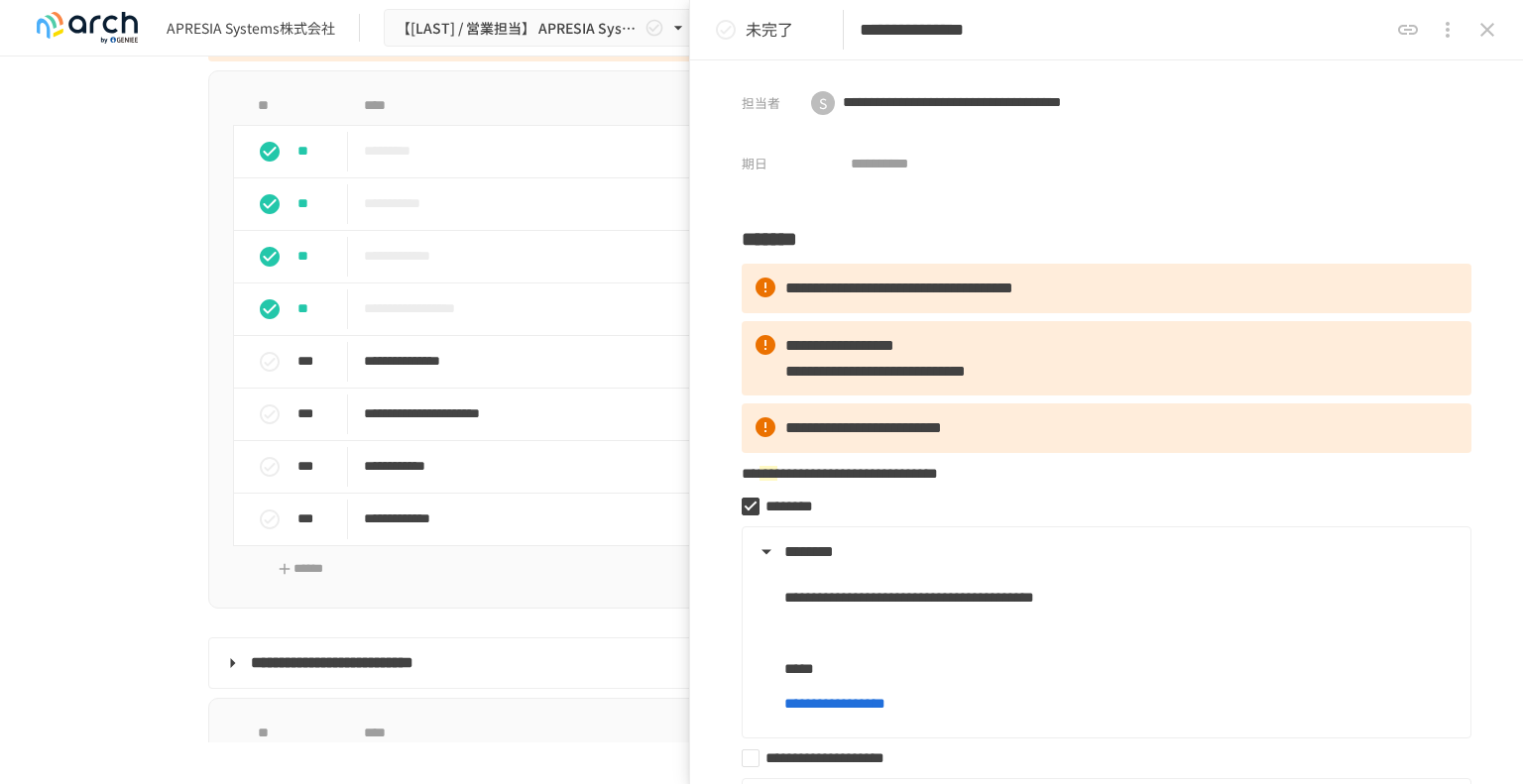 click 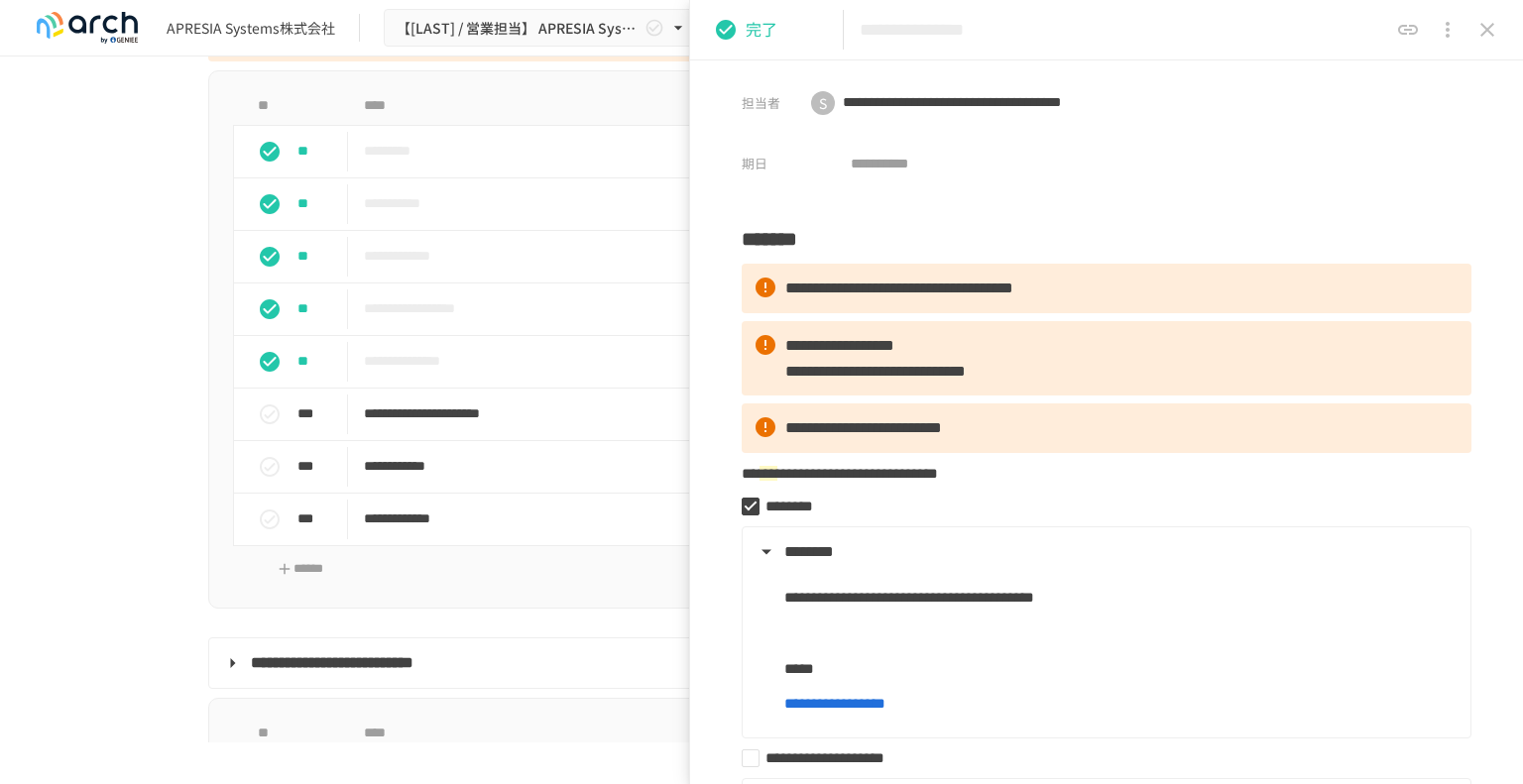 click 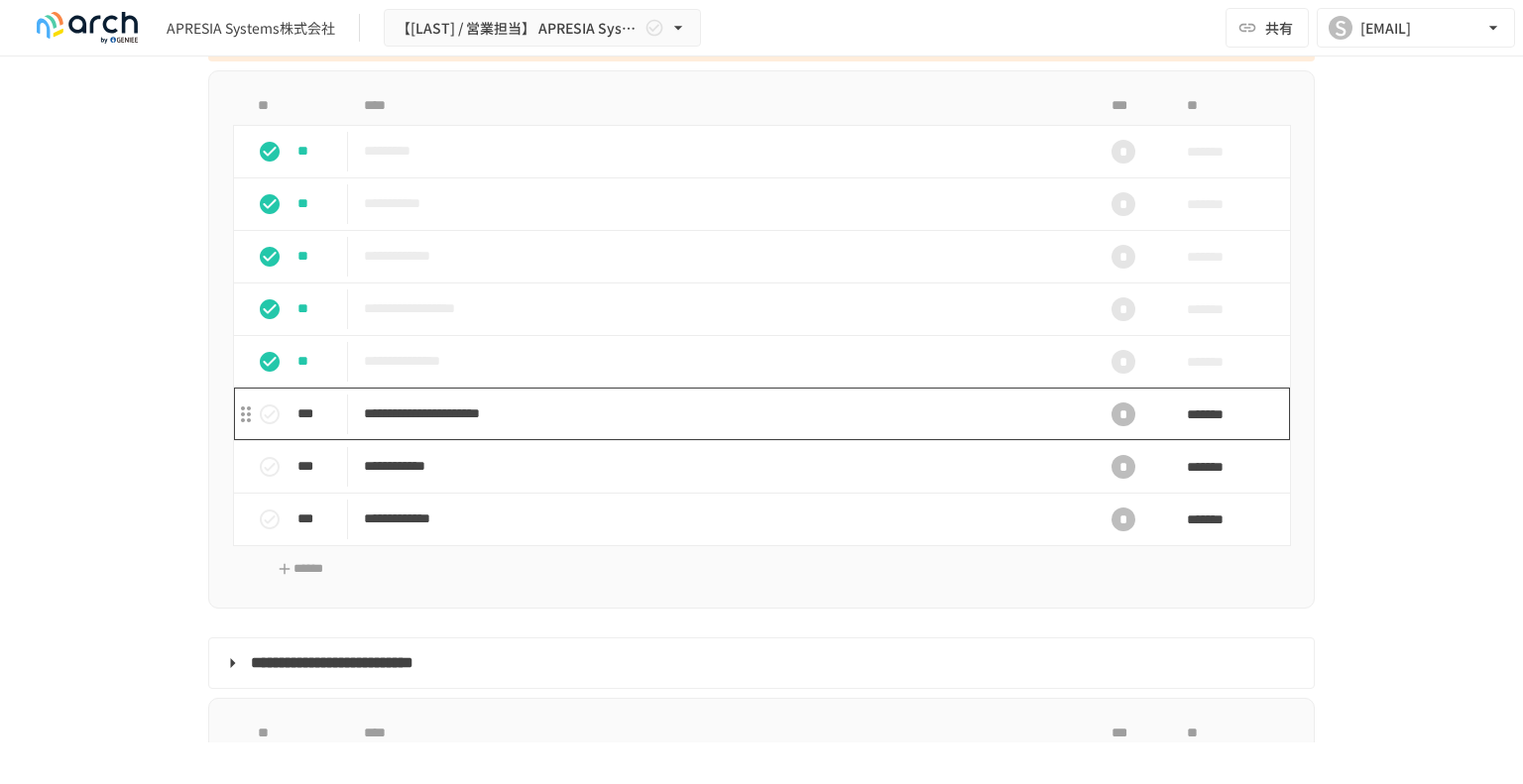 click on "**********" at bounding box center [720, 413] 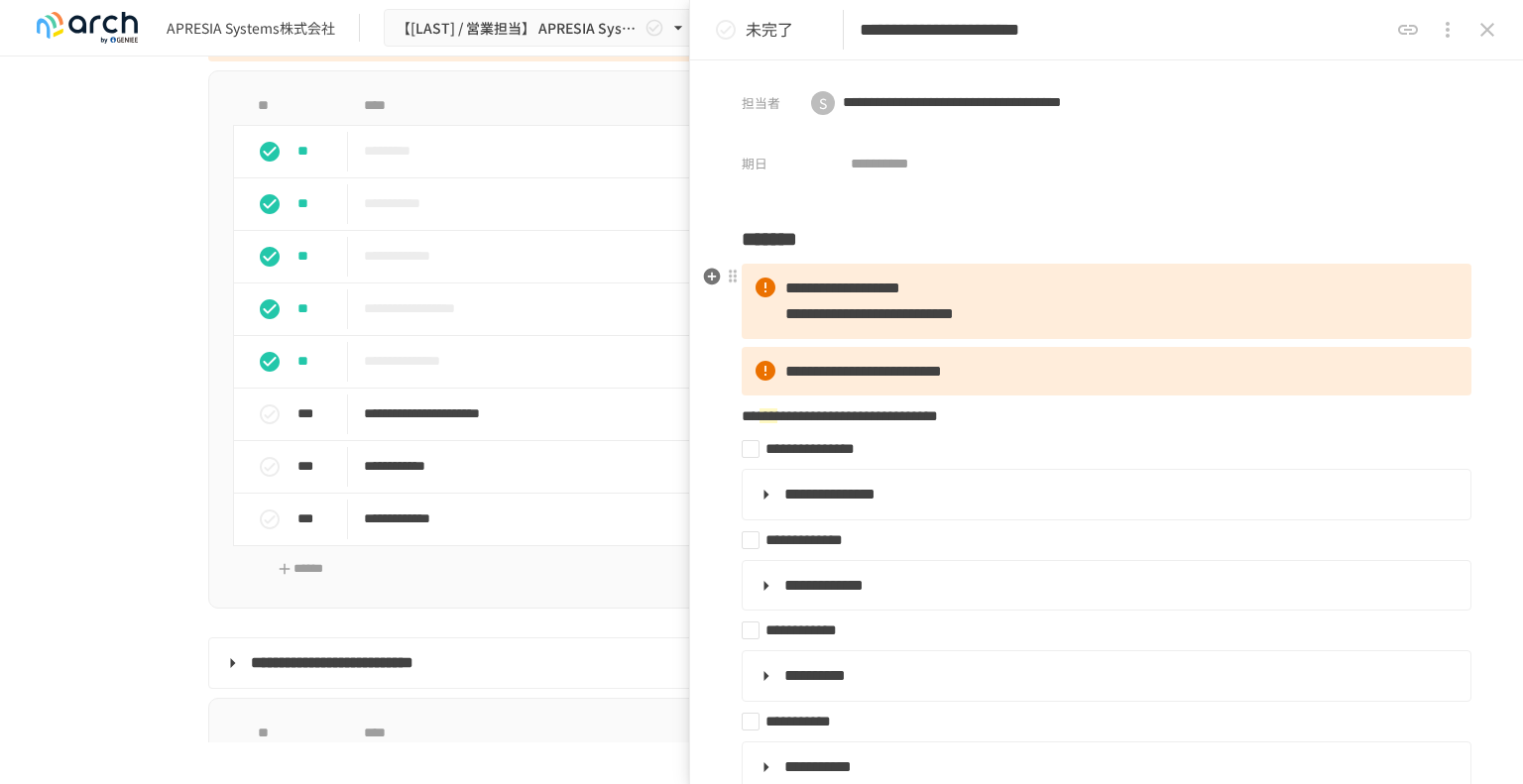 scroll, scrollTop: 99, scrollLeft: 0, axis: vertical 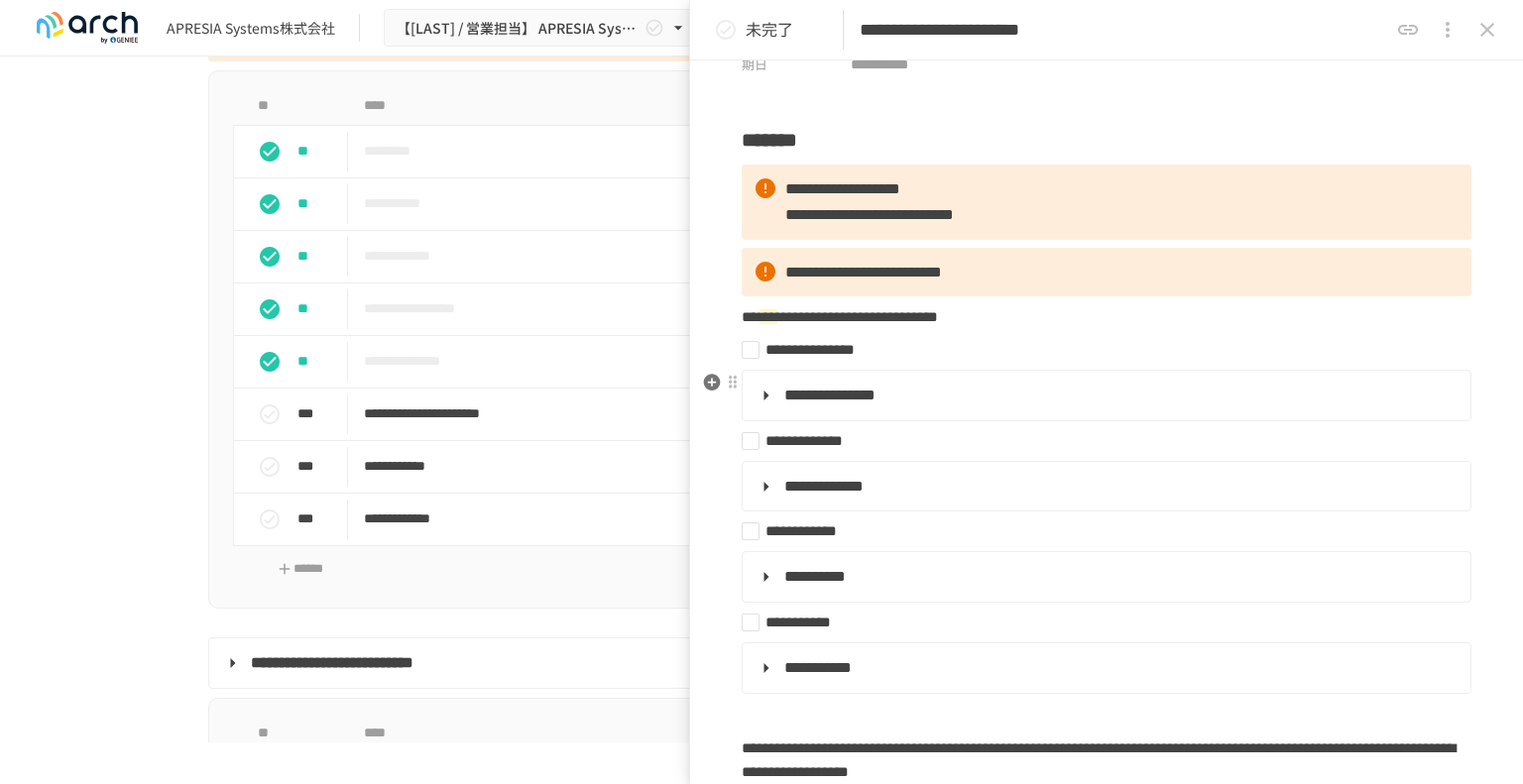 click on "**********" at bounding box center [1105, 395] 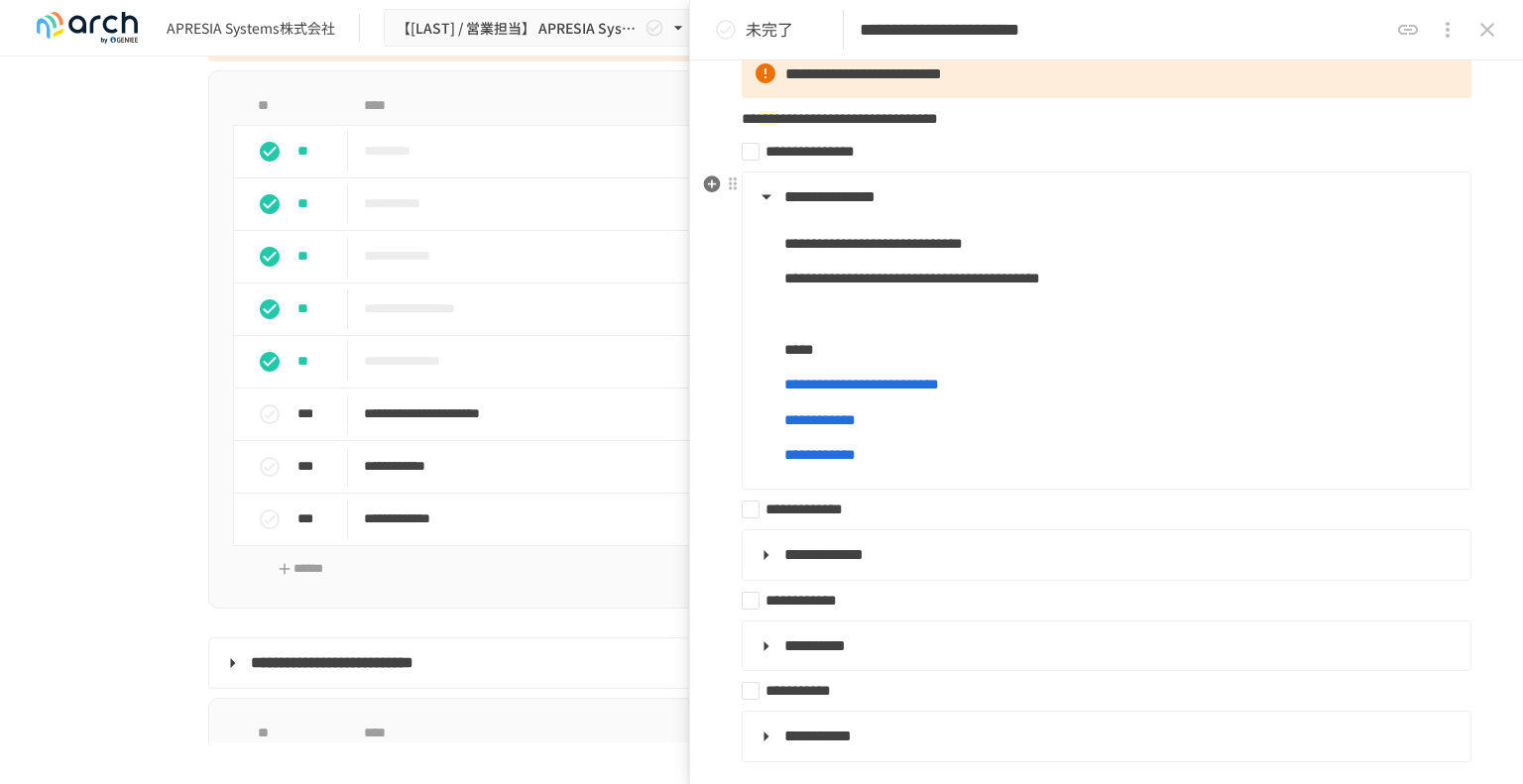 scroll, scrollTop: 396, scrollLeft: 0, axis: vertical 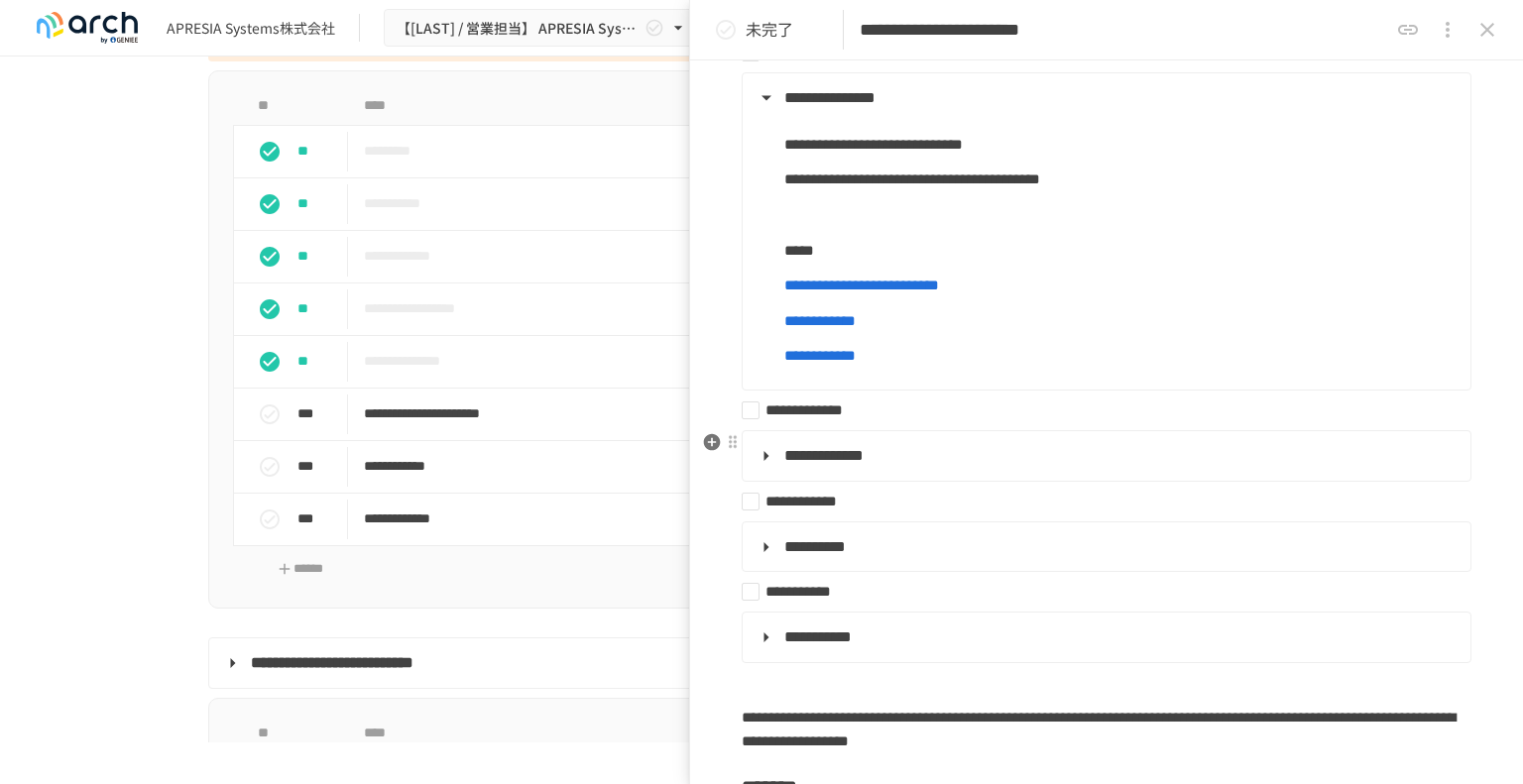 click on "**********" at bounding box center (1105, 456) 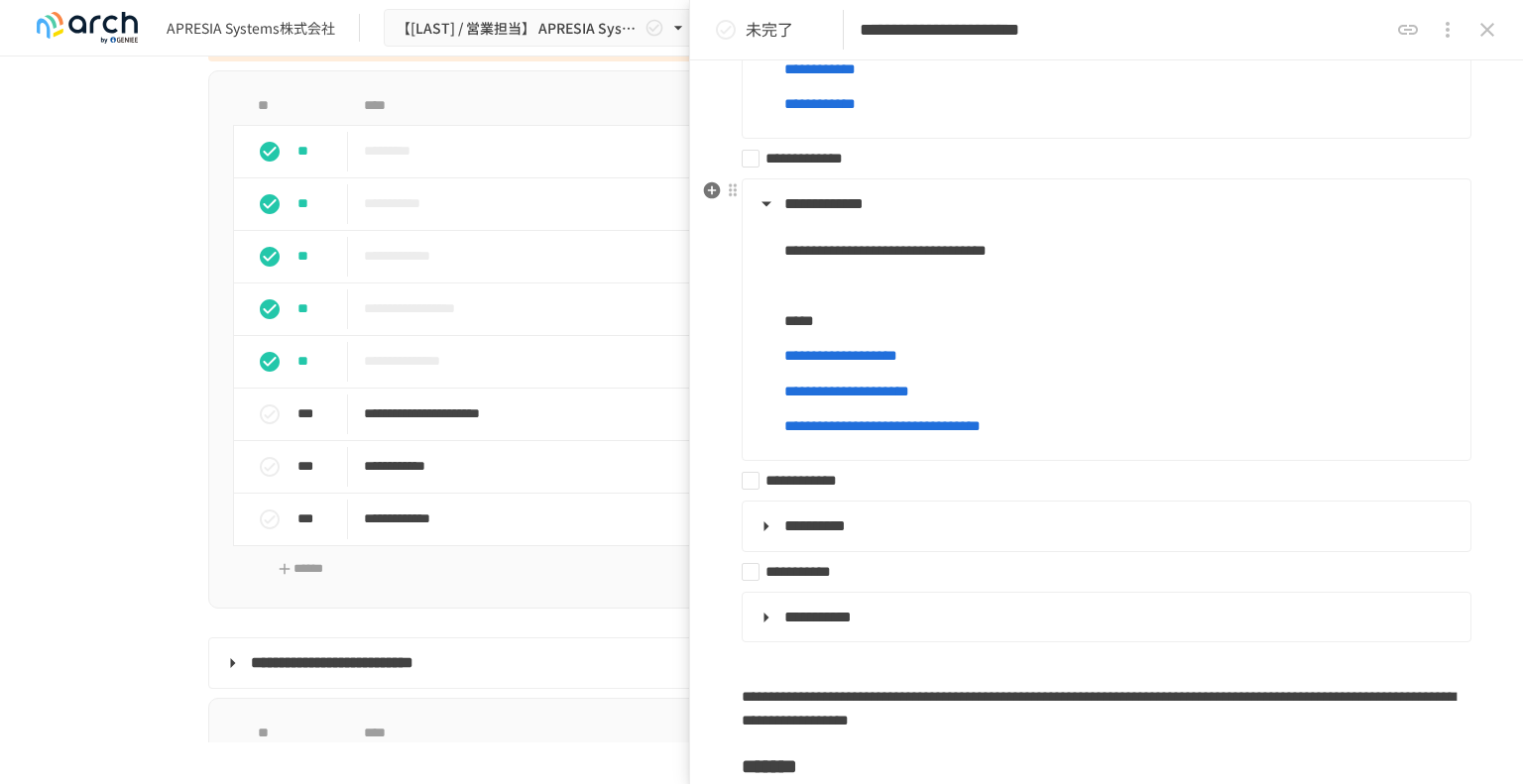 scroll, scrollTop: 694, scrollLeft: 0, axis: vertical 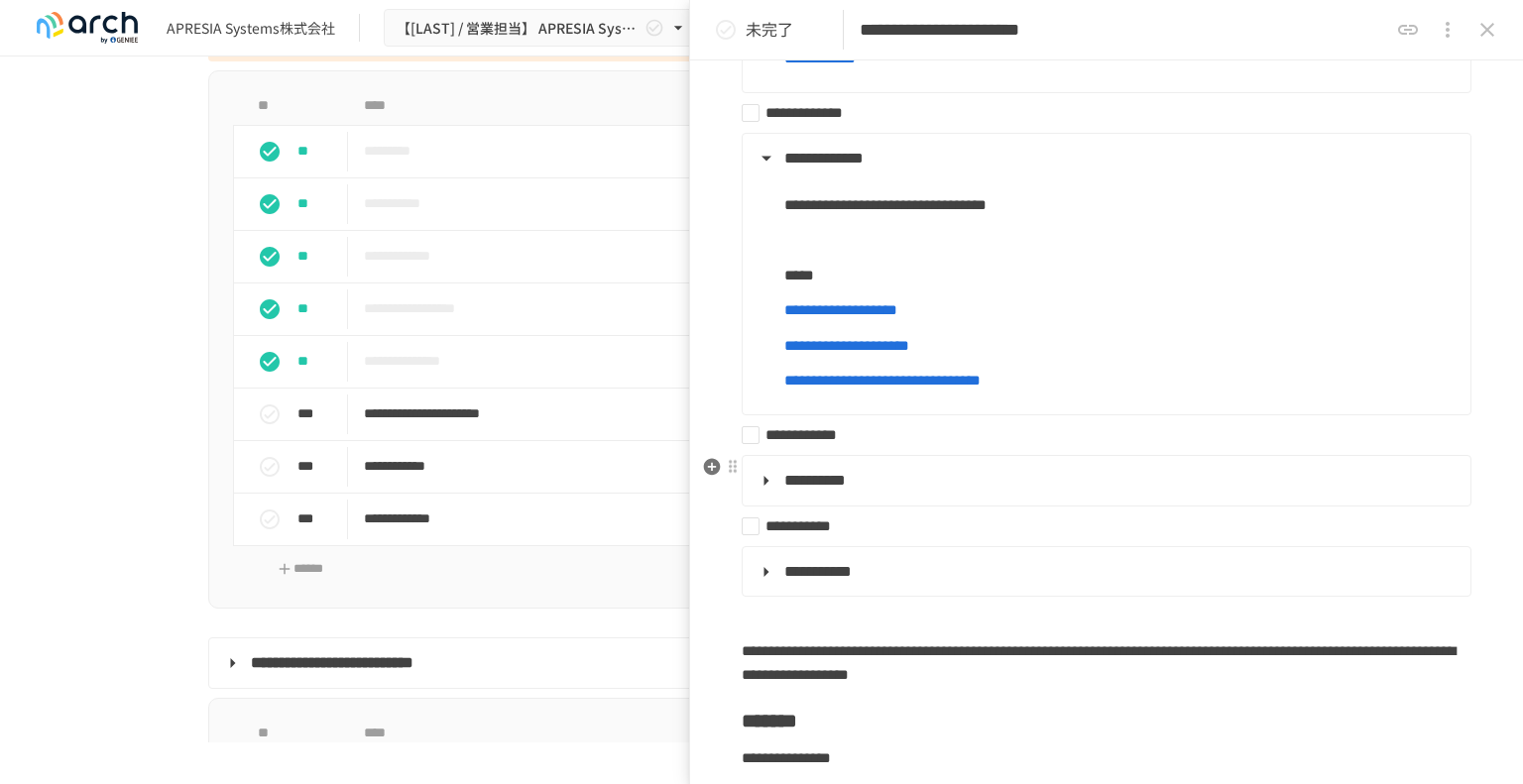 click on "**********" at bounding box center (1105, 481) 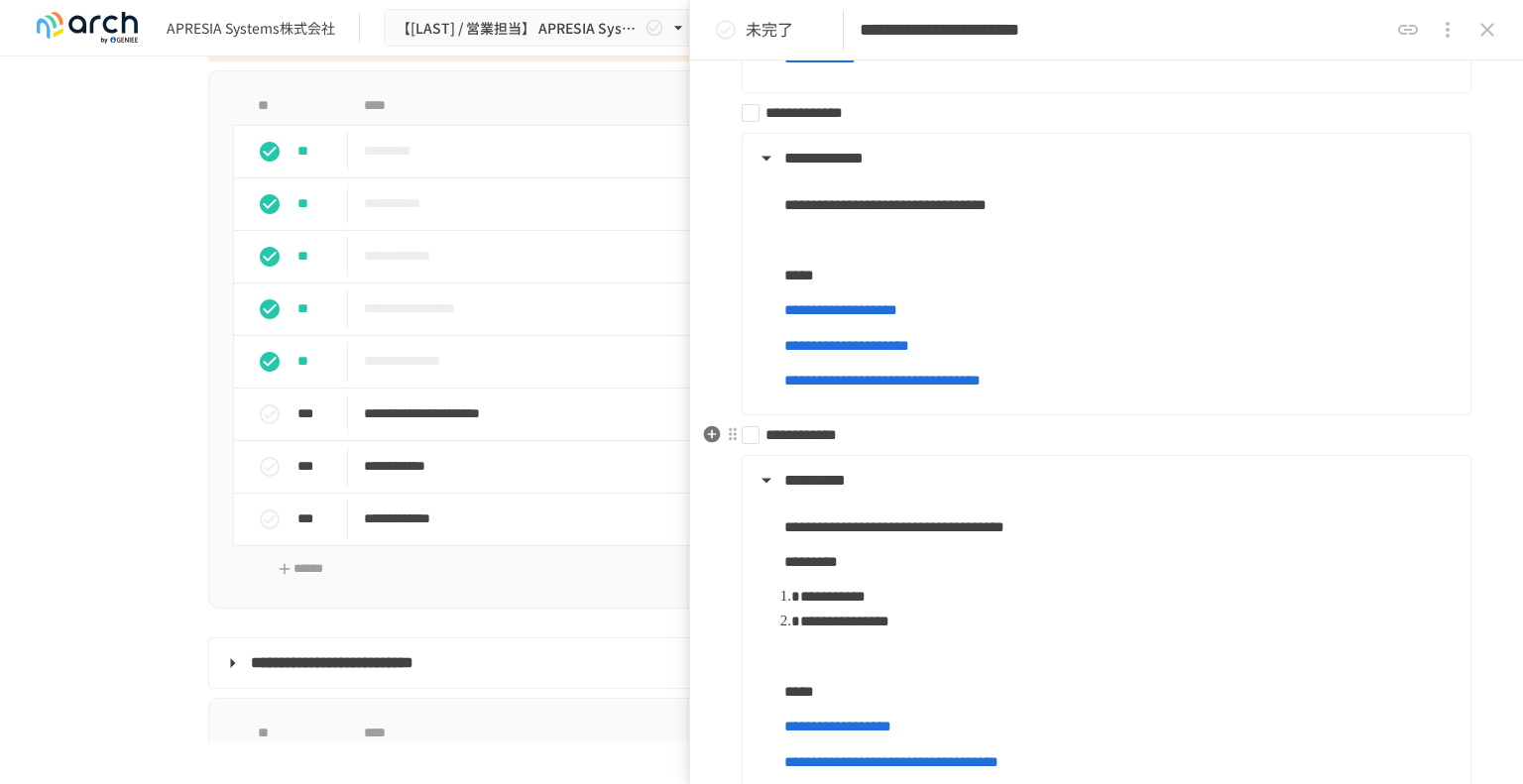 click on "**********" at bounding box center [1099, 435] 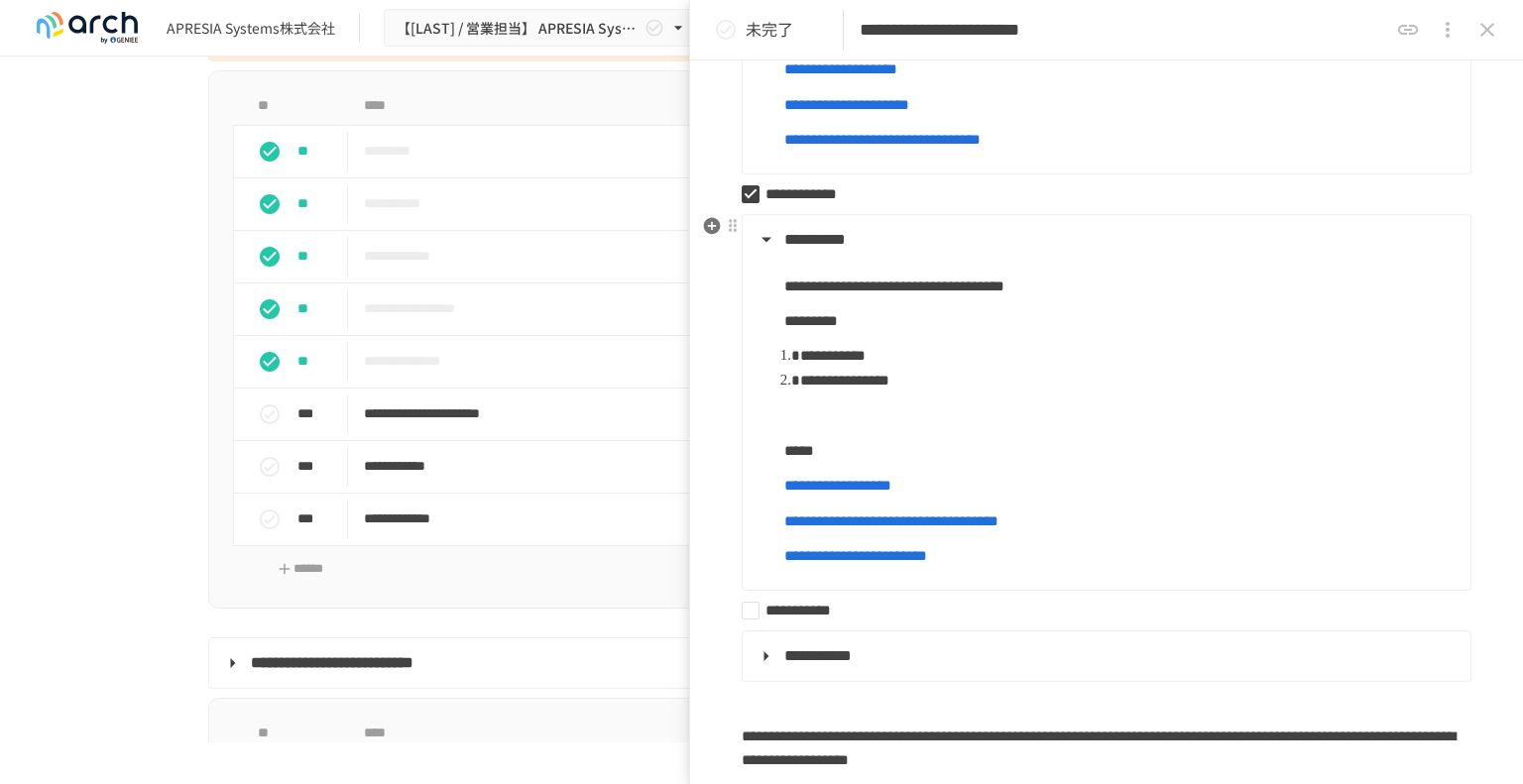 scroll, scrollTop: 991, scrollLeft: 0, axis: vertical 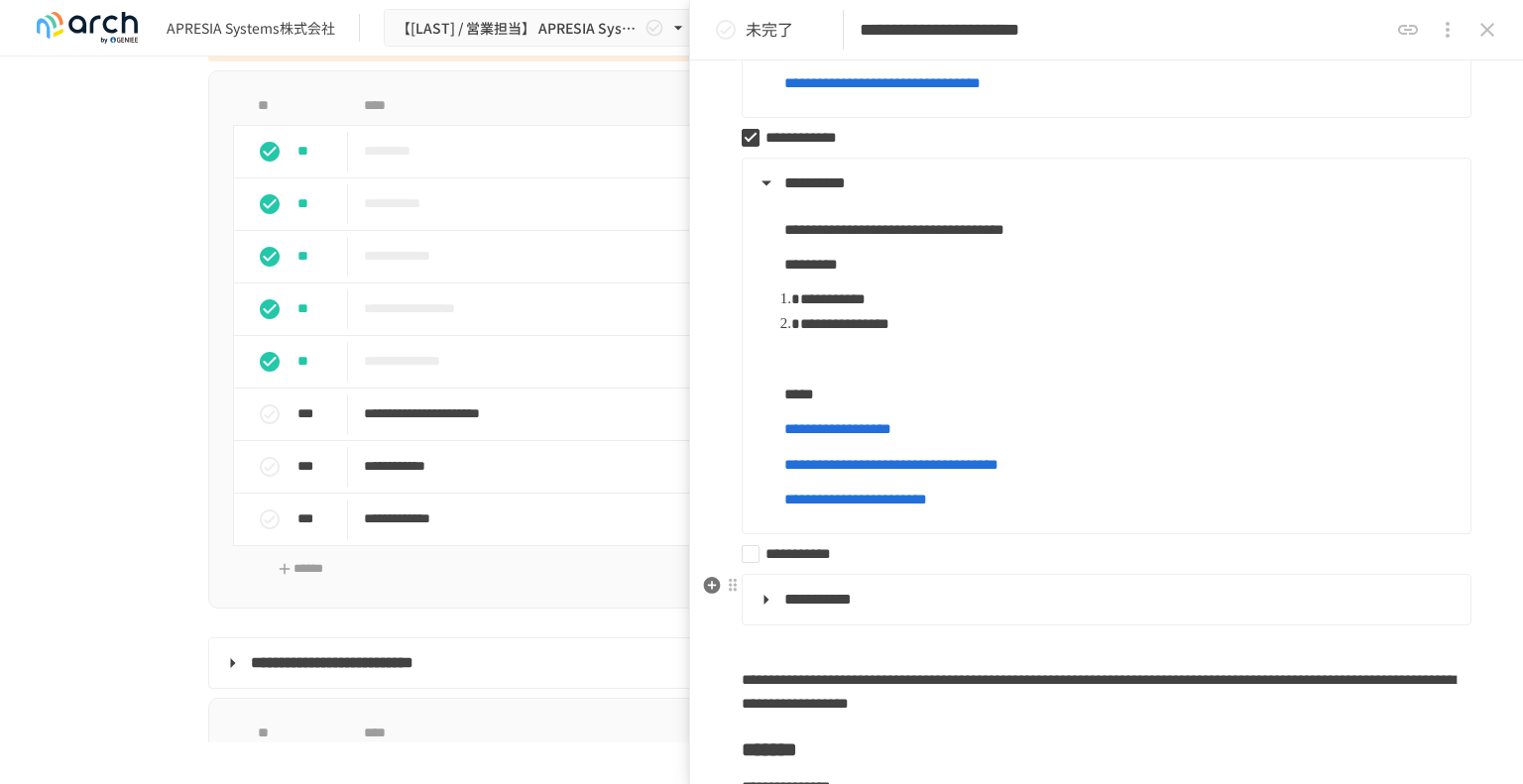 click on "**********" at bounding box center (1105, 600) 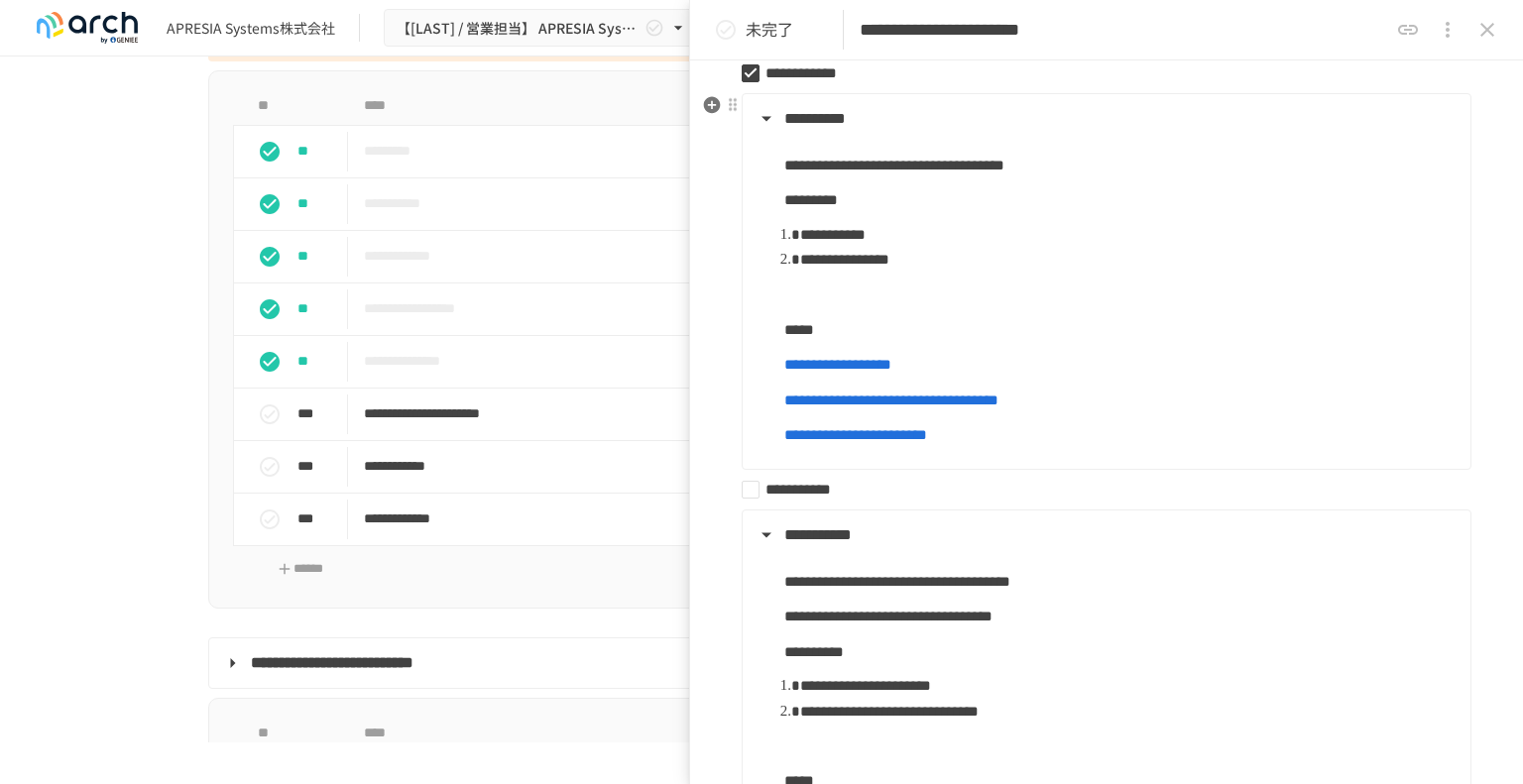 scroll, scrollTop: 1090, scrollLeft: 0, axis: vertical 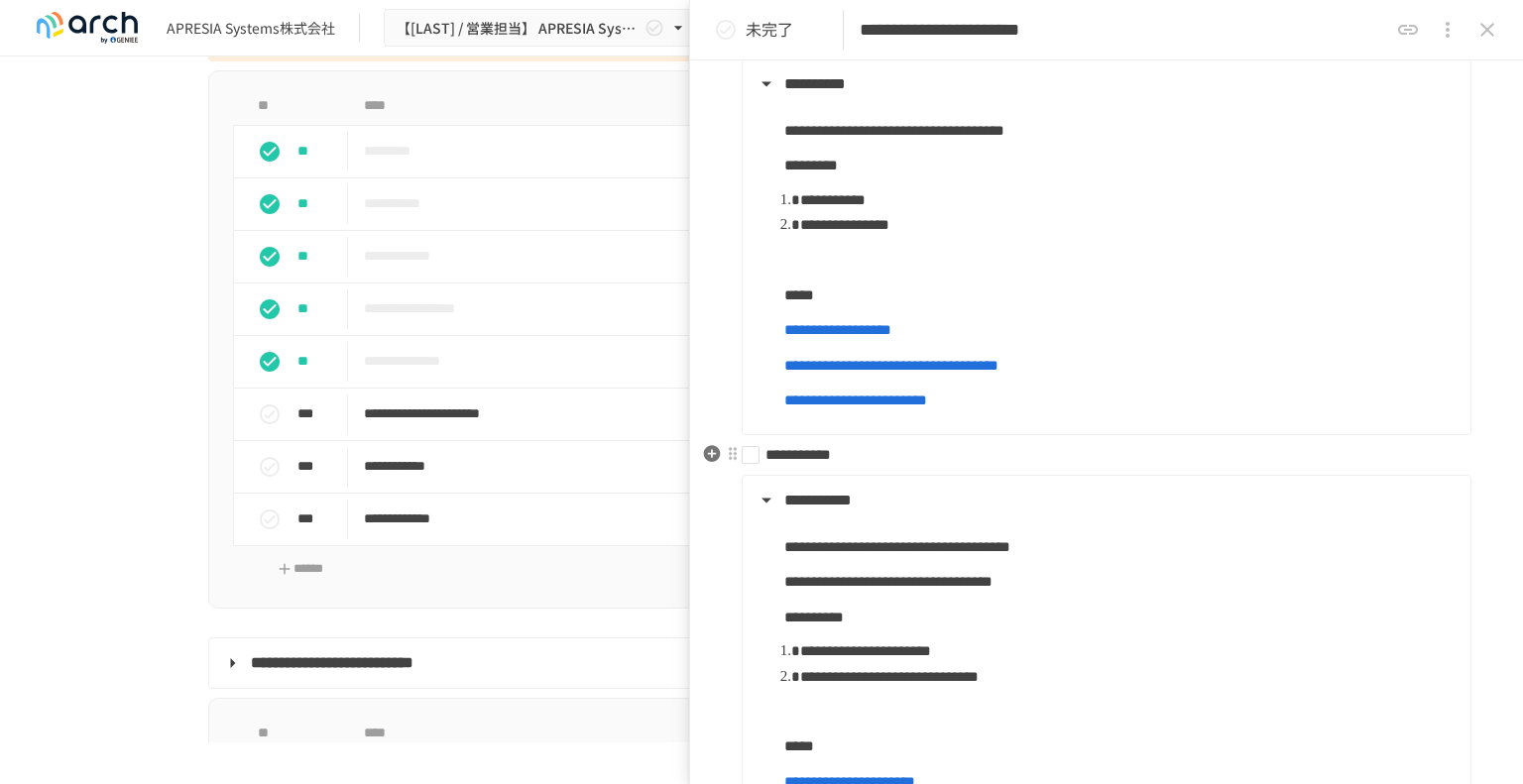 click on "**********" at bounding box center (1099, 455) 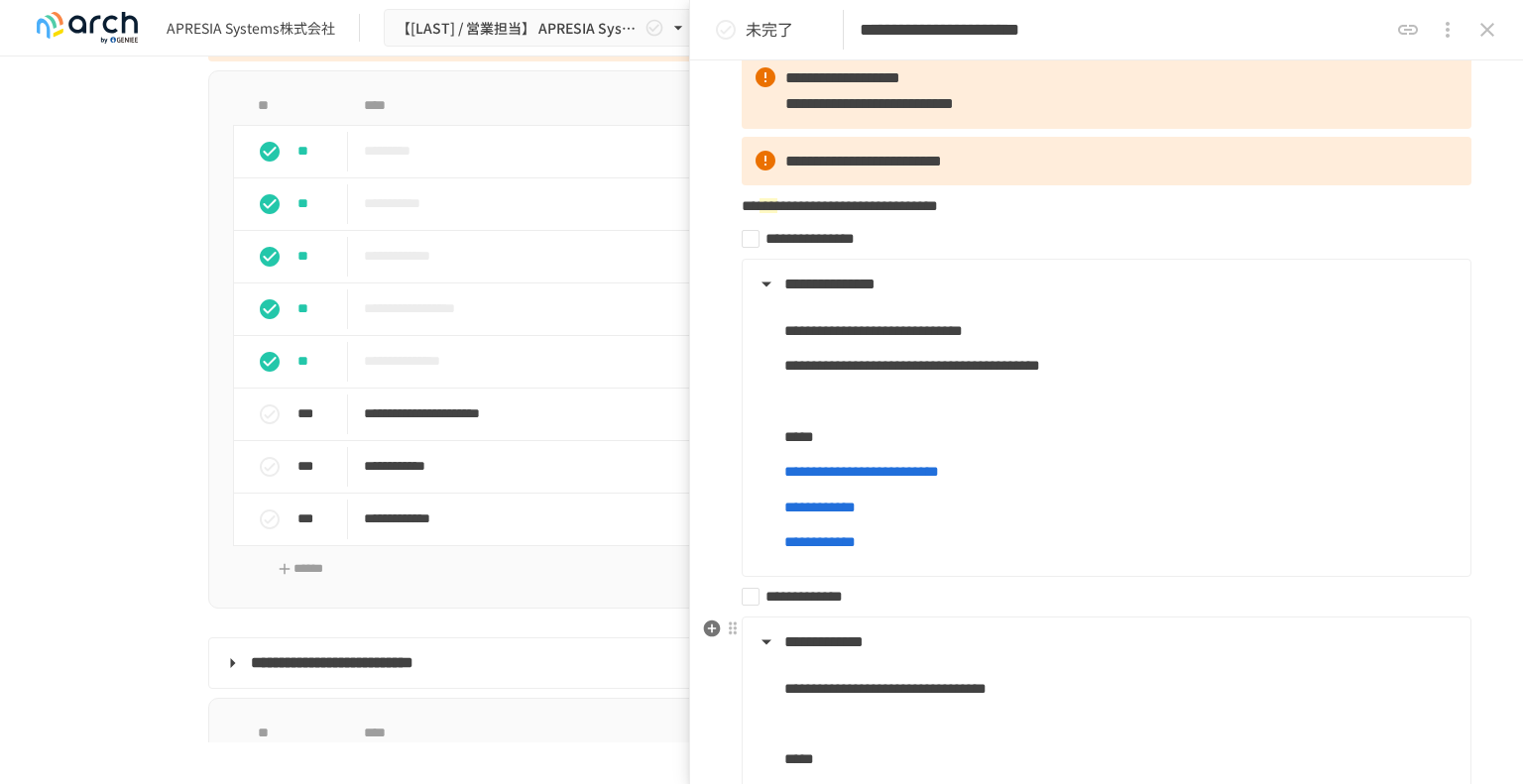 scroll, scrollTop: 0, scrollLeft: 0, axis: both 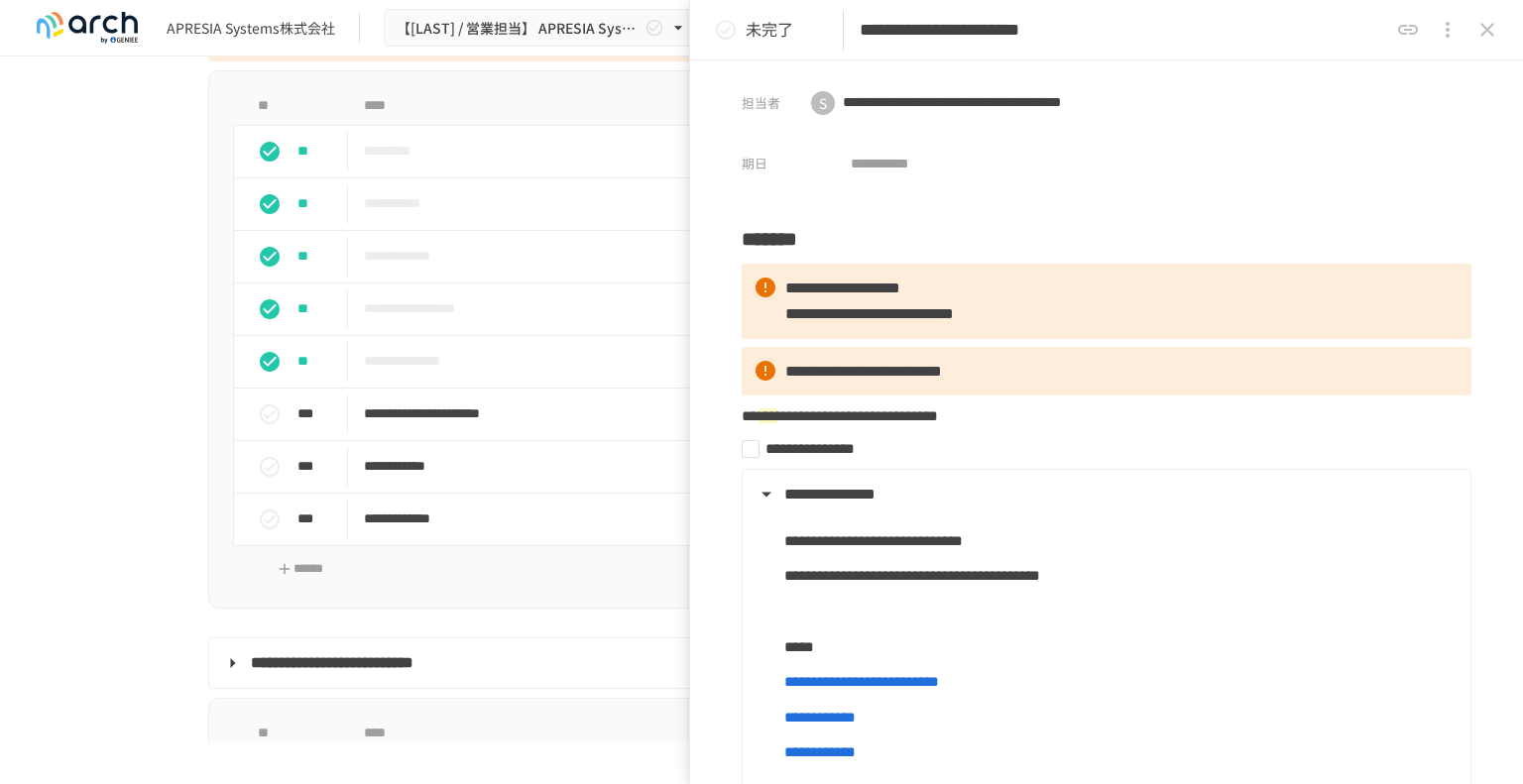 click 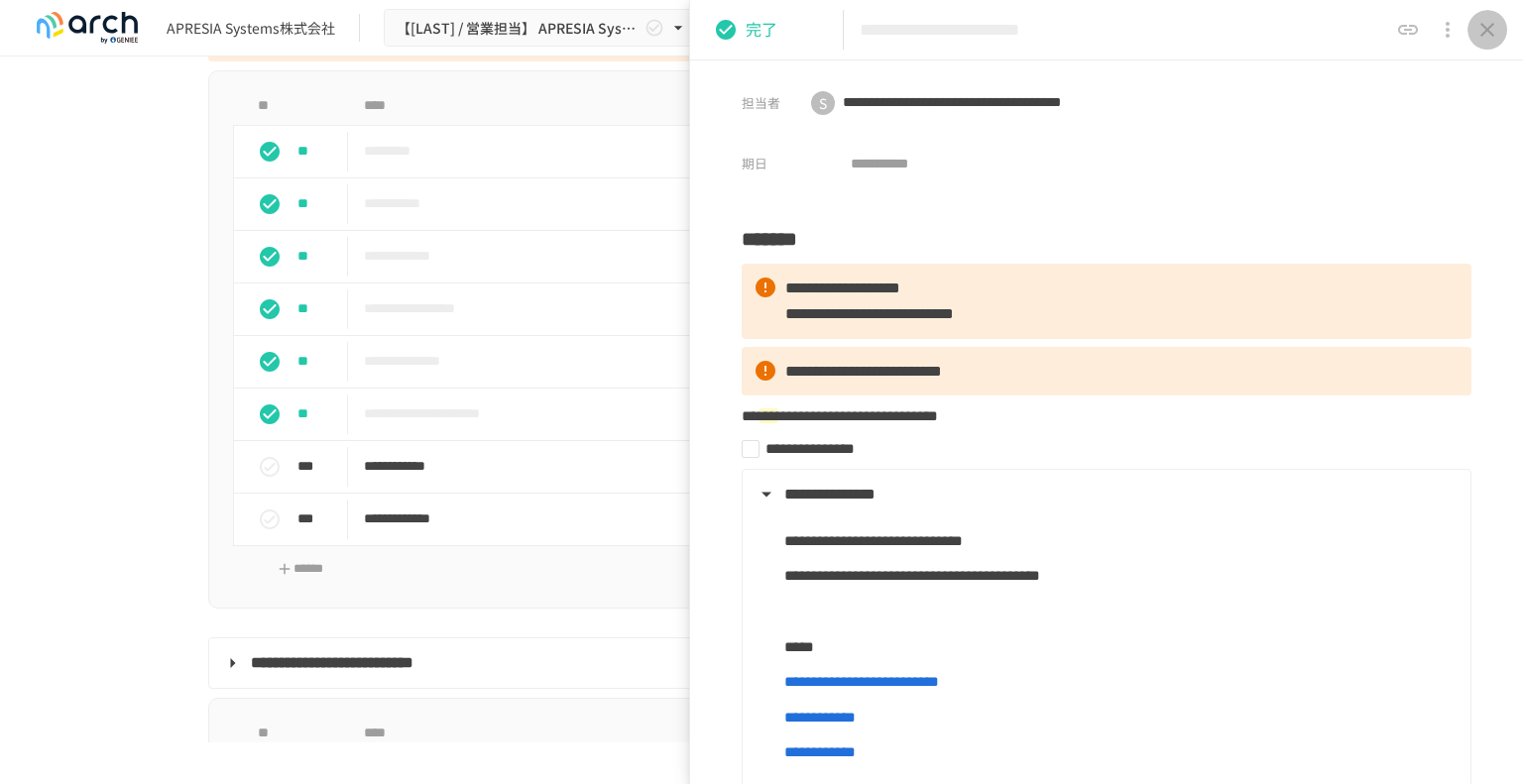 click 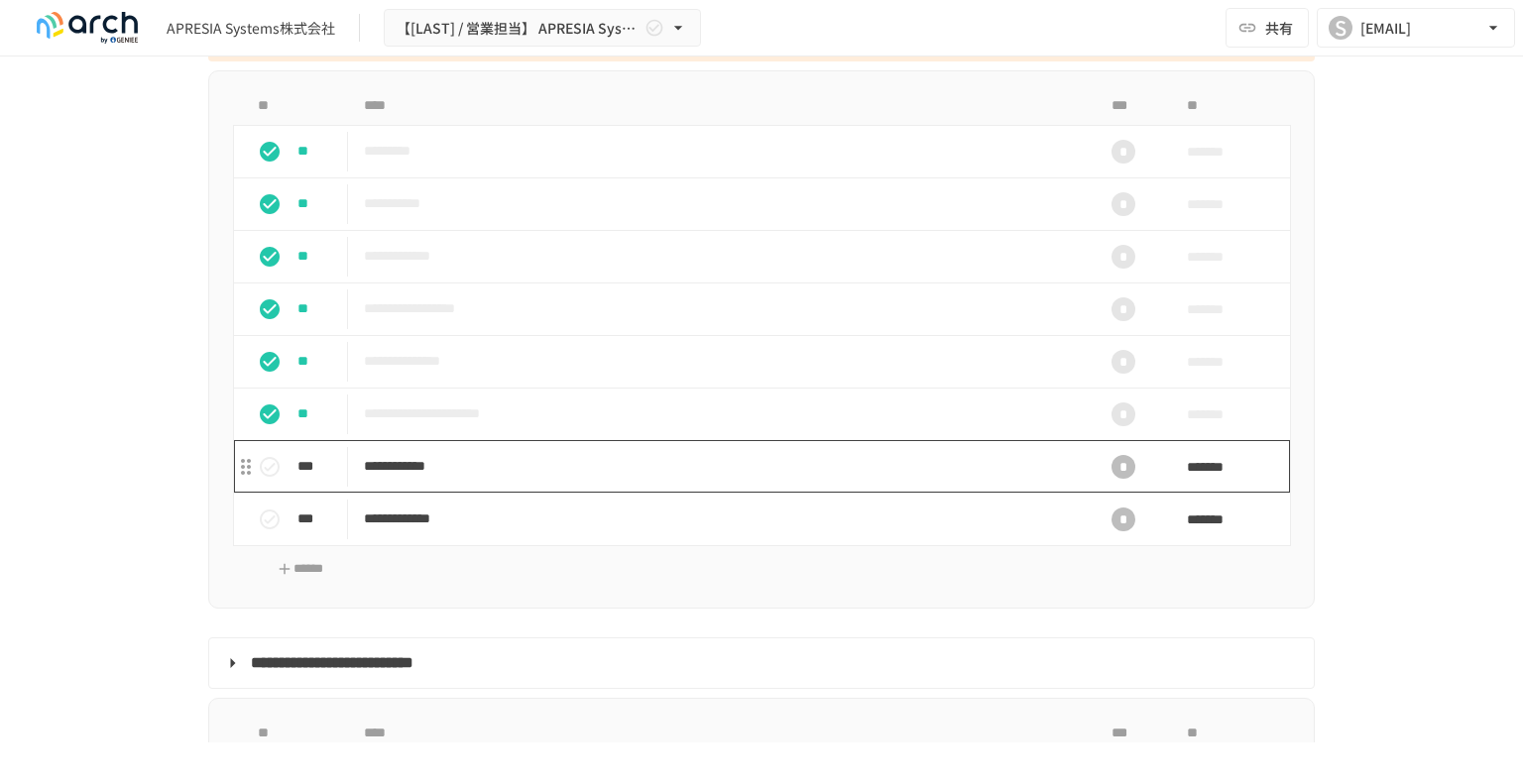 click on "**********" at bounding box center (720, 466) 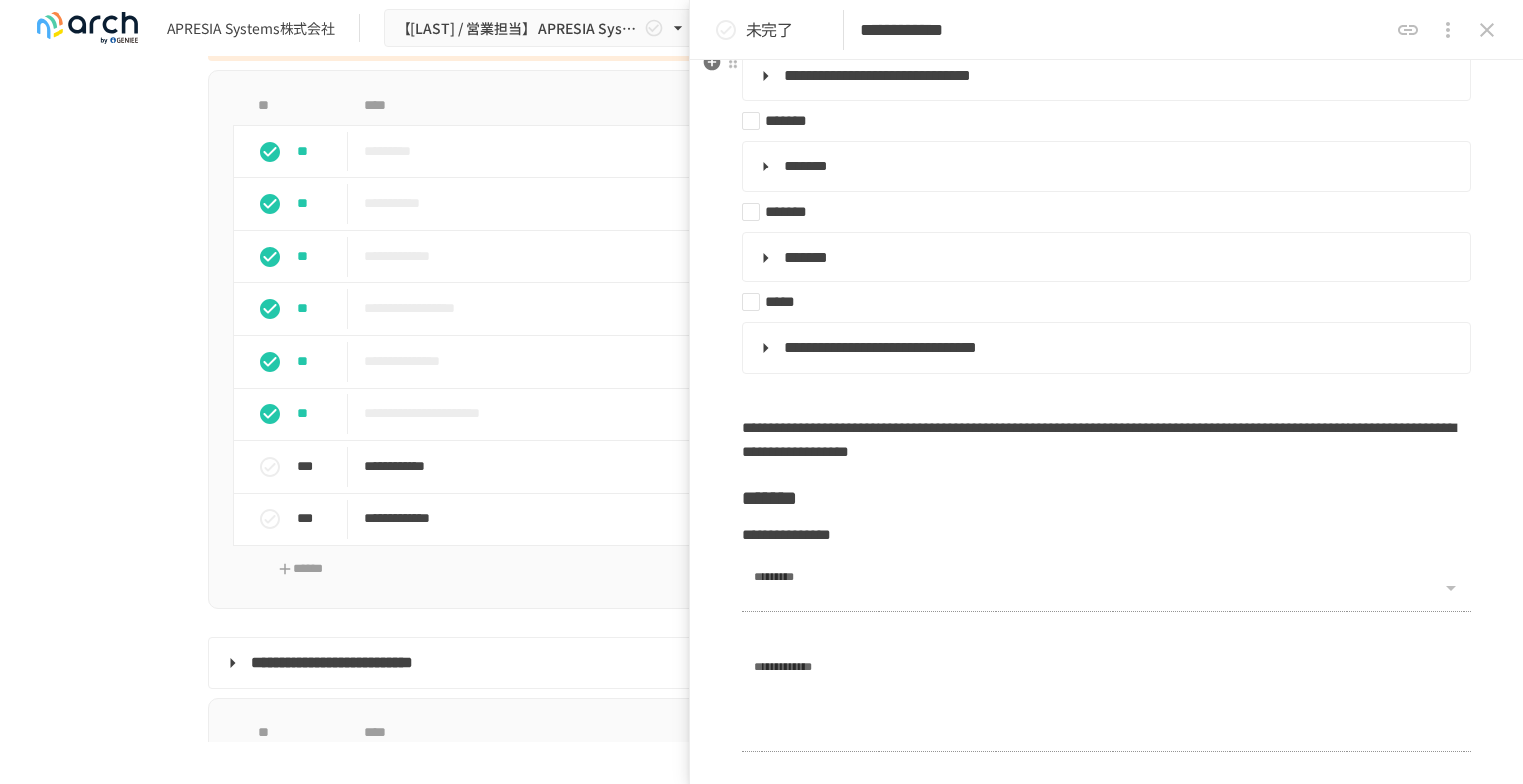 scroll, scrollTop: 396, scrollLeft: 0, axis: vertical 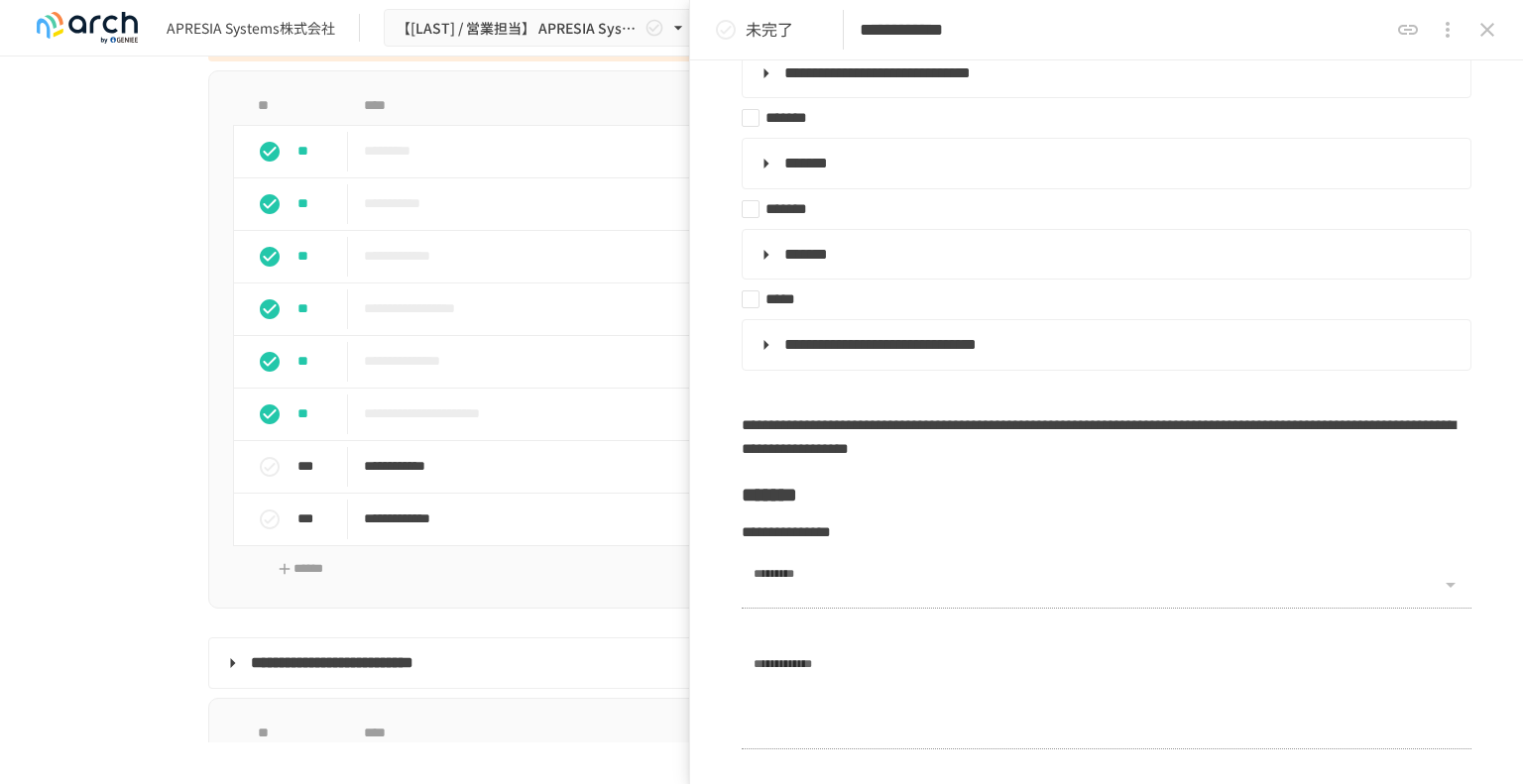 click 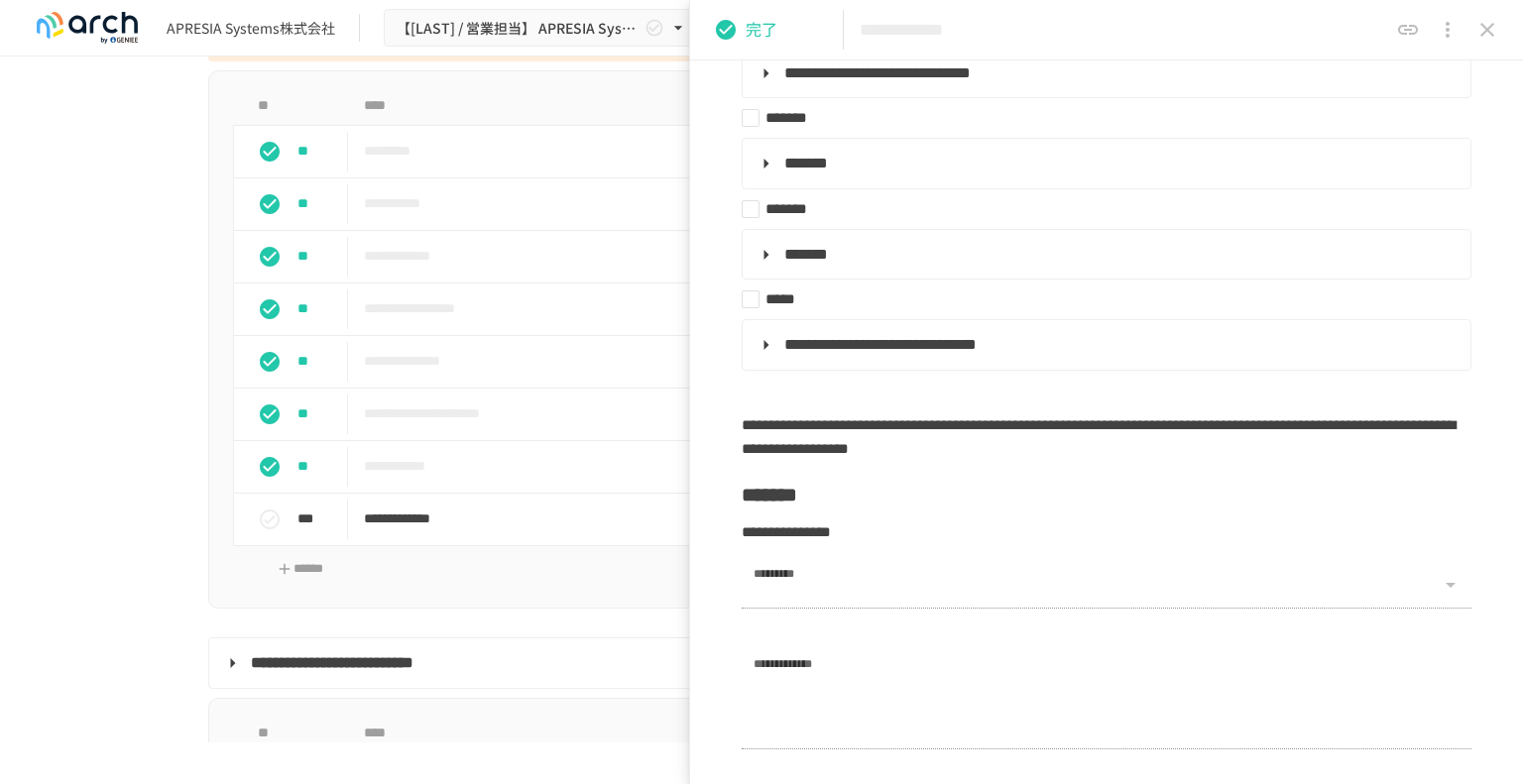 click 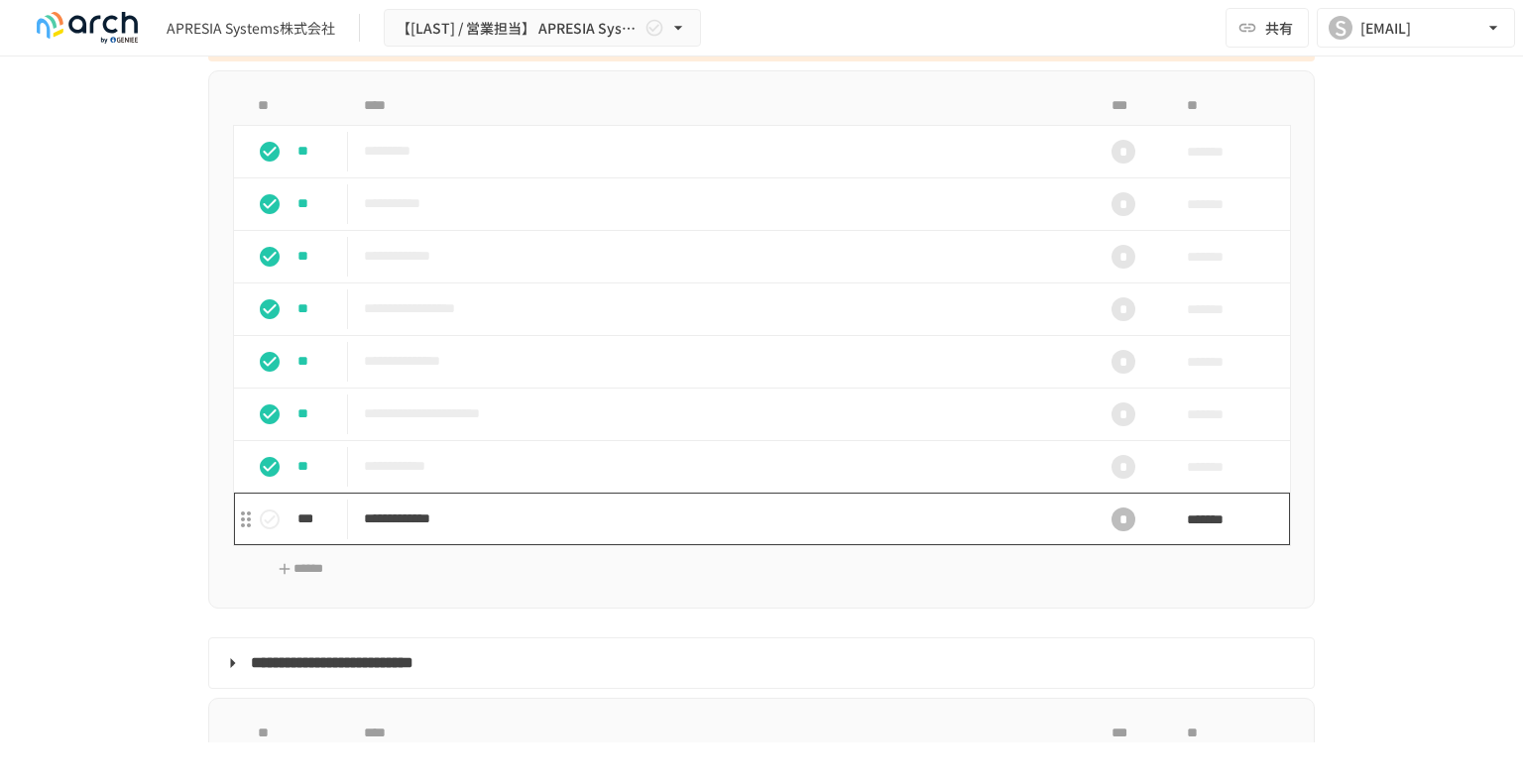 click on "**********" at bounding box center (720, 518) 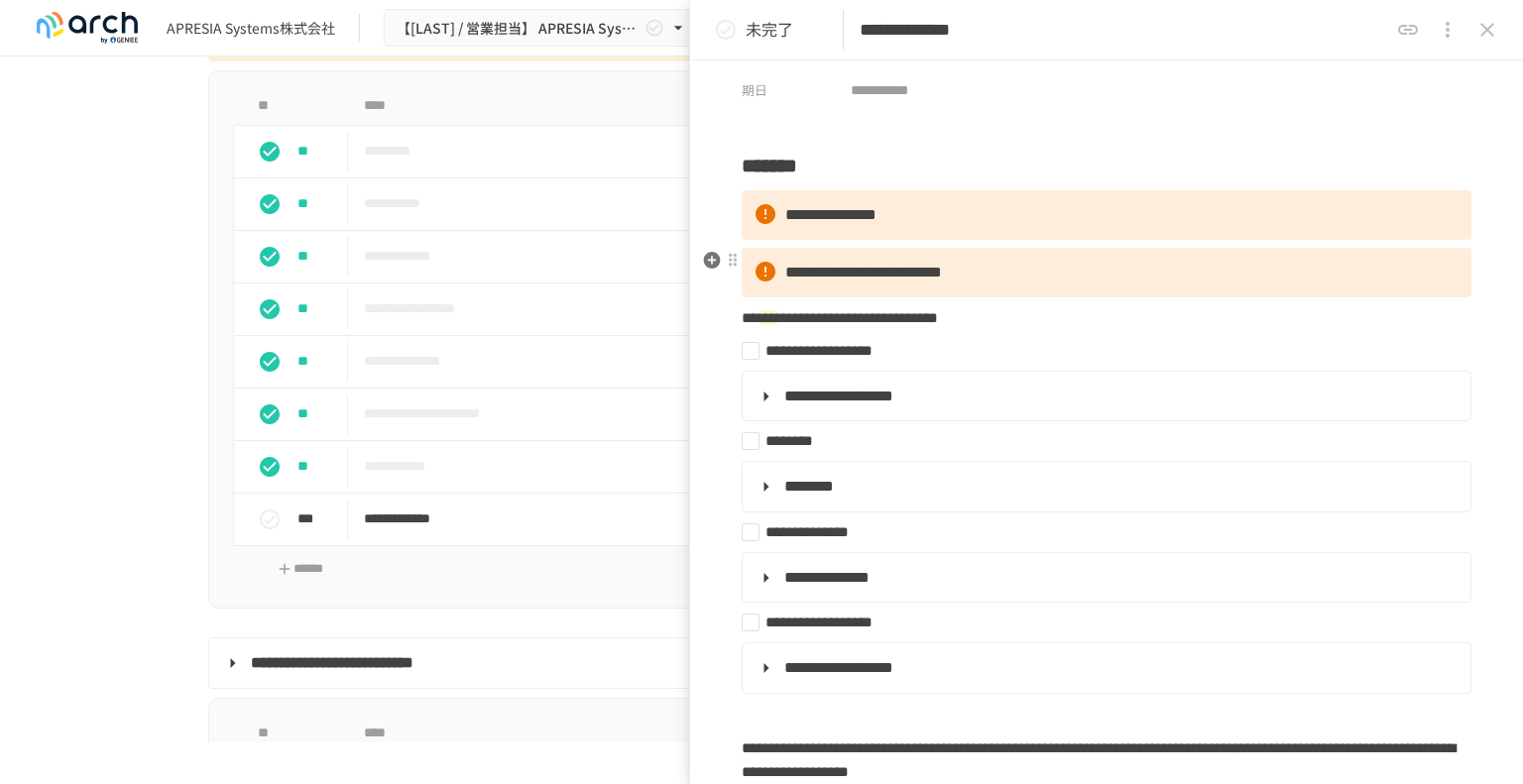 scroll, scrollTop: 99, scrollLeft: 0, axis: vertical 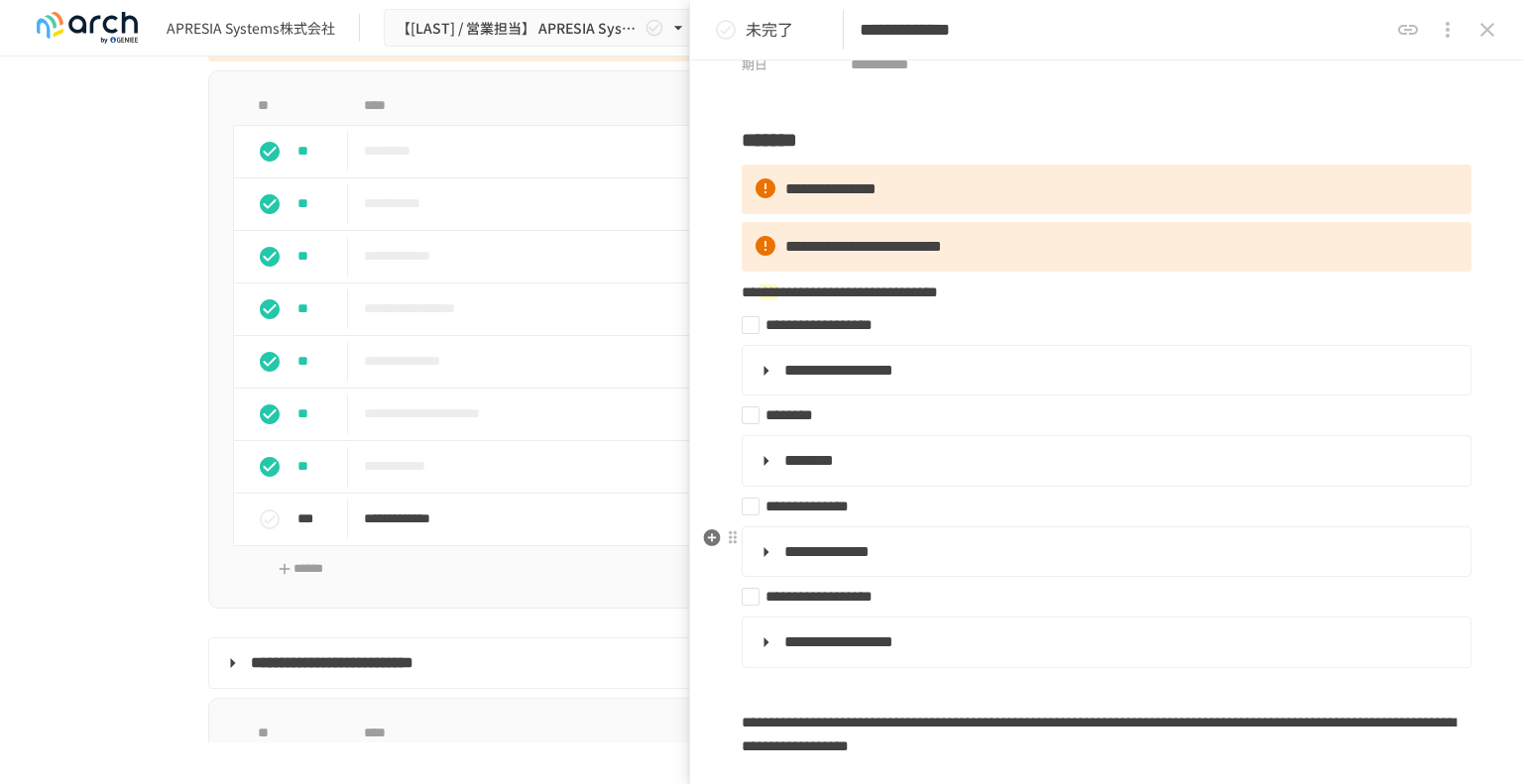 click on "**********" at bounding box center [1105, 552] 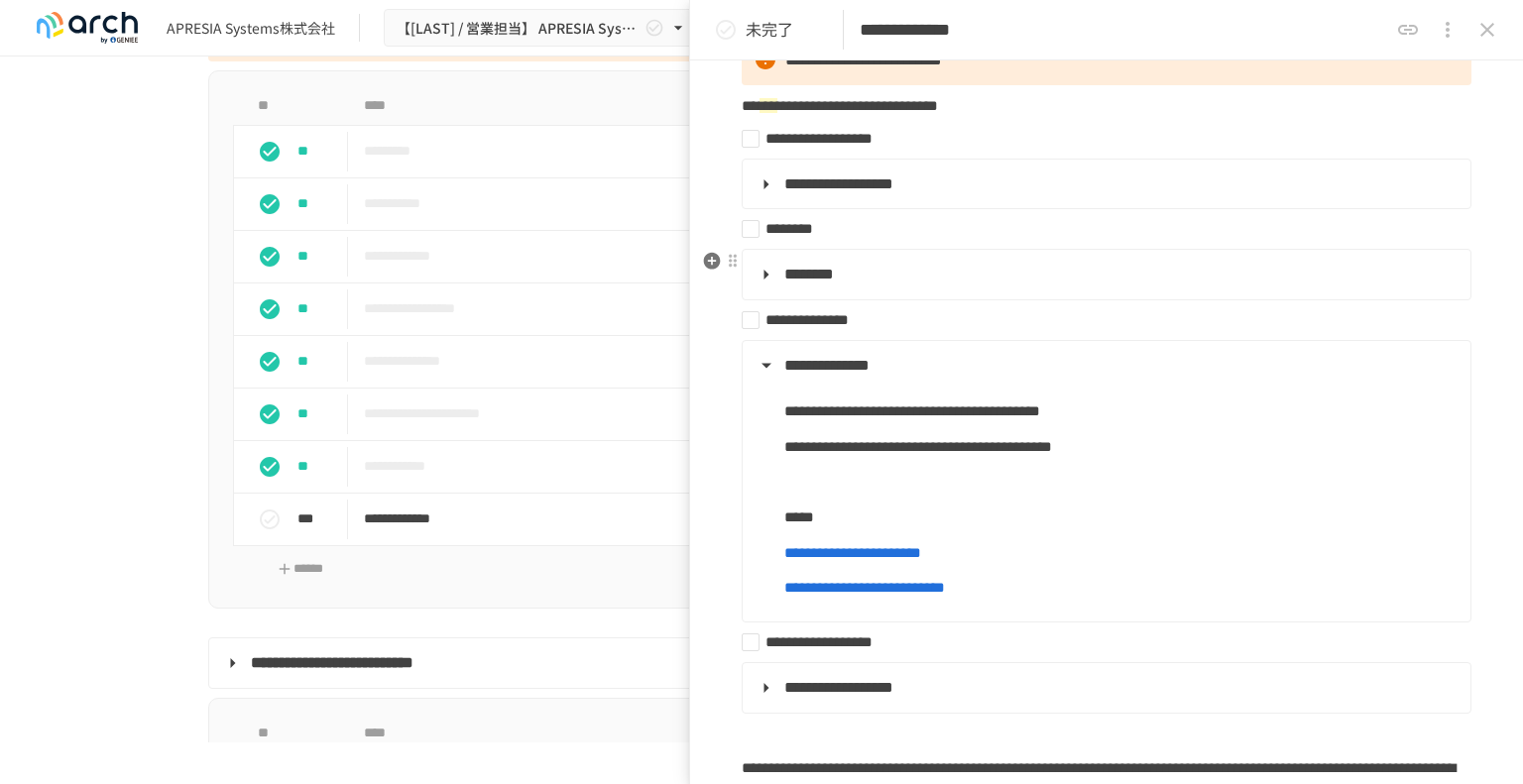 scroll, scrollTop: 297, scrollLeft: 0, axis: vertical 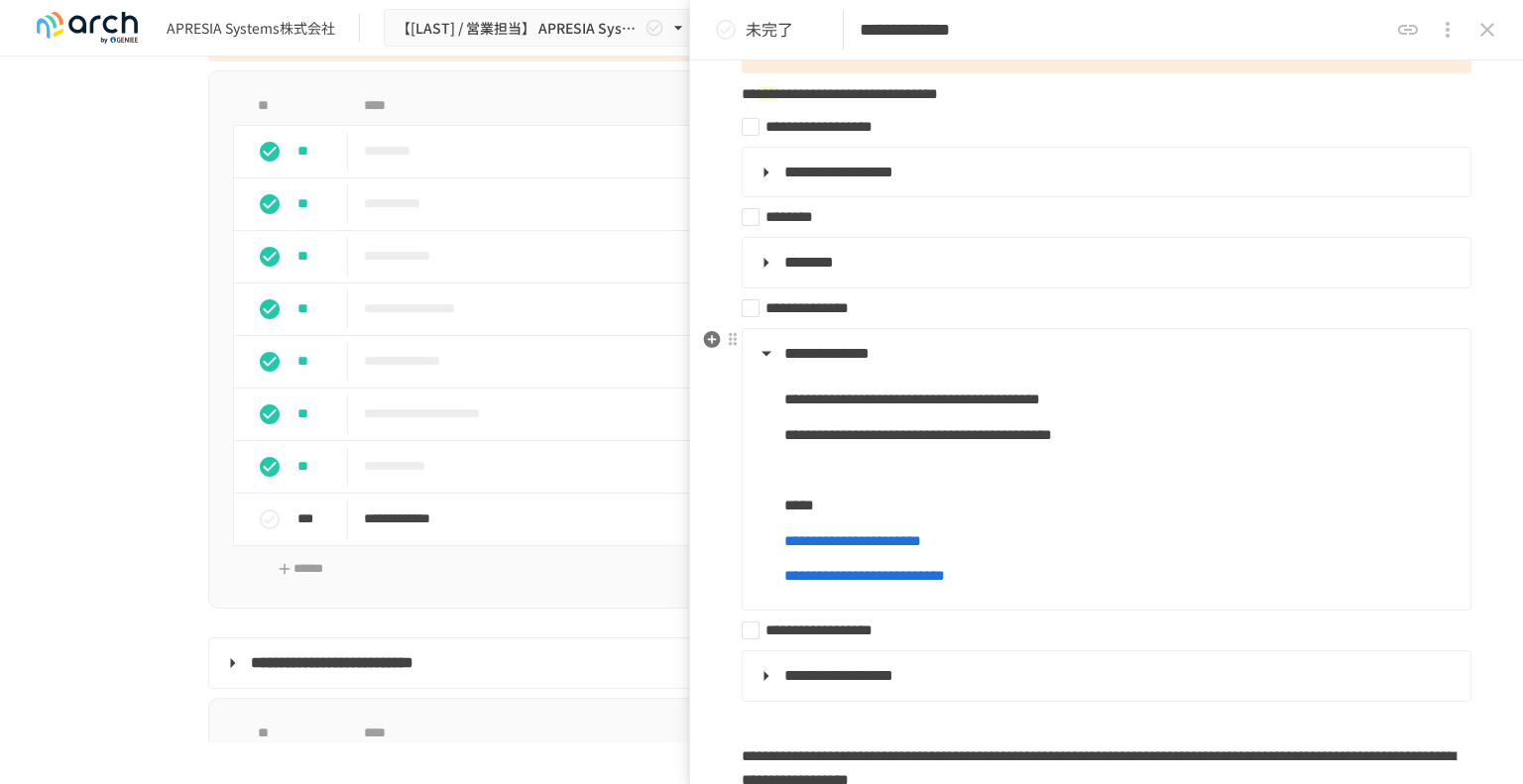 click on "**********" at bounding box center (853, 540) 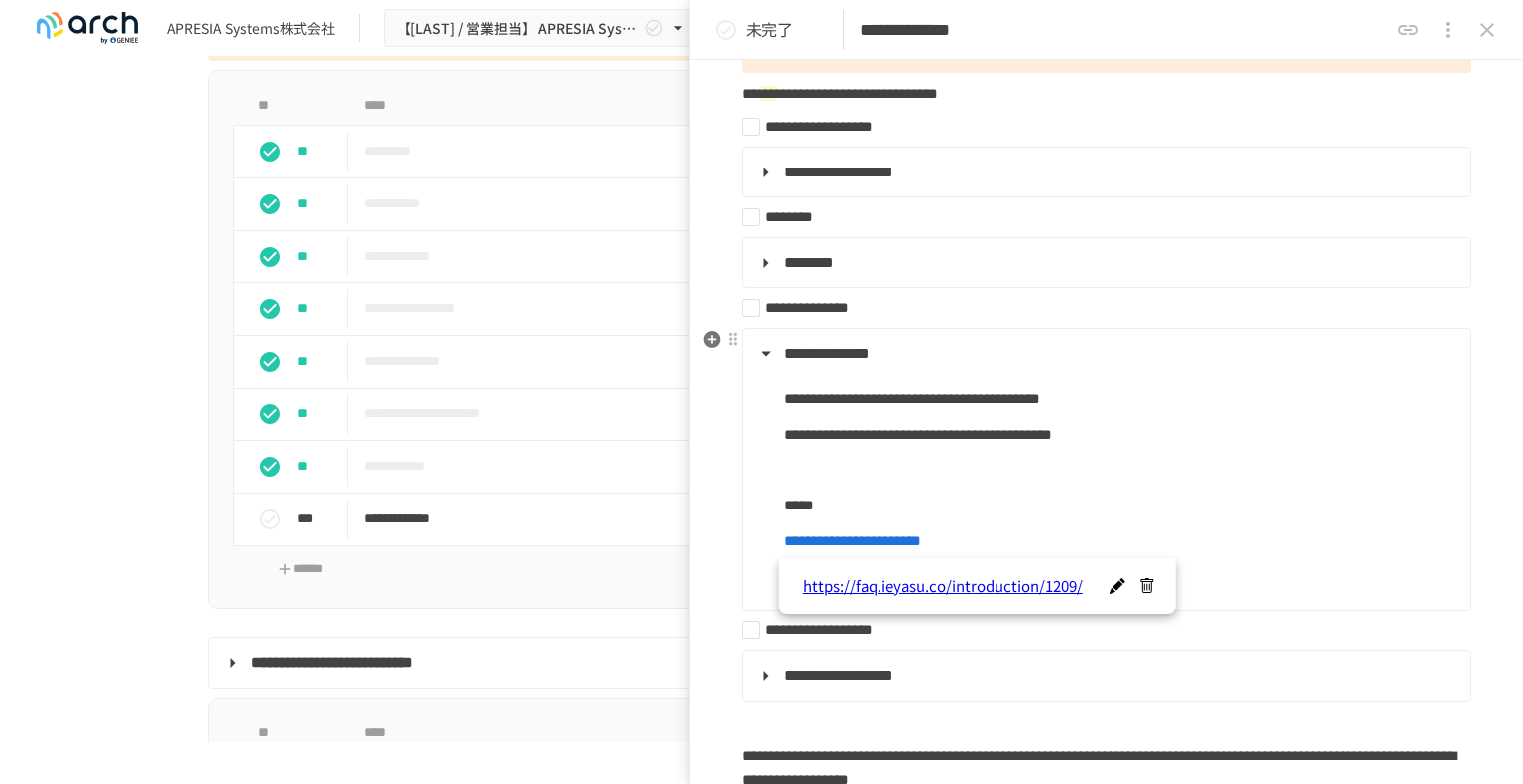 click on "*****" at bounding box center (1119, 505) 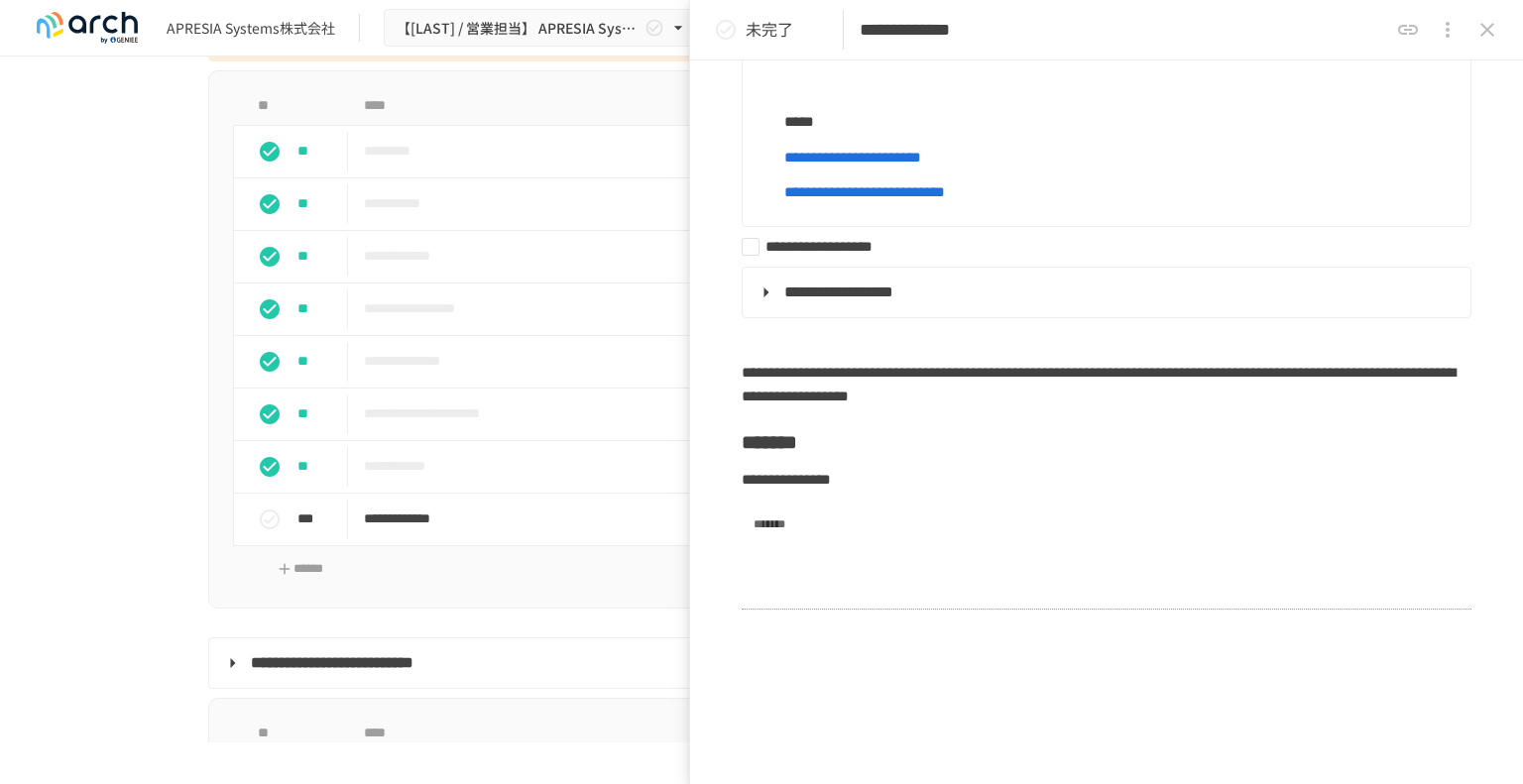 scroll, scrollTop: 694, scrollLeft: 0, axis: vertical 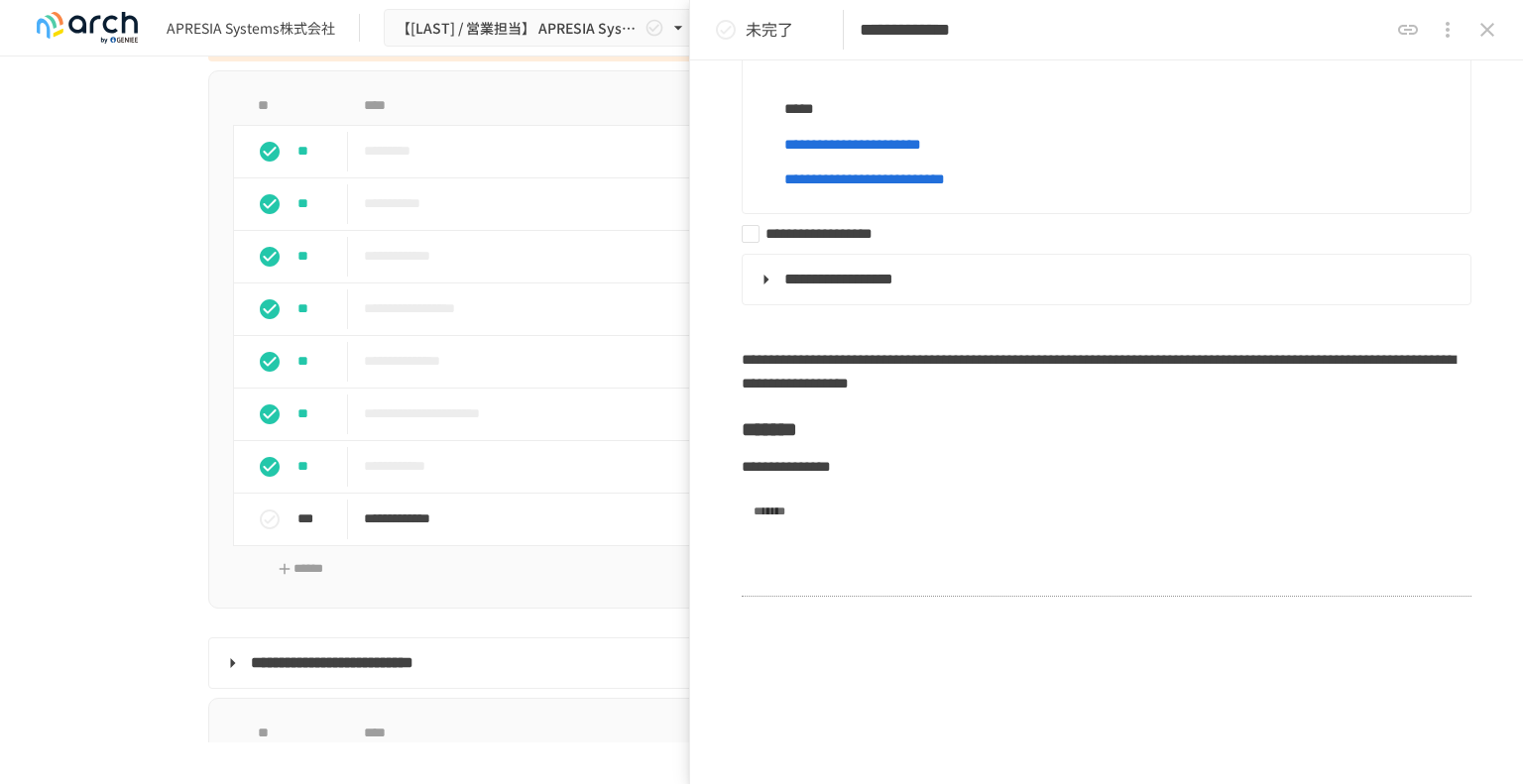 click 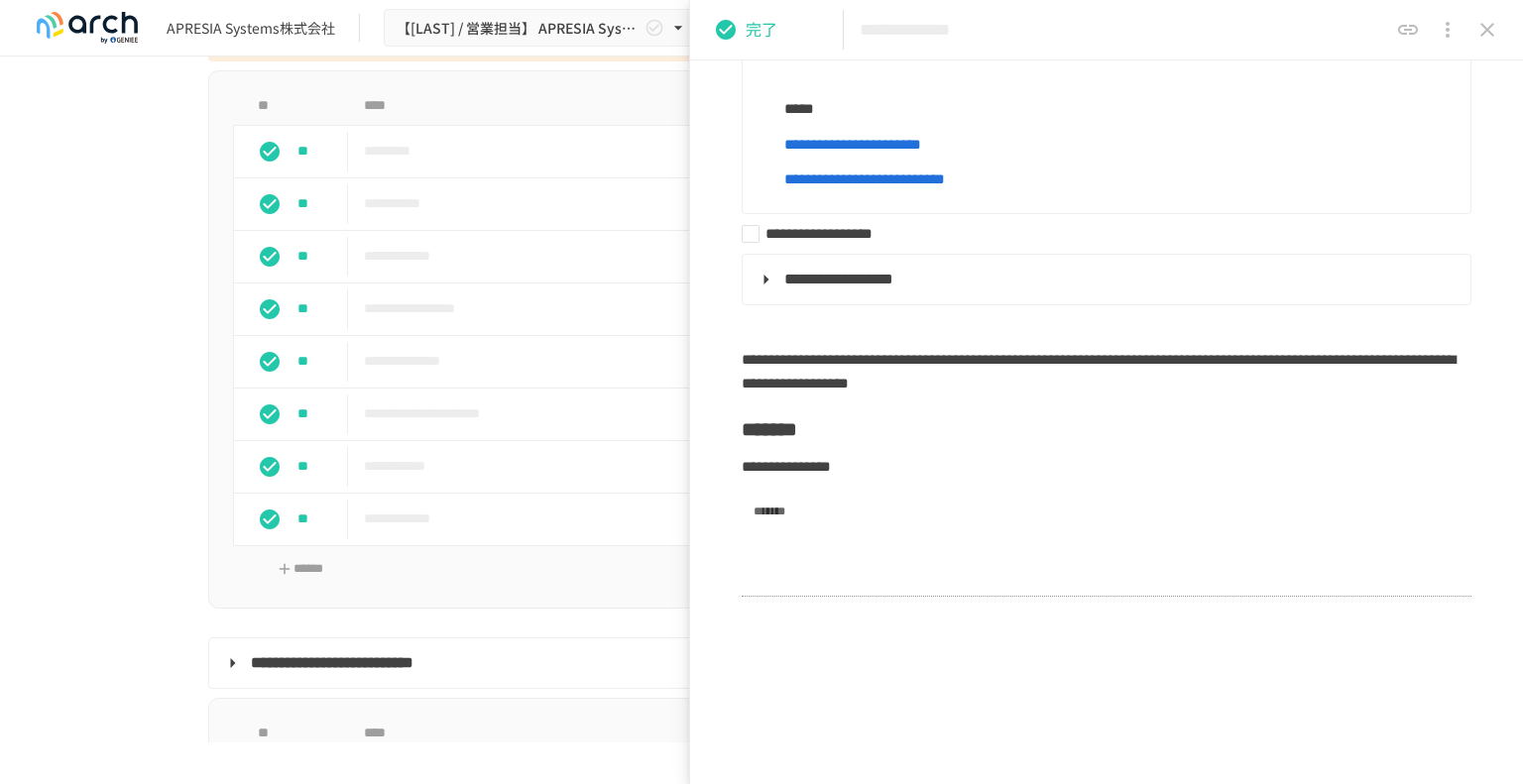click 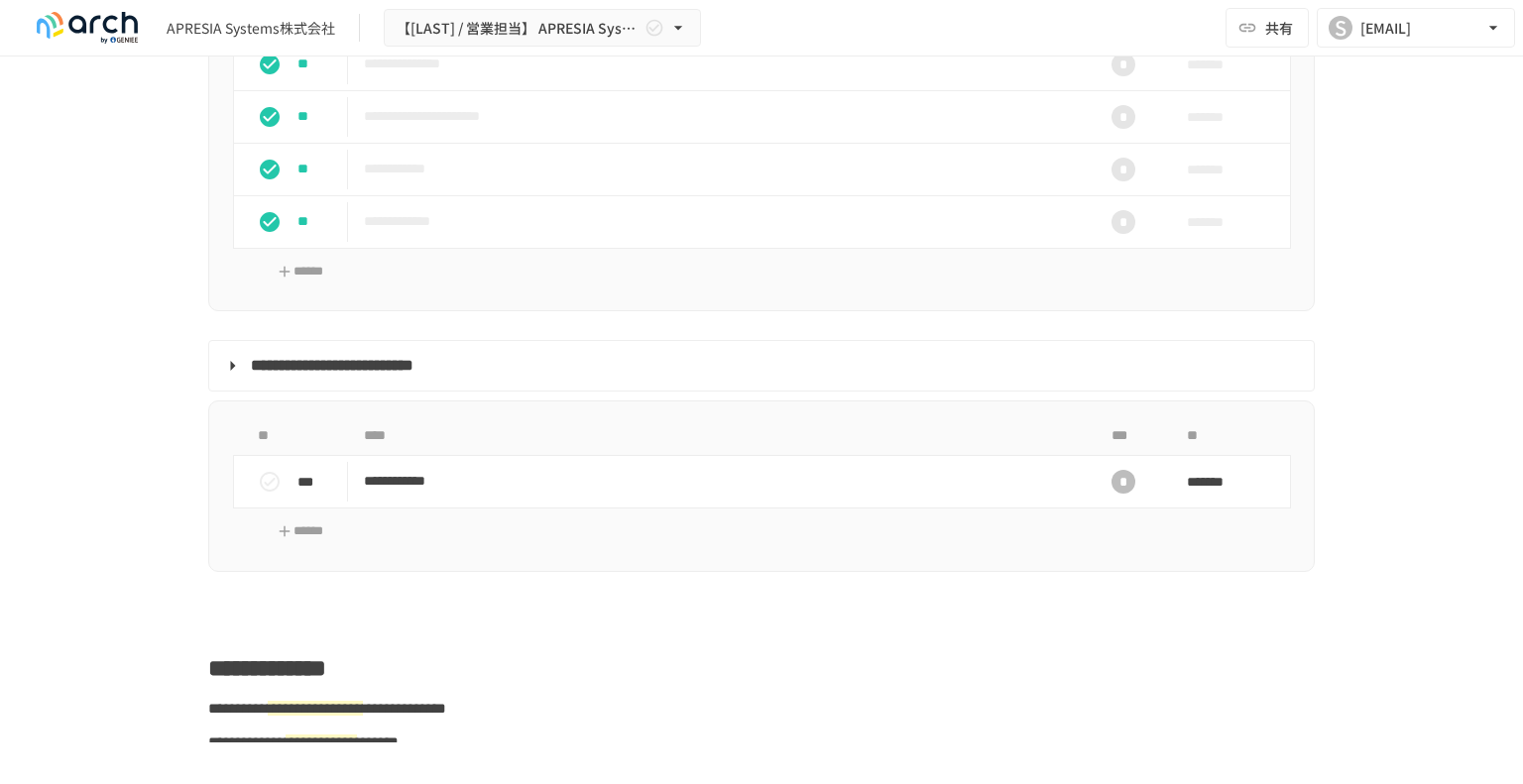 scroll, scrollTop: 2280, scrollLeft: 0, axis: vertical 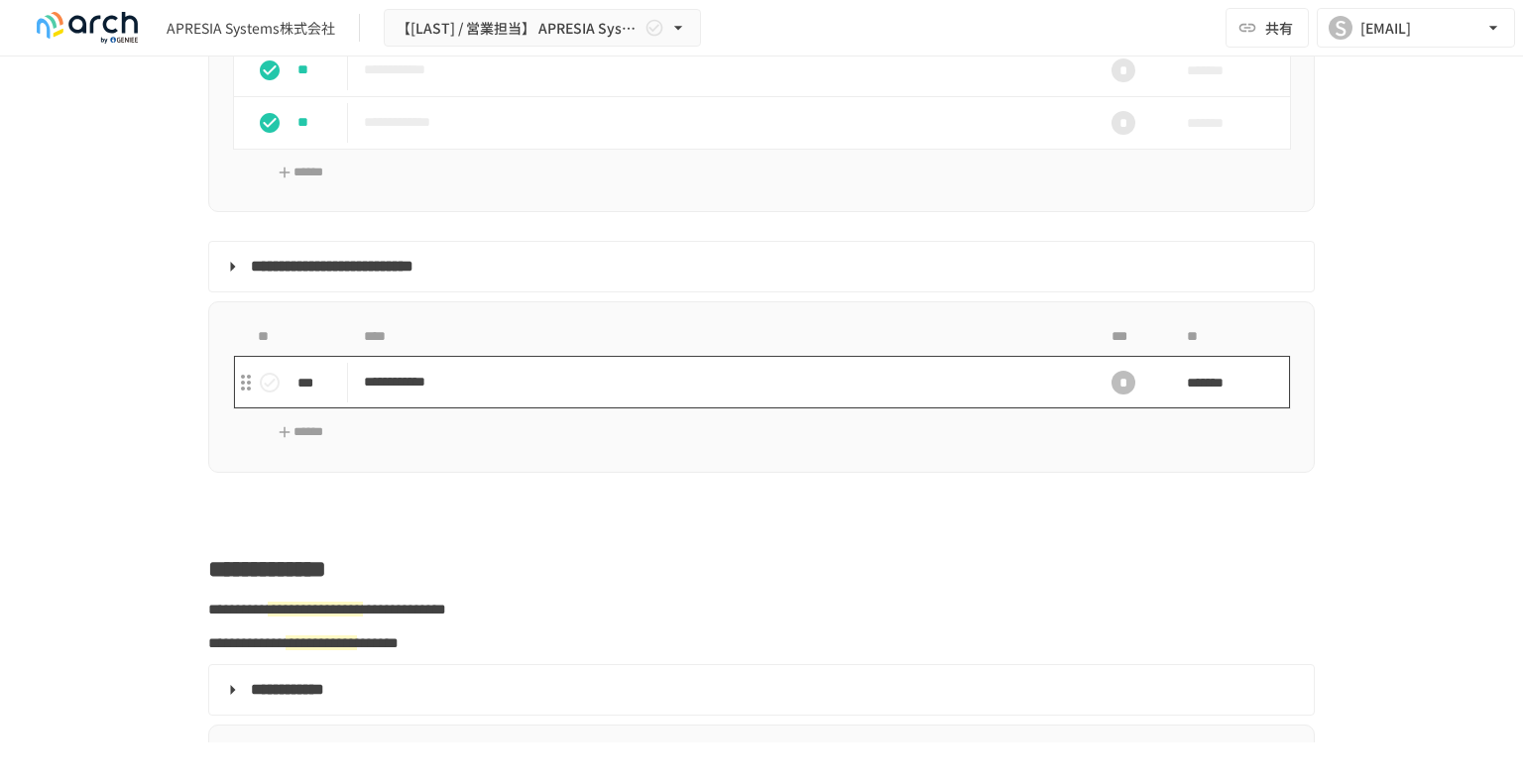 click on "**********" at bounding box center [720, 382] 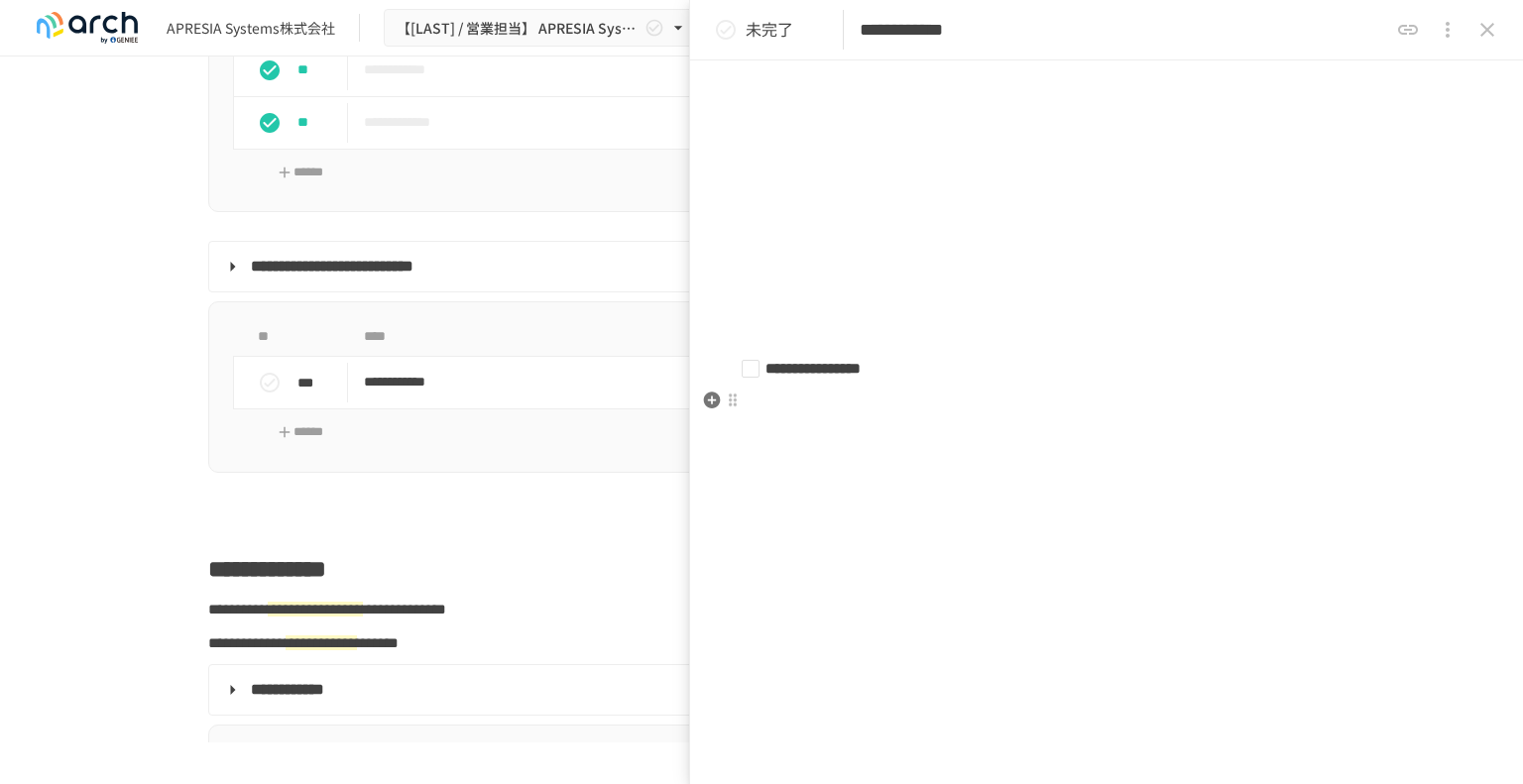scroll, scrollTop: 222, scrollLeft: 0, axis: vertical 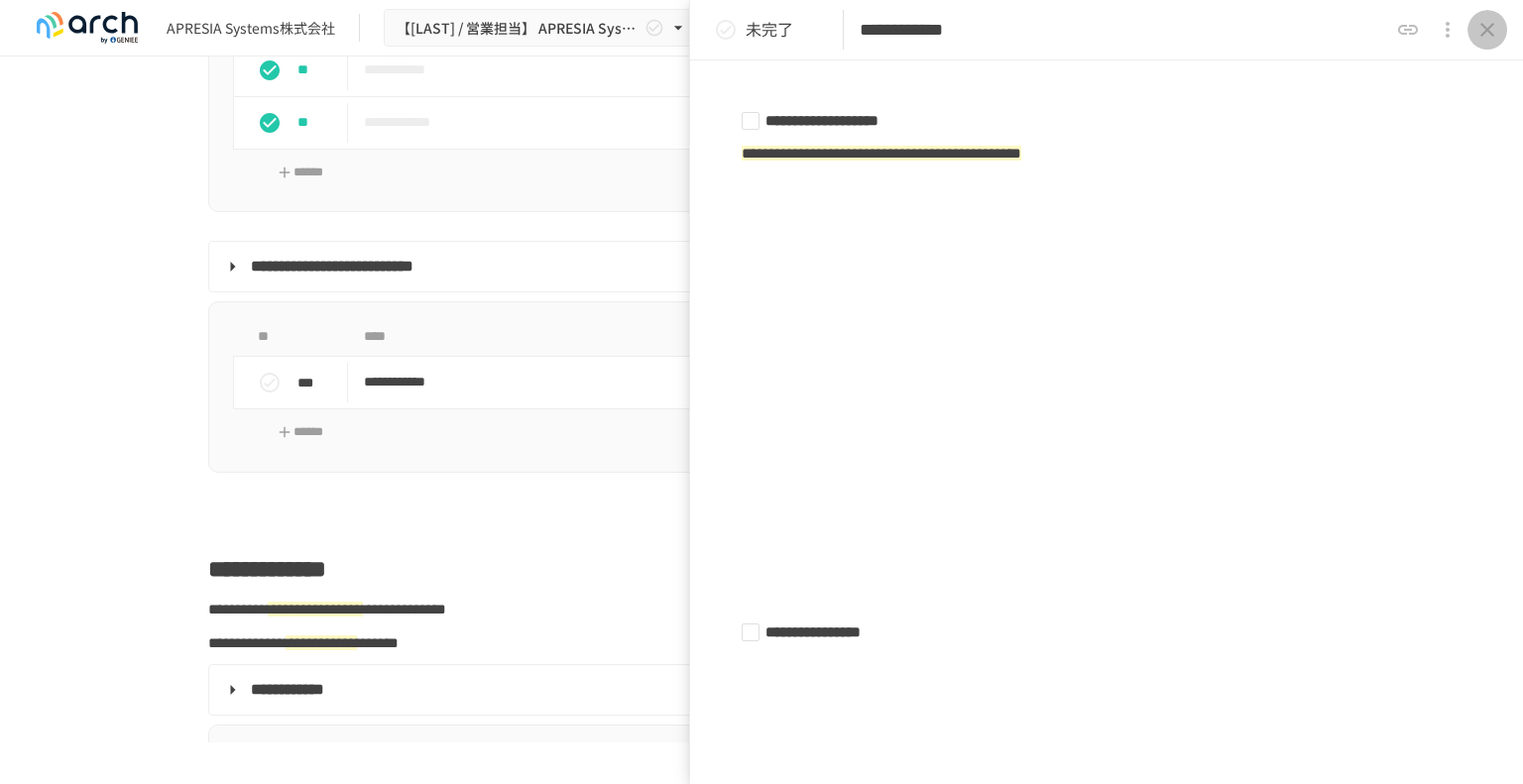 click at bounding box center (1487, 30) 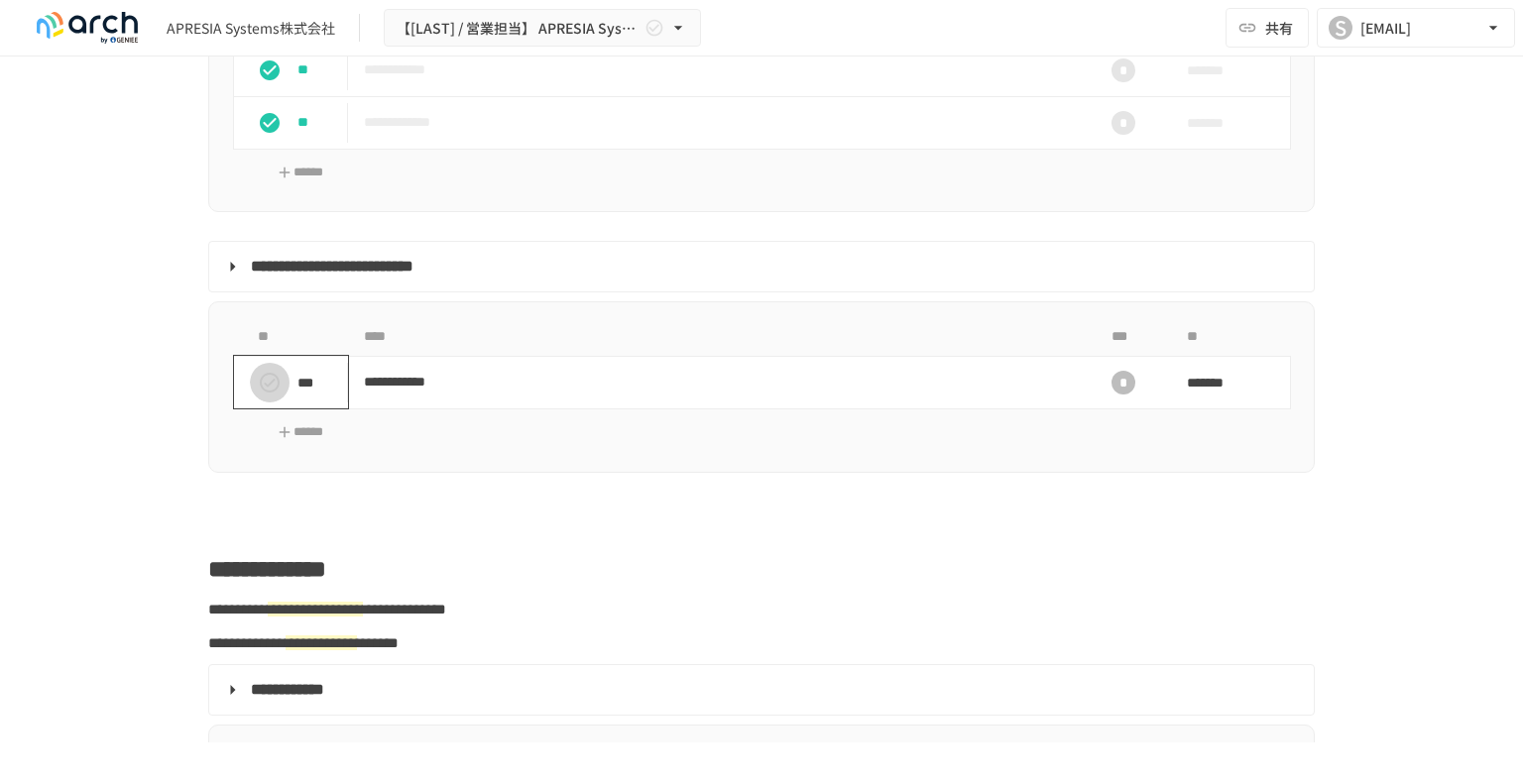 click 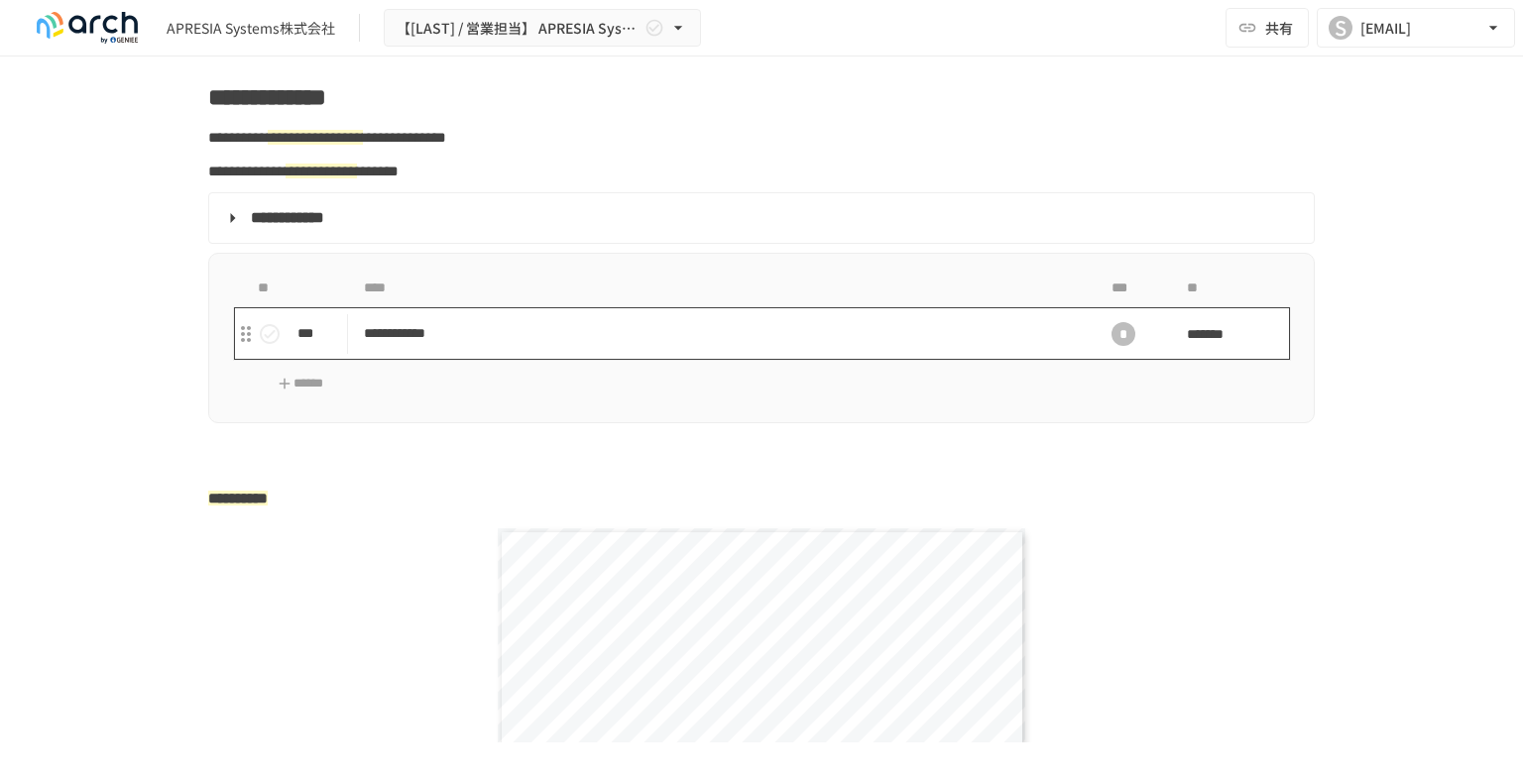 scroll, scrollTop: 2775, scrollLeft: 0, axis: vertical 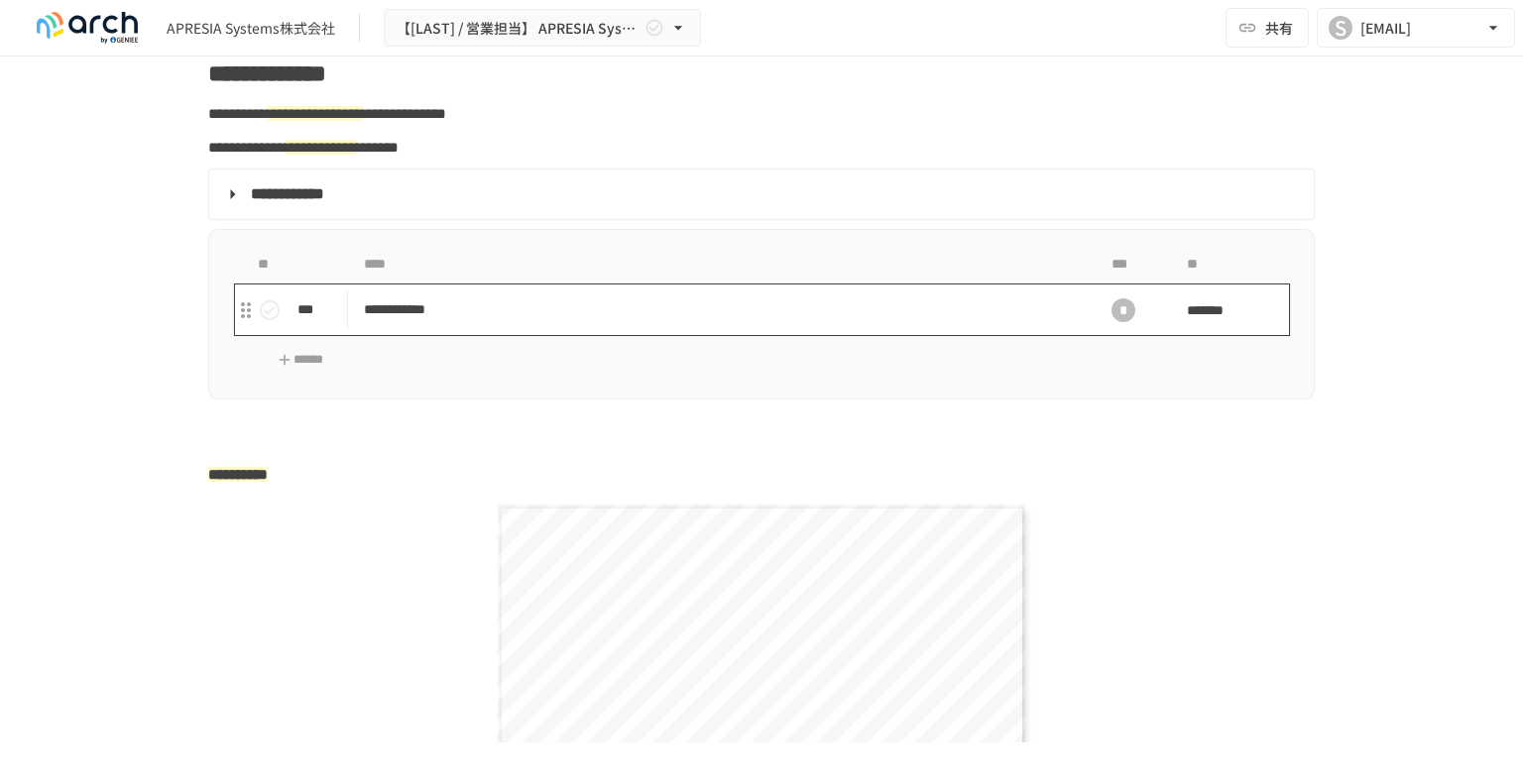 click on "**********" at bounding box center [720, 309] 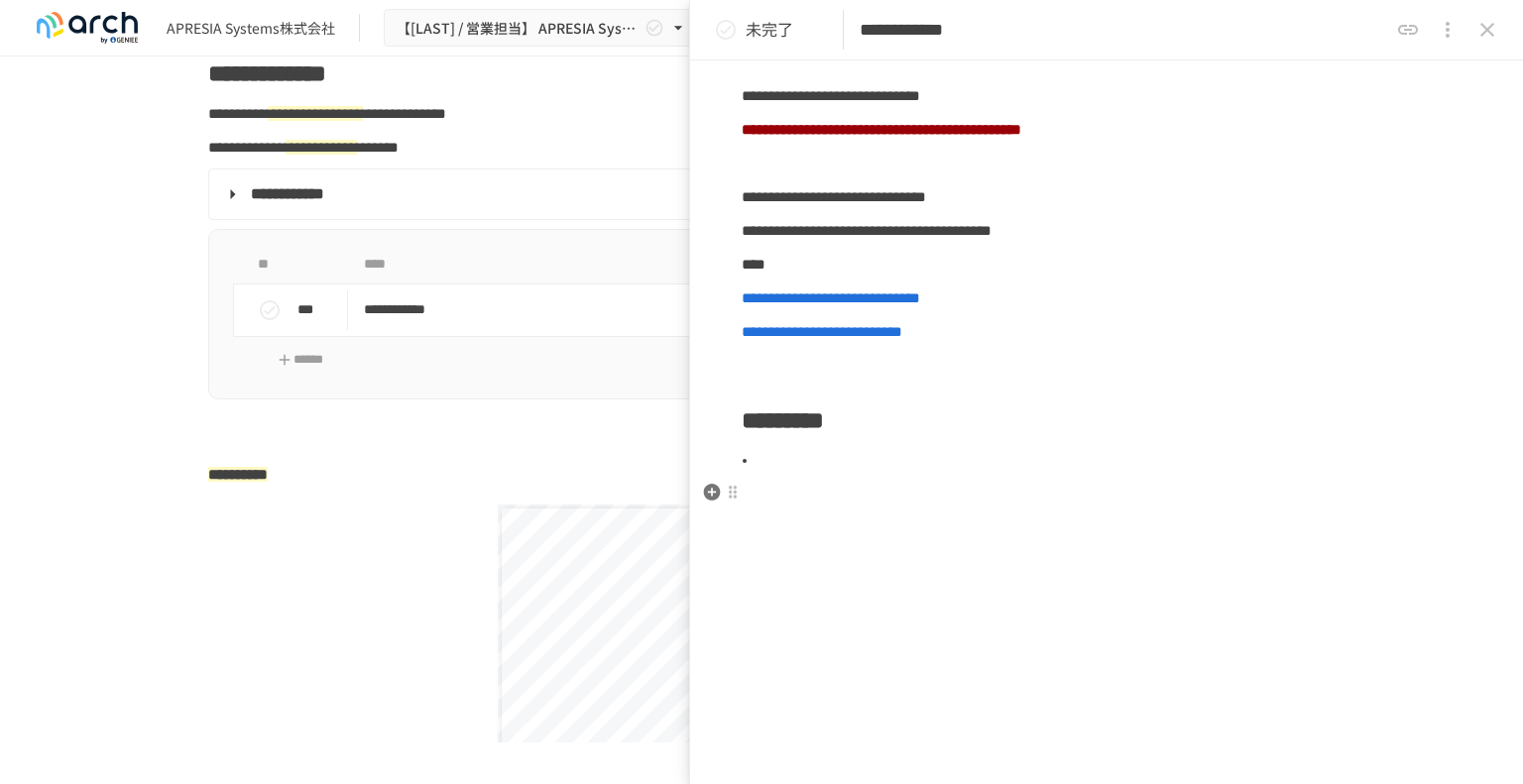 scroll, scrollTop: 158, scrollLeft: 0, axis: vertical 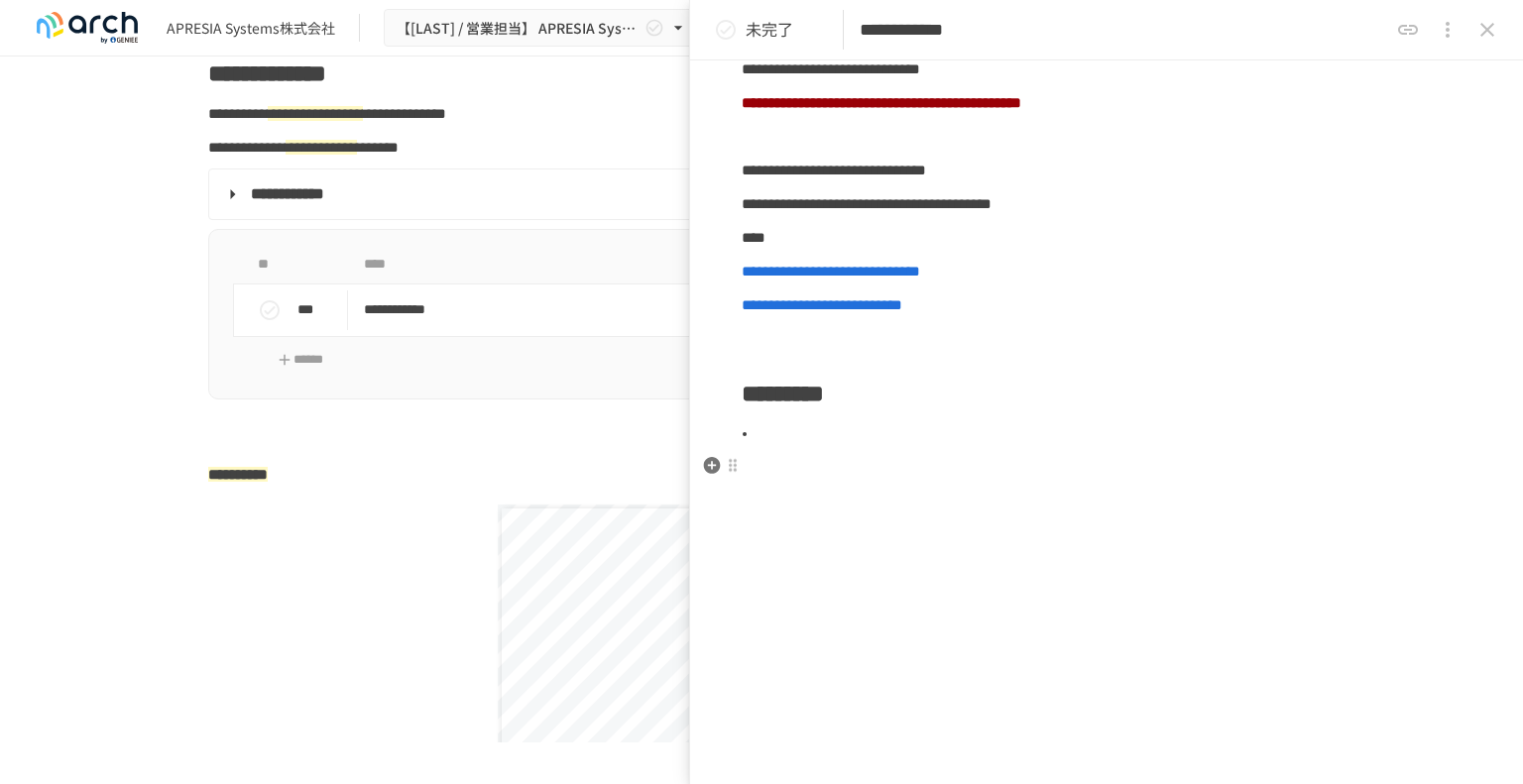 click on "**********" at bounding box center (1107, 268) 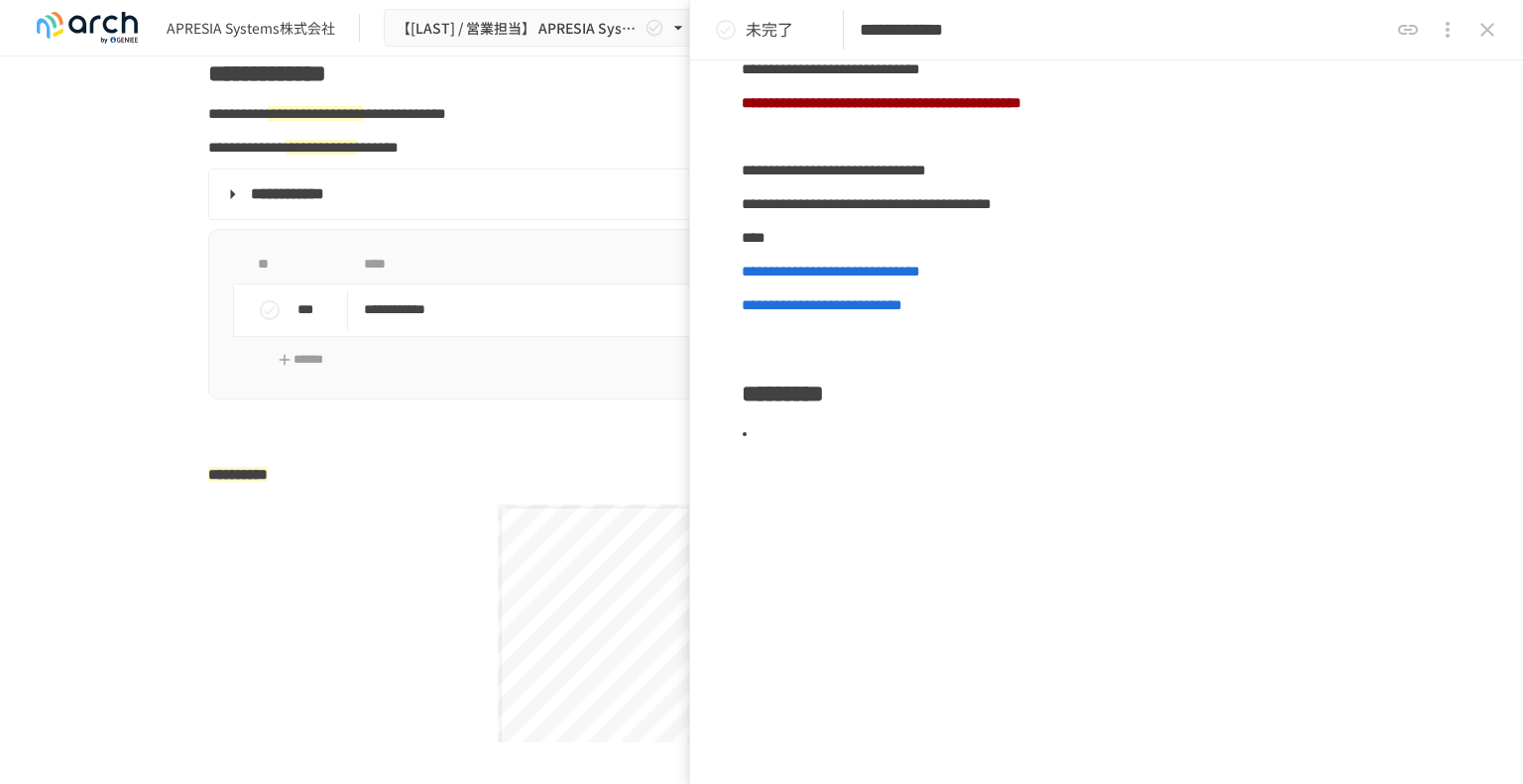 type 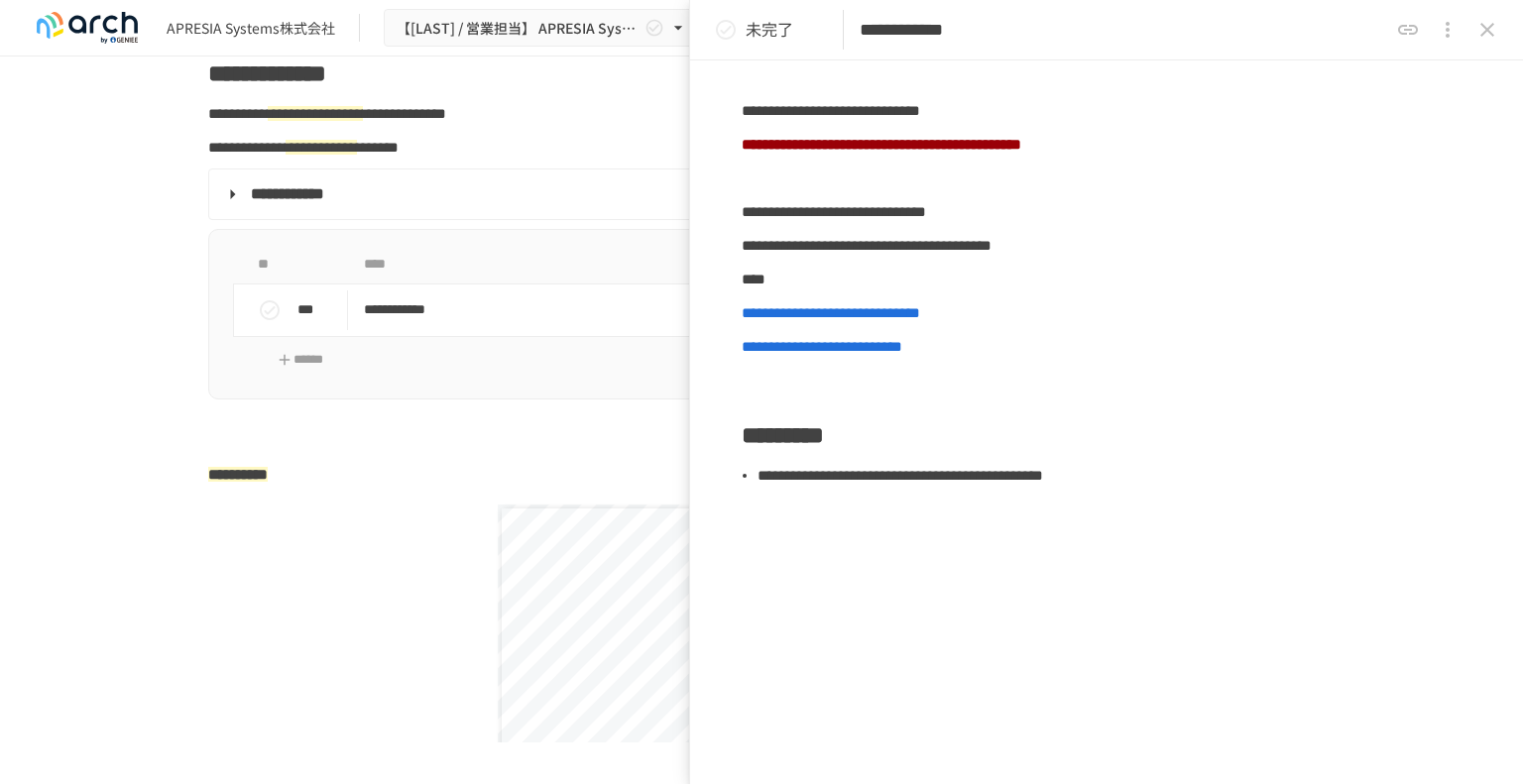 scroll, scrollTop: 140, scrollLeft: 0, axis: vertical 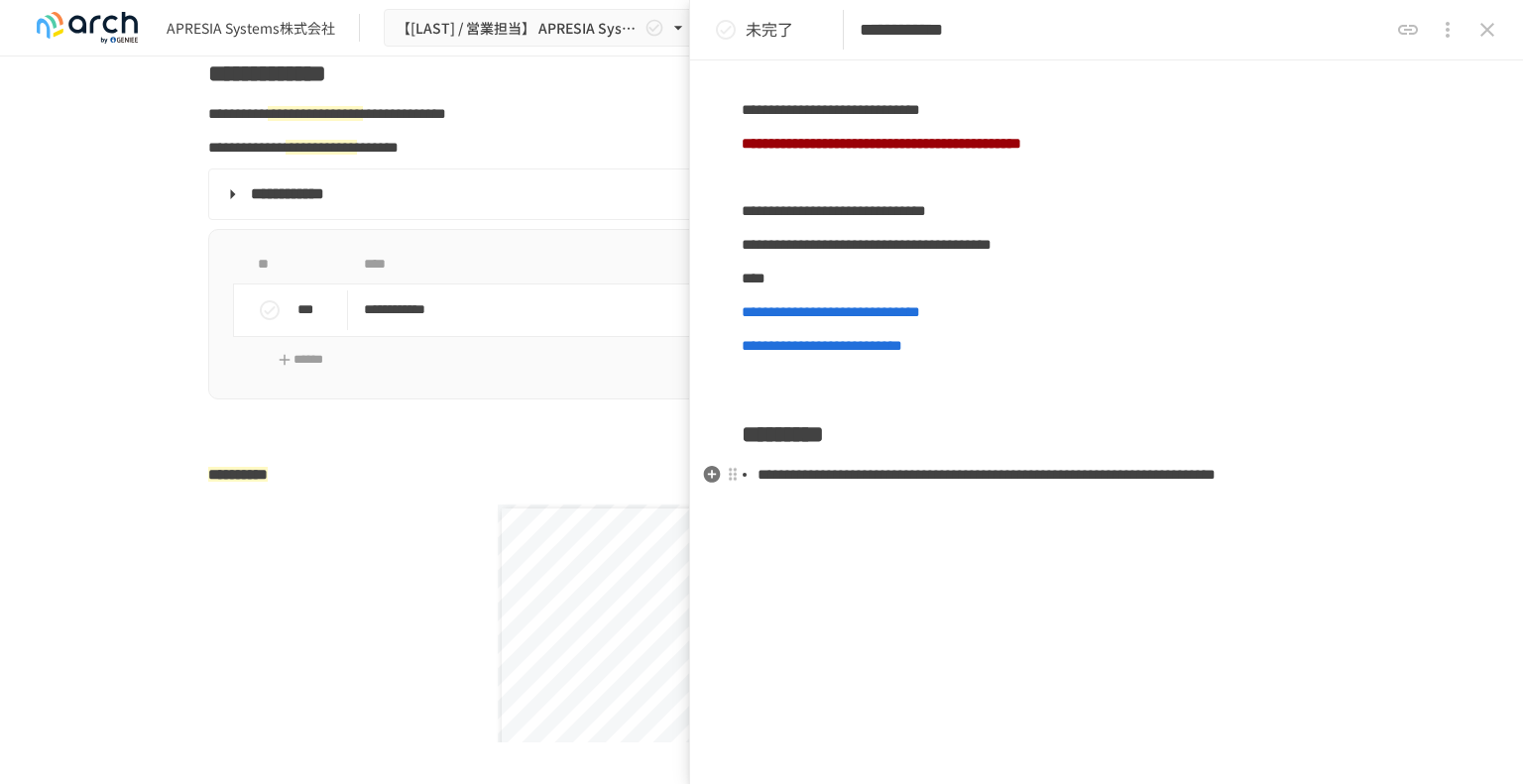 click on "**********" at bounding box center [987, 474] 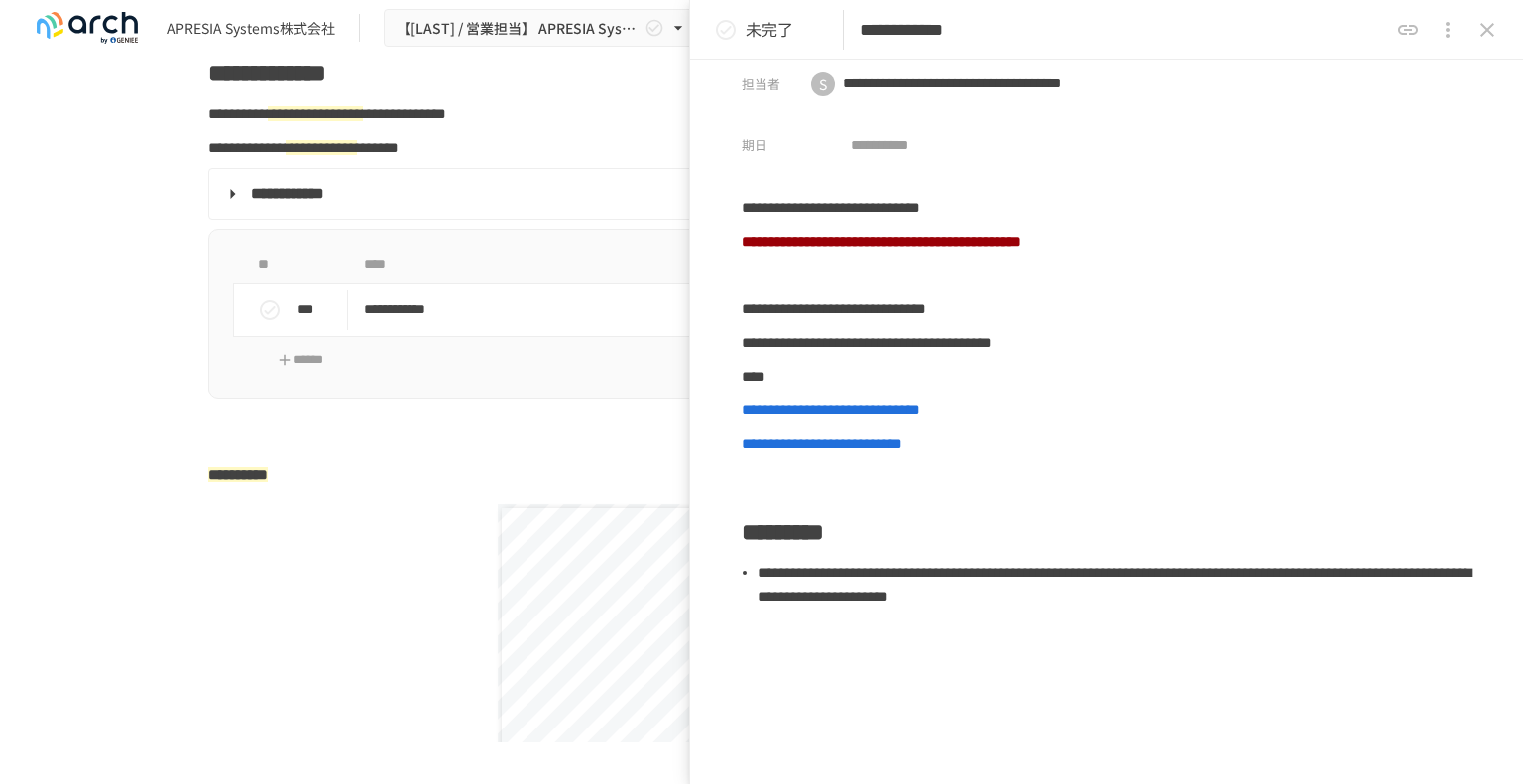 scroll, scrollTop: 0, scrollLeft: 0, axis: both 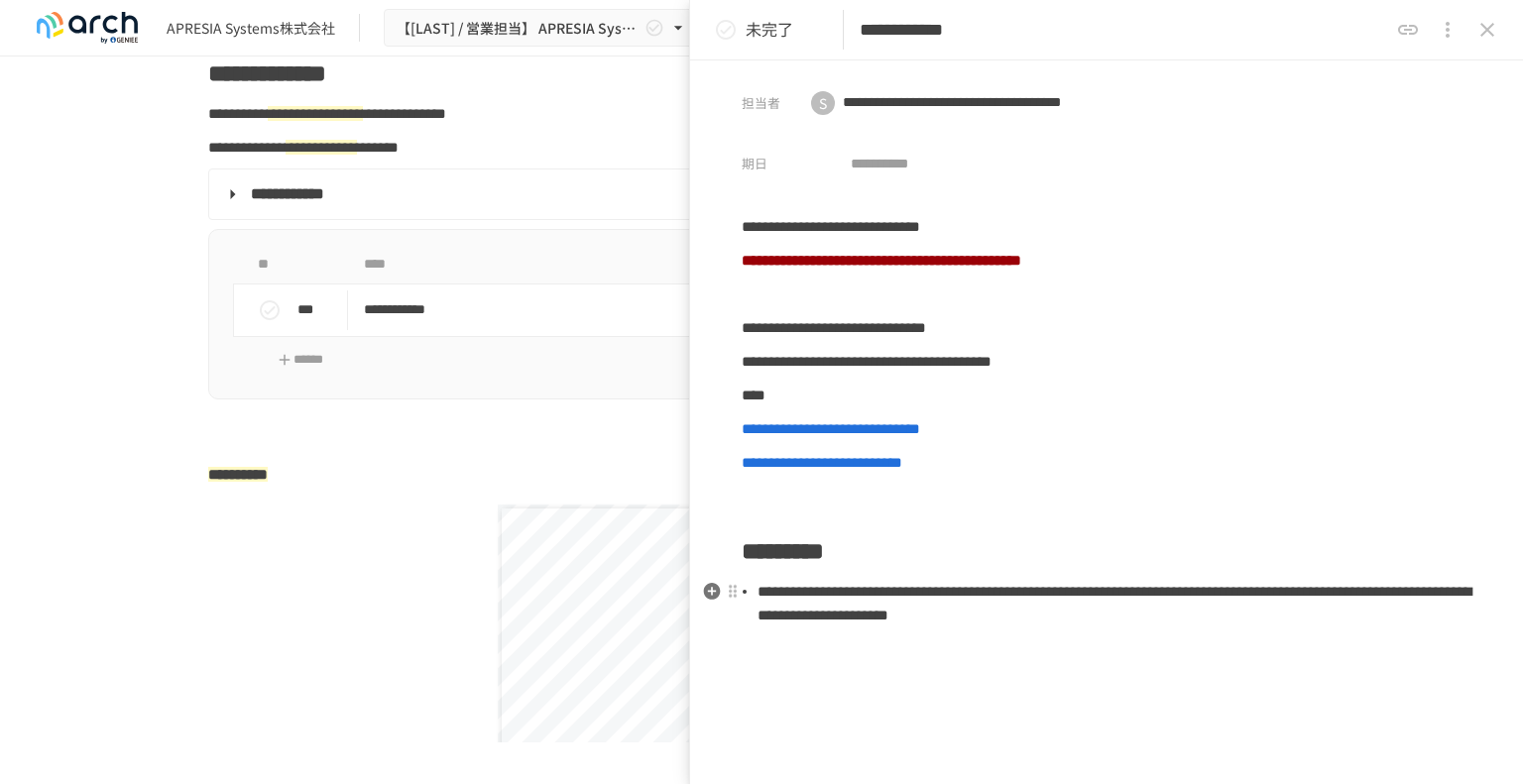 click on "**********" at bounding box center (1114, 603) 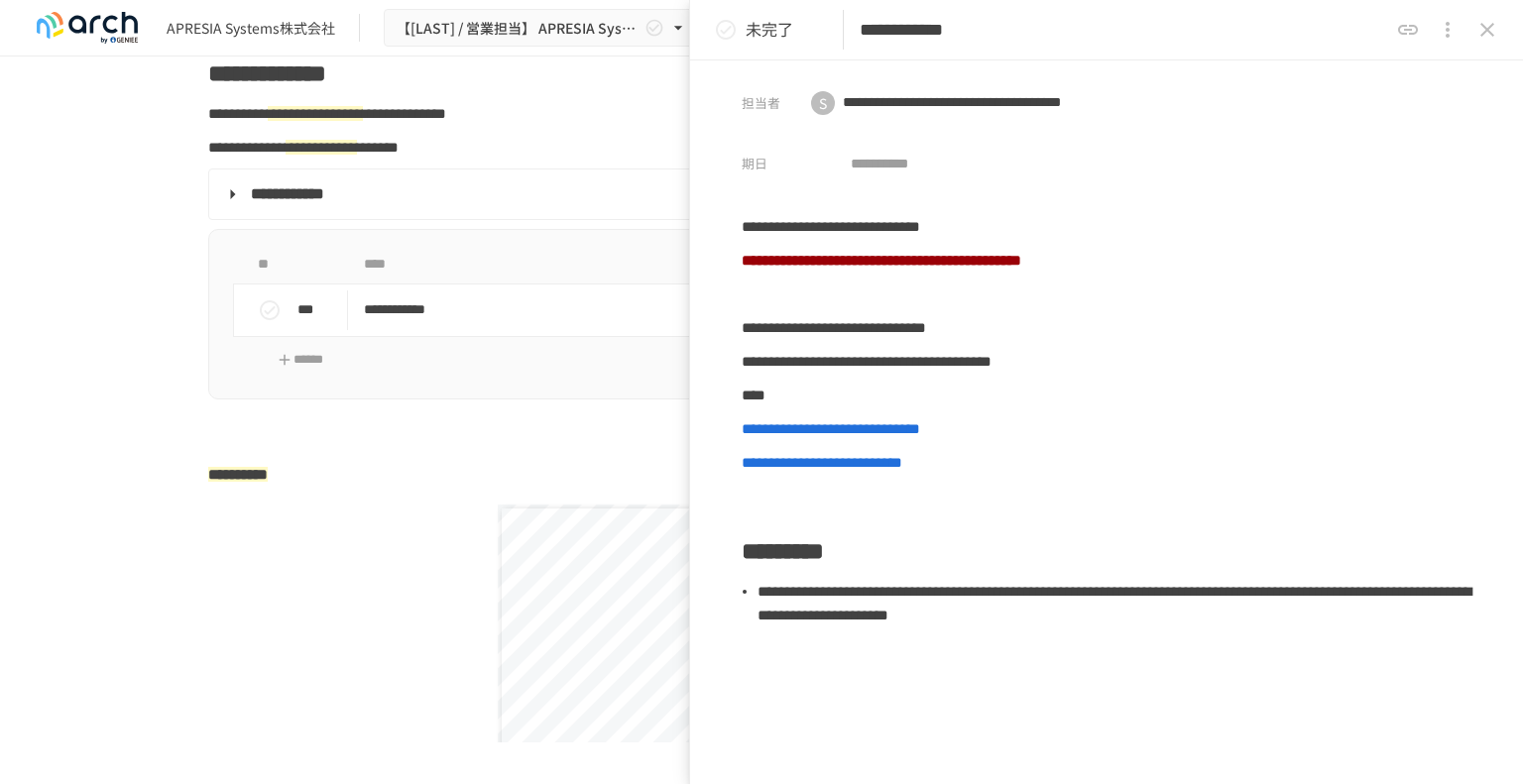 click on "**********" at bounding box center (1107, 569) 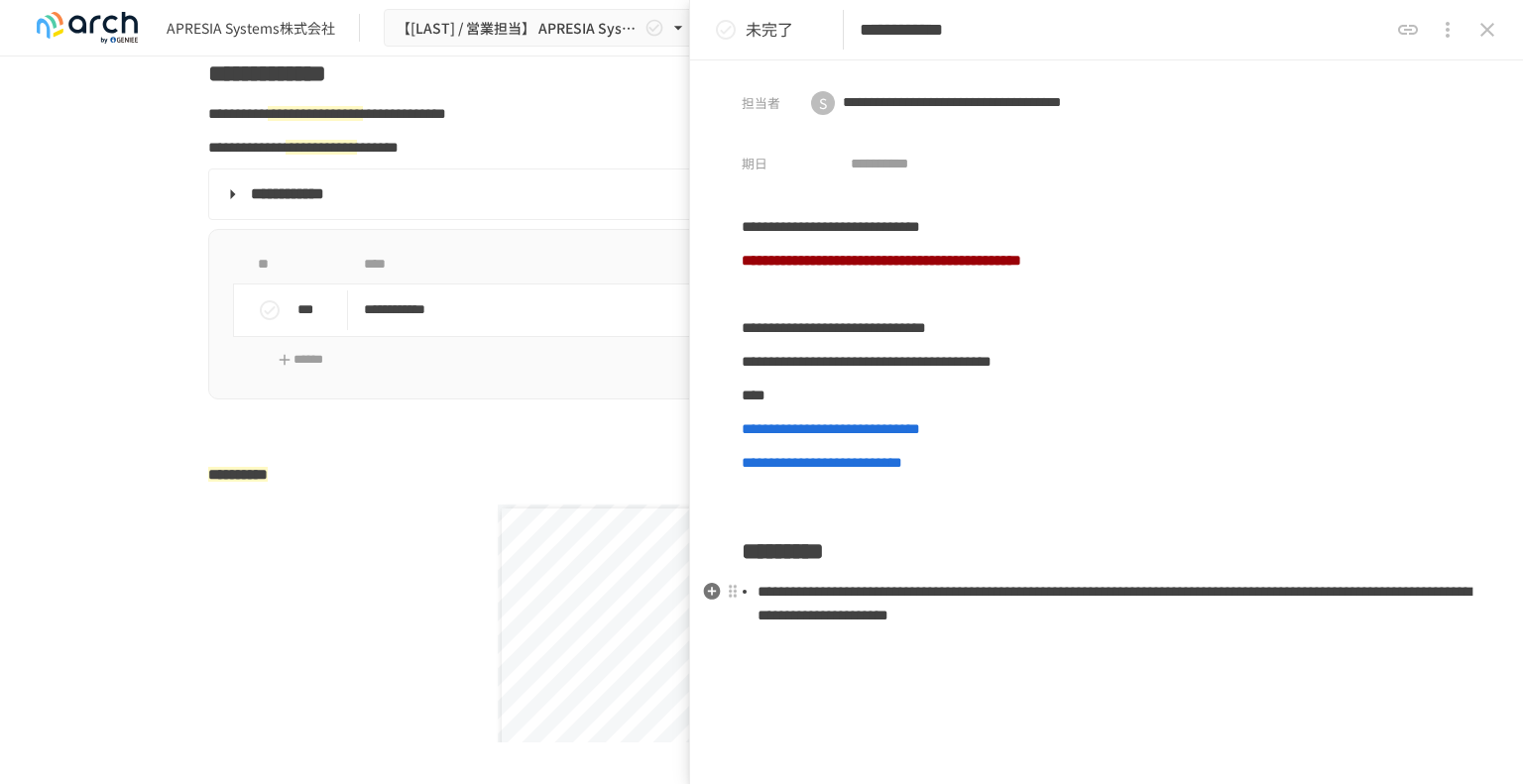 click on "**********" at bounding box center (1114, 603) 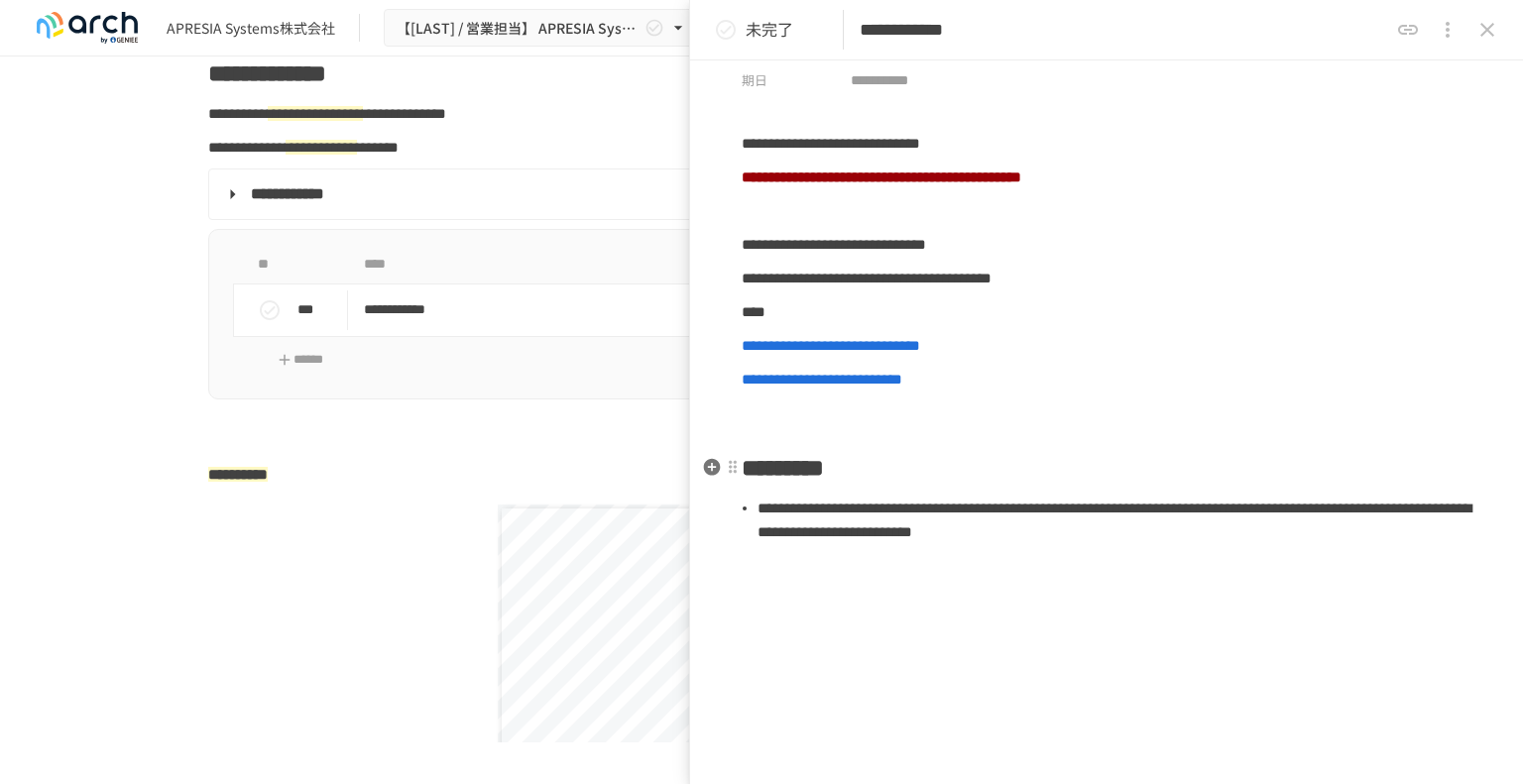 scroll, scrollTop: 0, scrollLeft: 0, axis: both 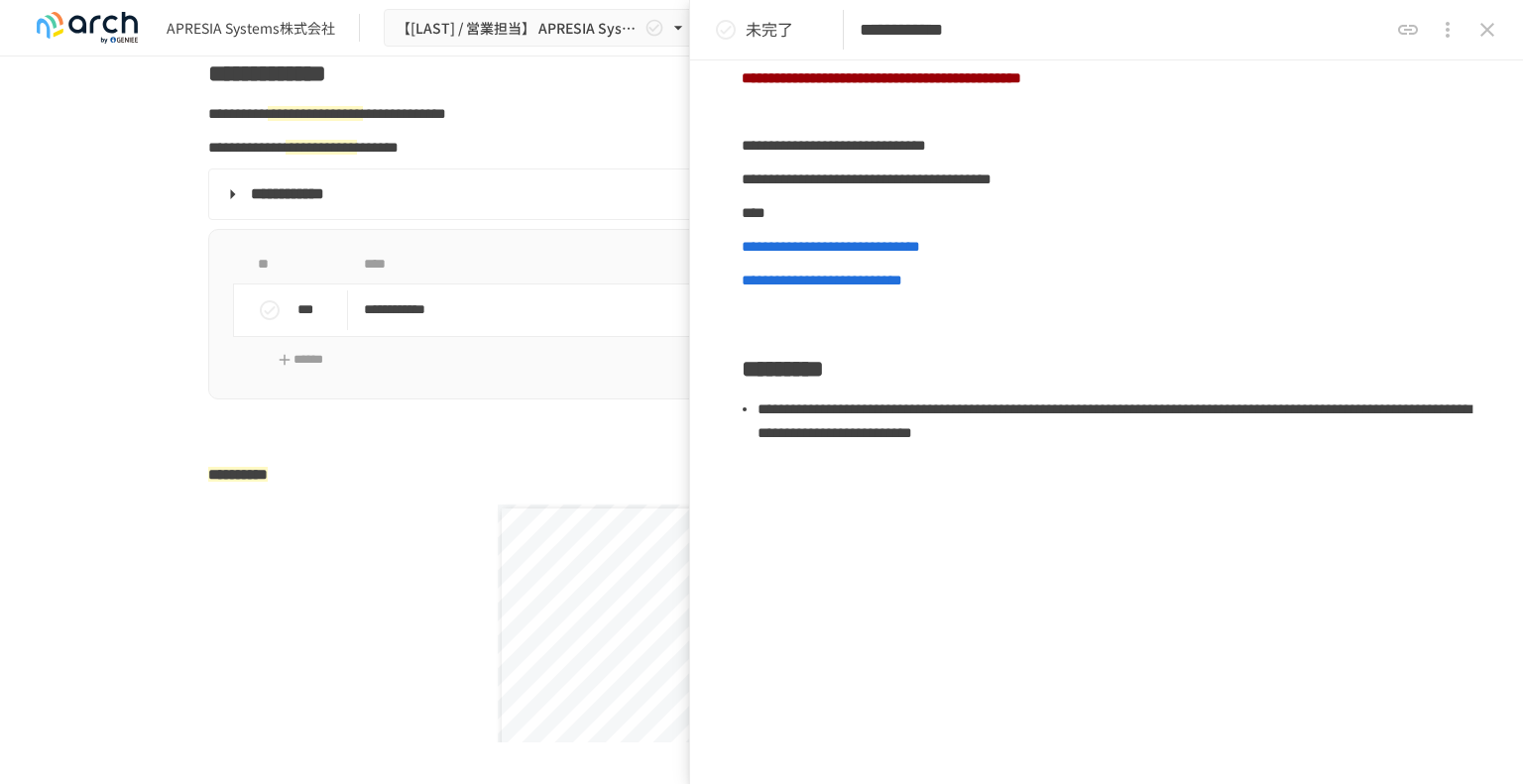 click 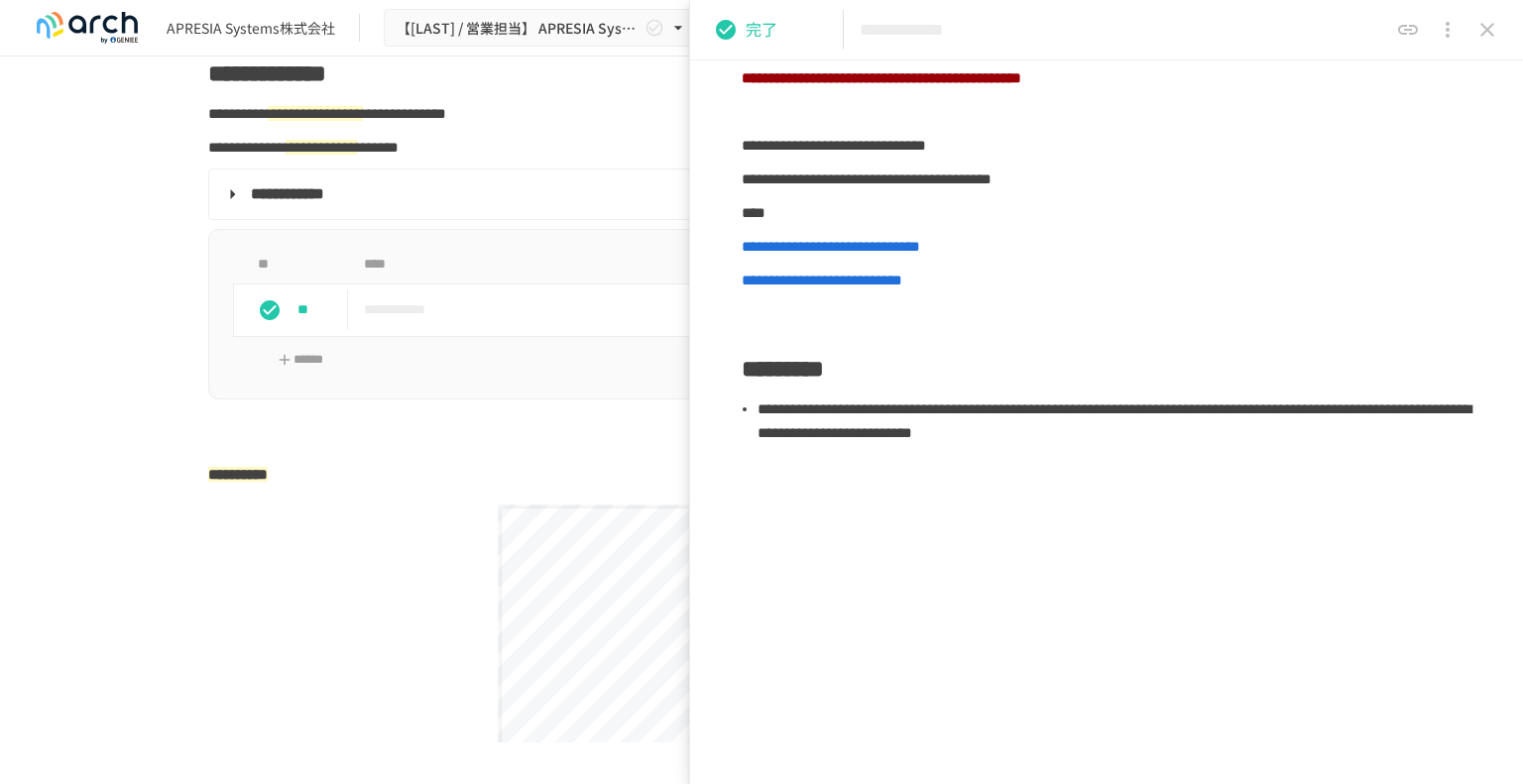click 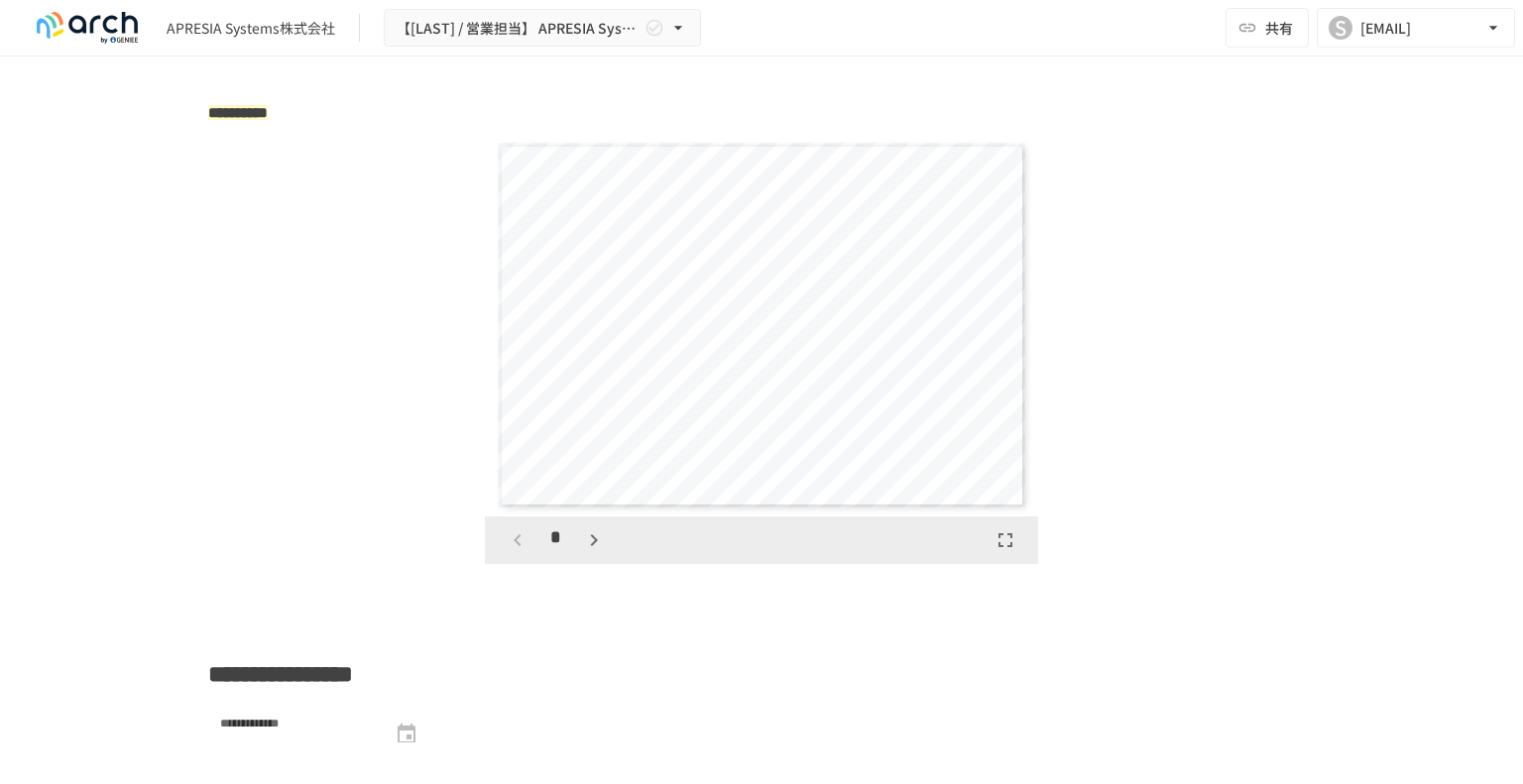 scroll, scrollTop: 3172, scrollLeft: 0, axis: vertical 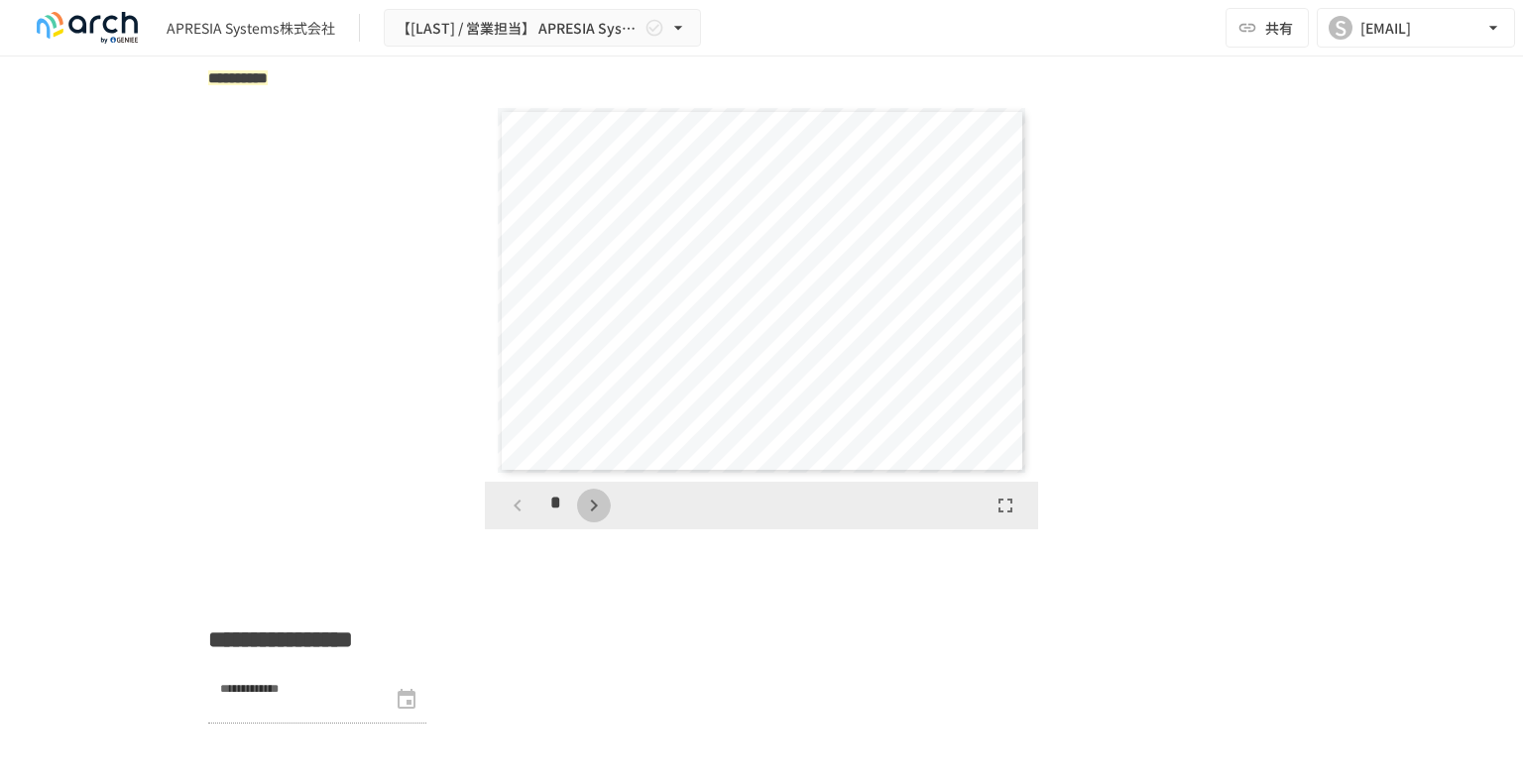 click 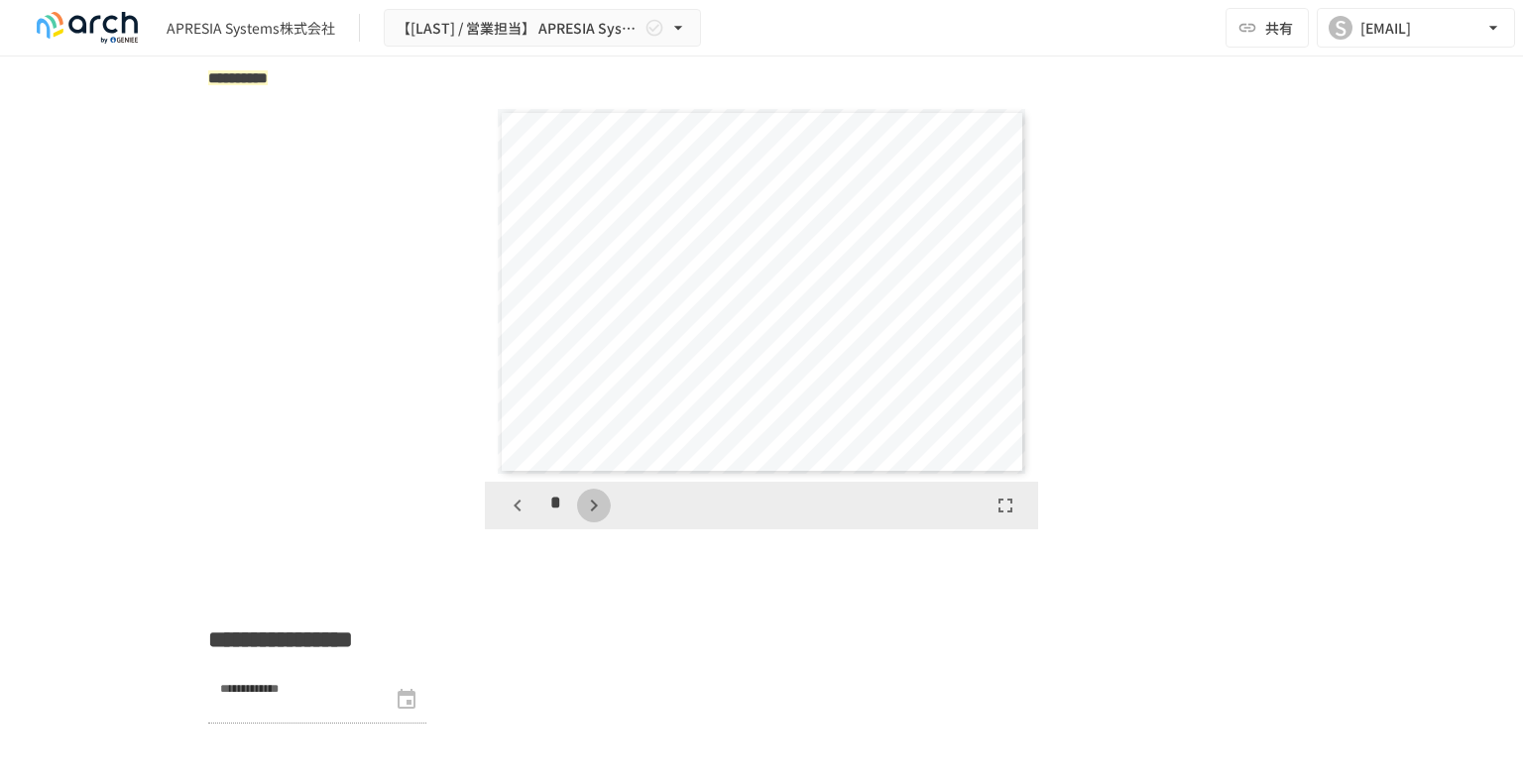 click 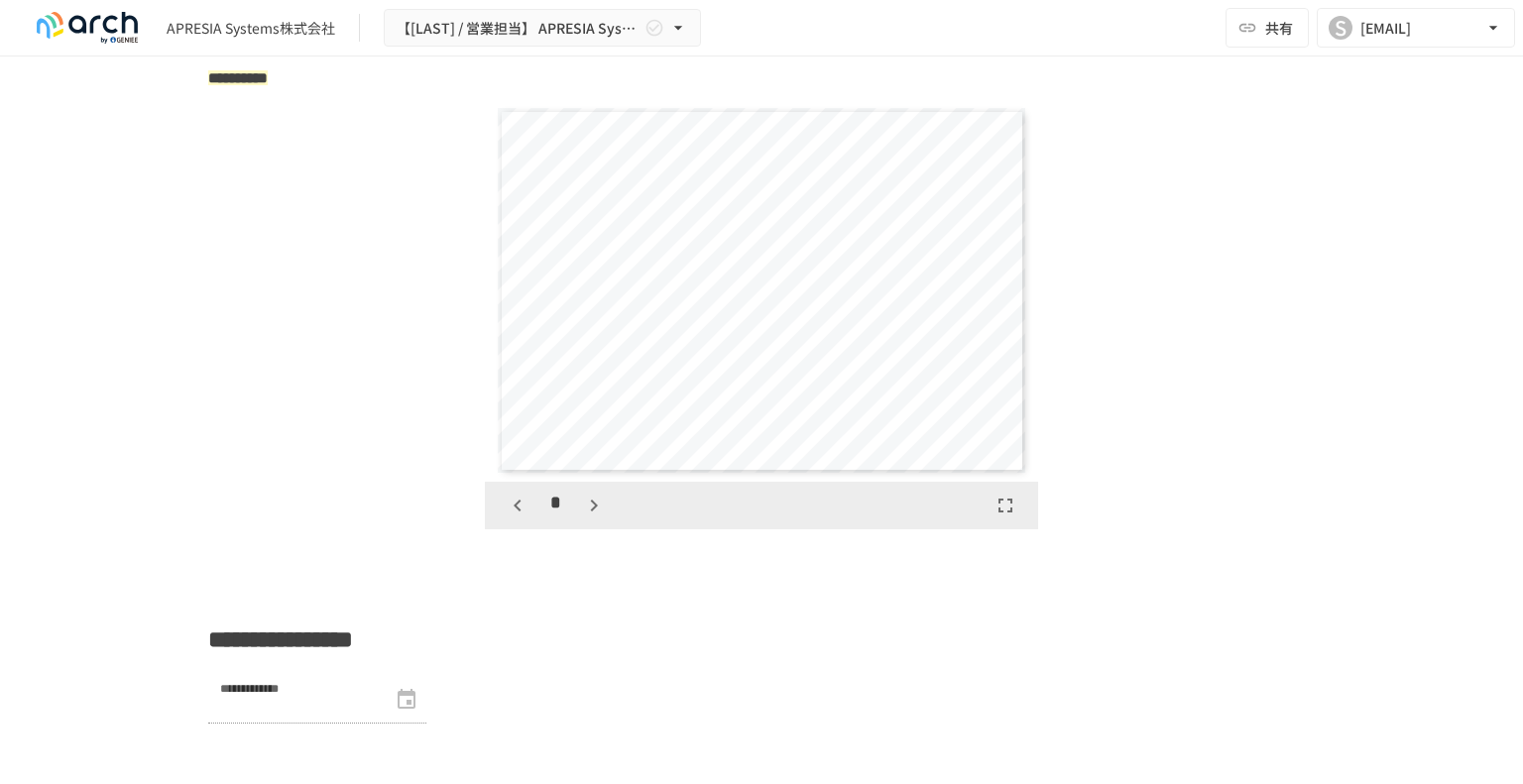 click 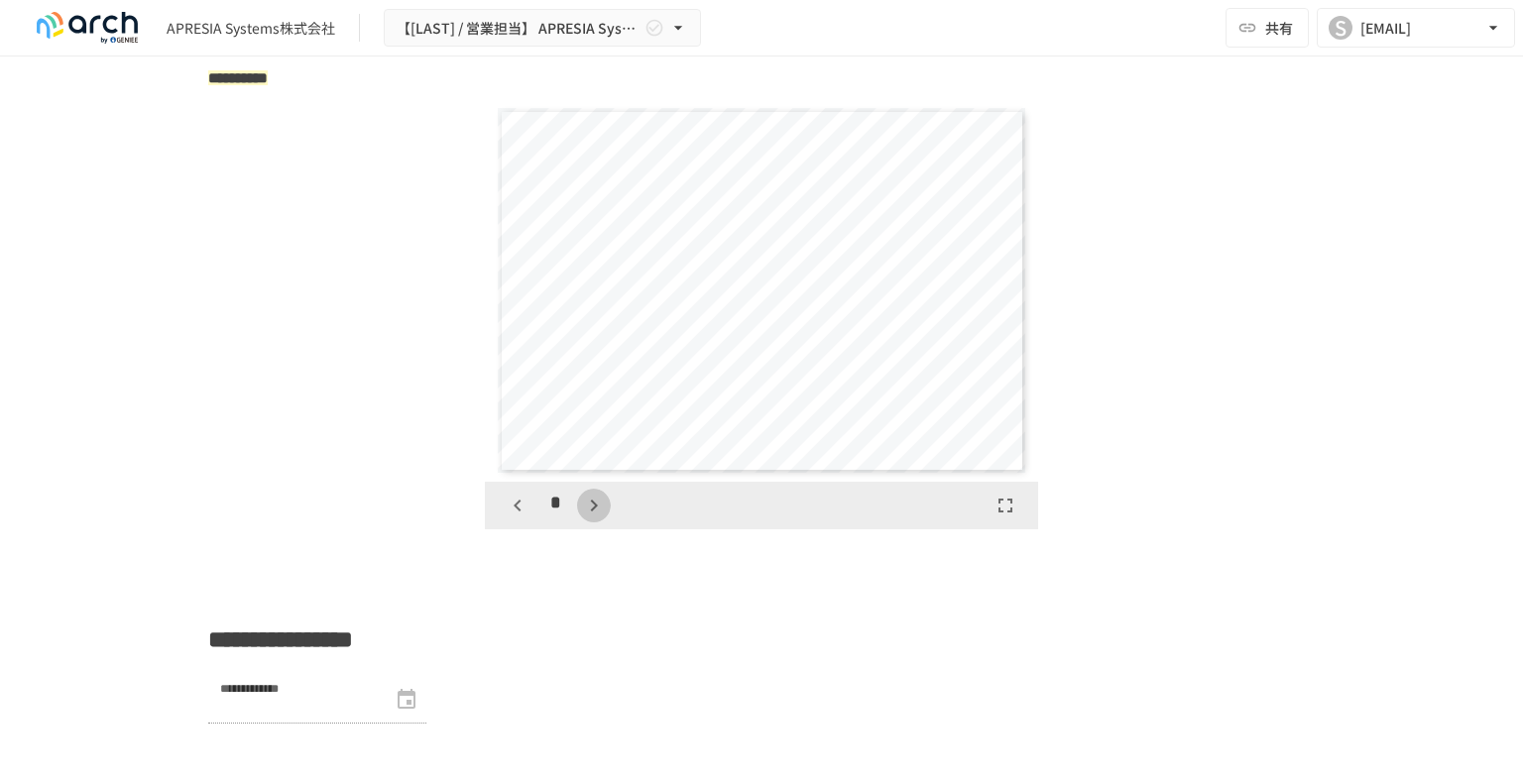 click 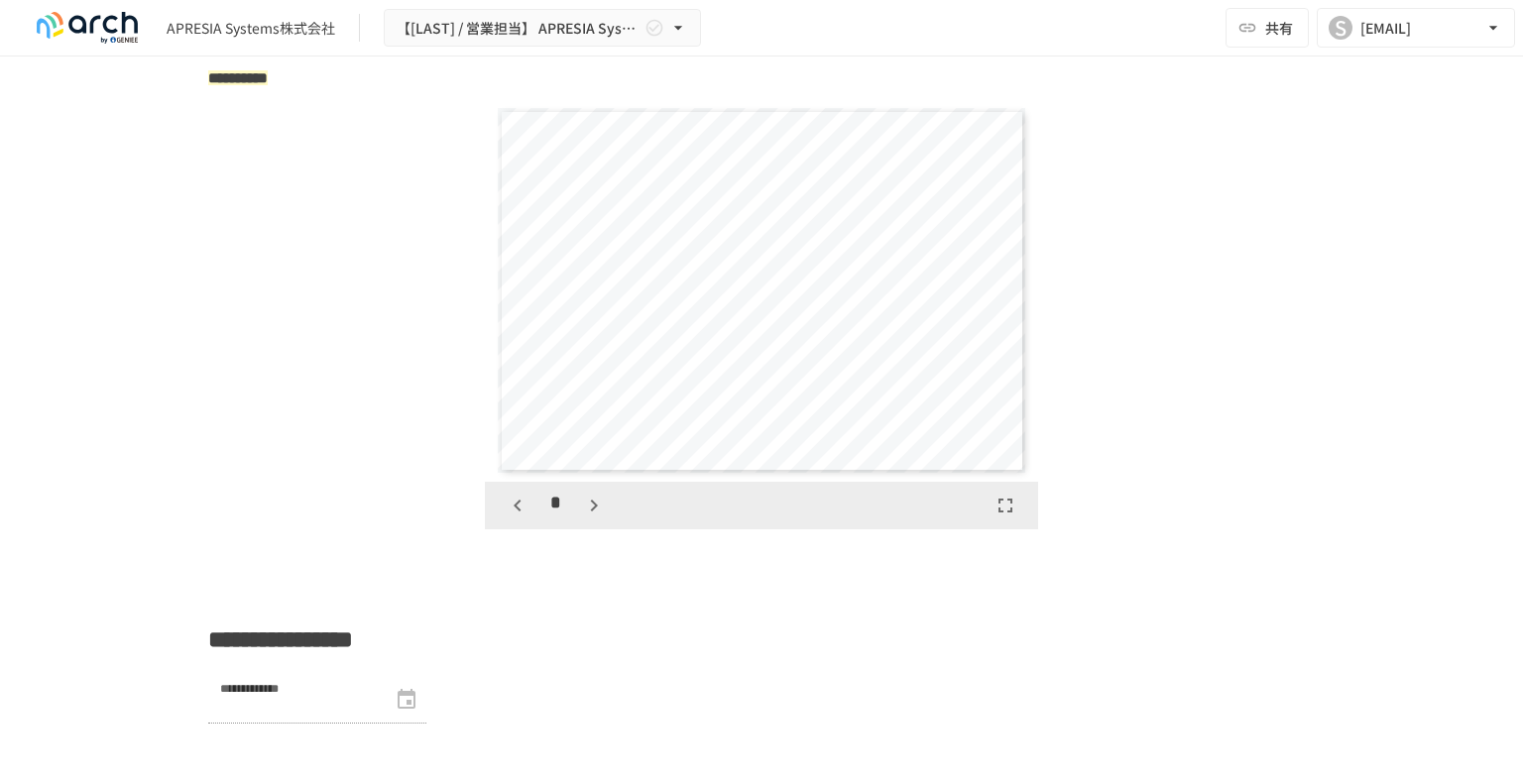 click 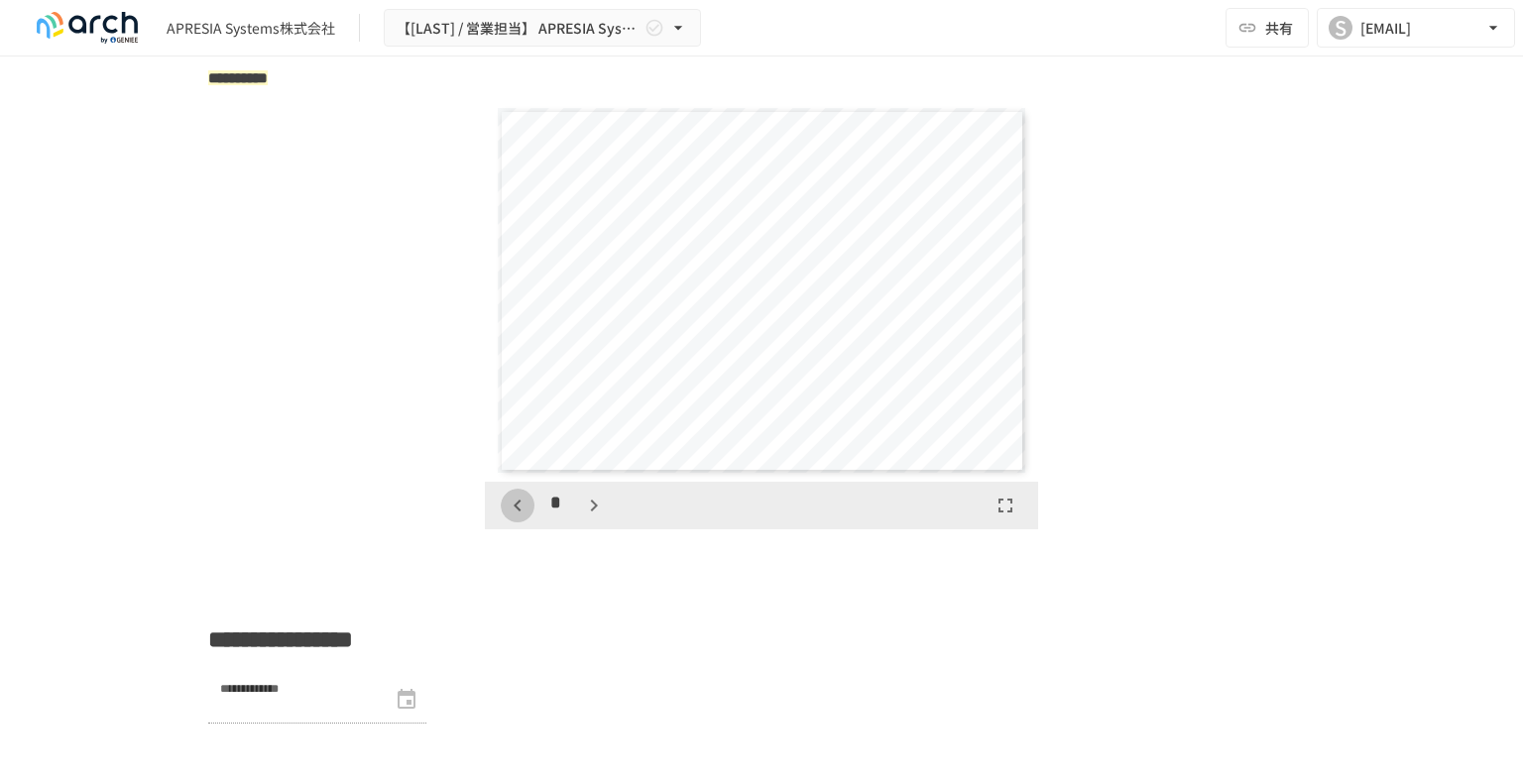 click 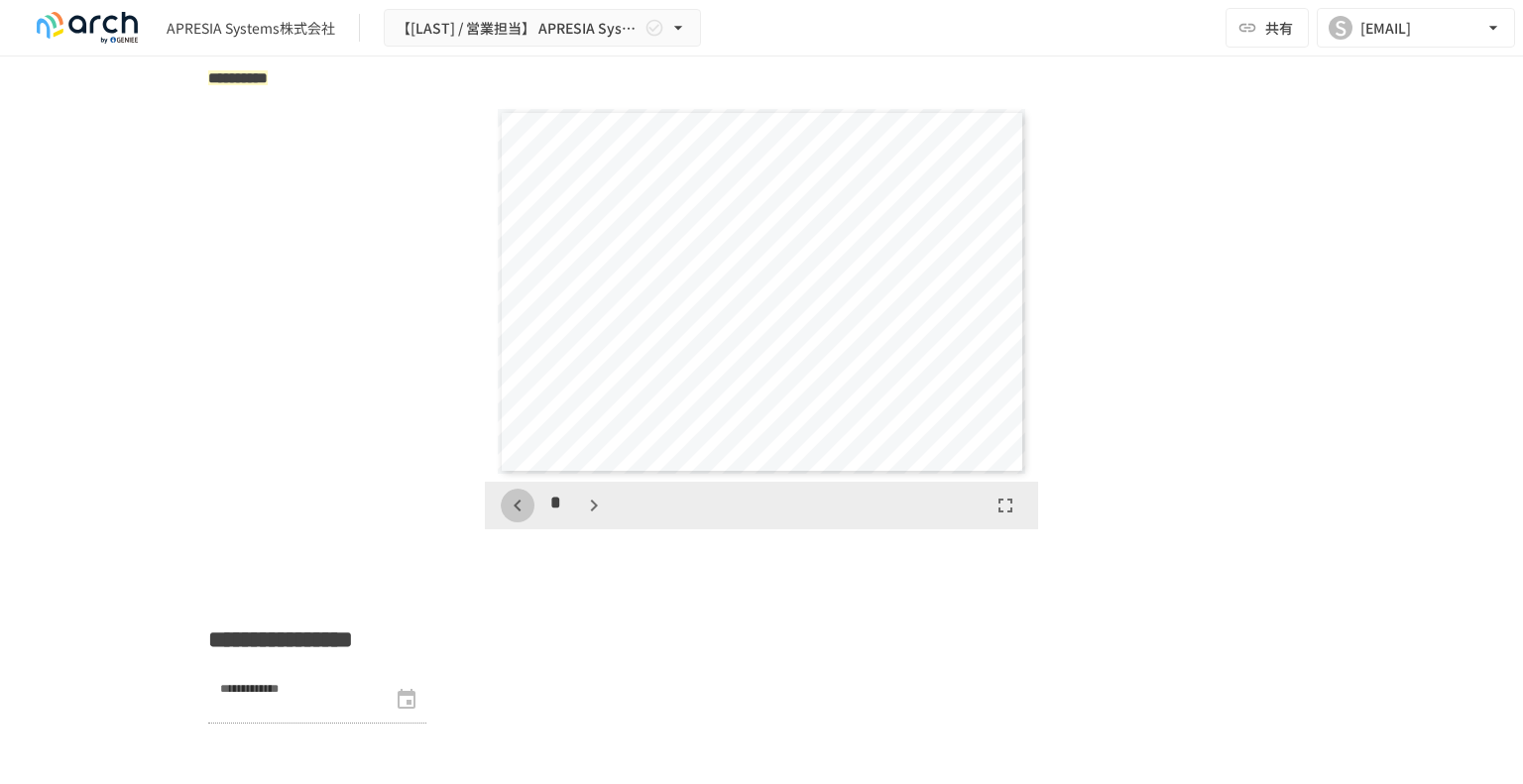 click 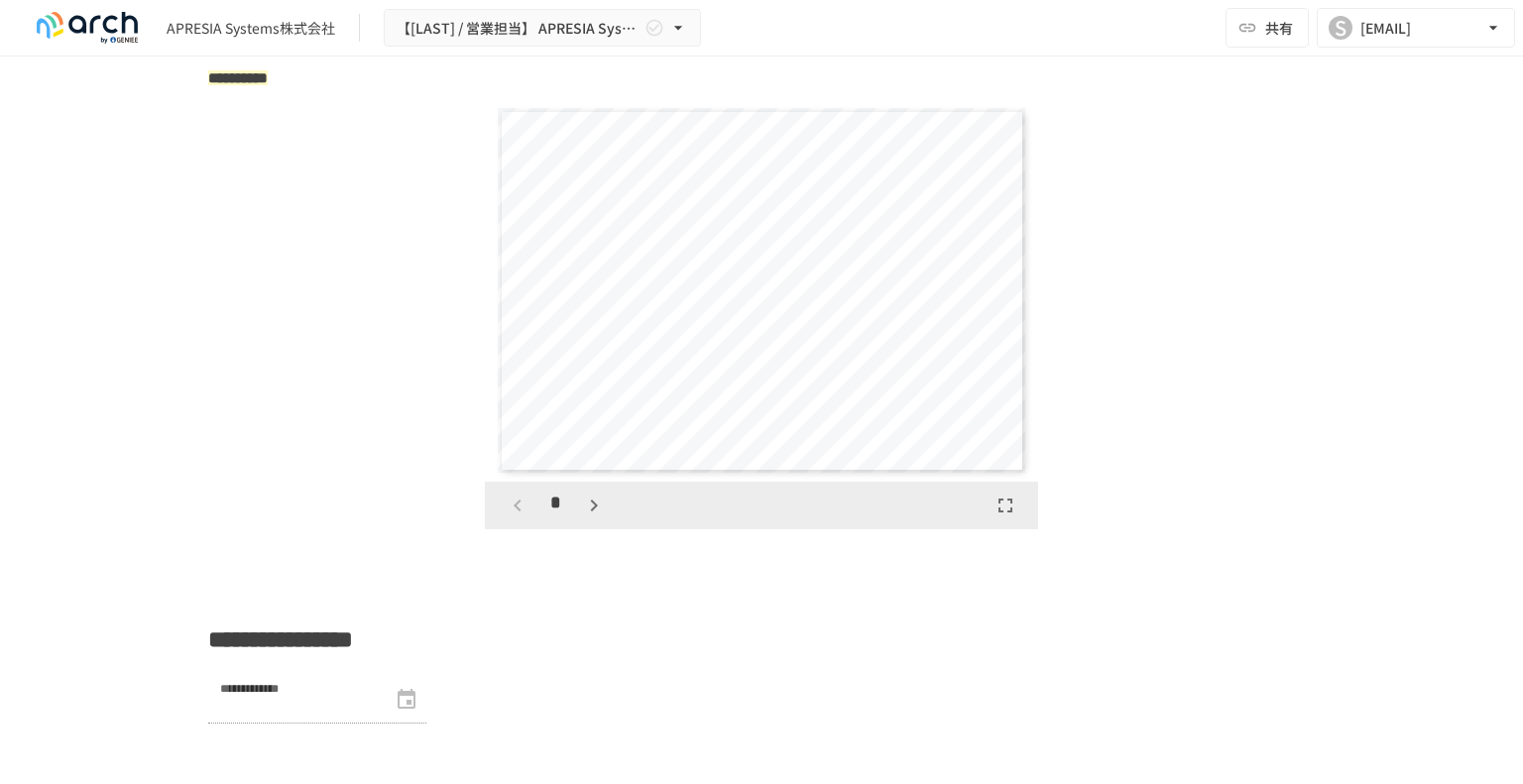 click 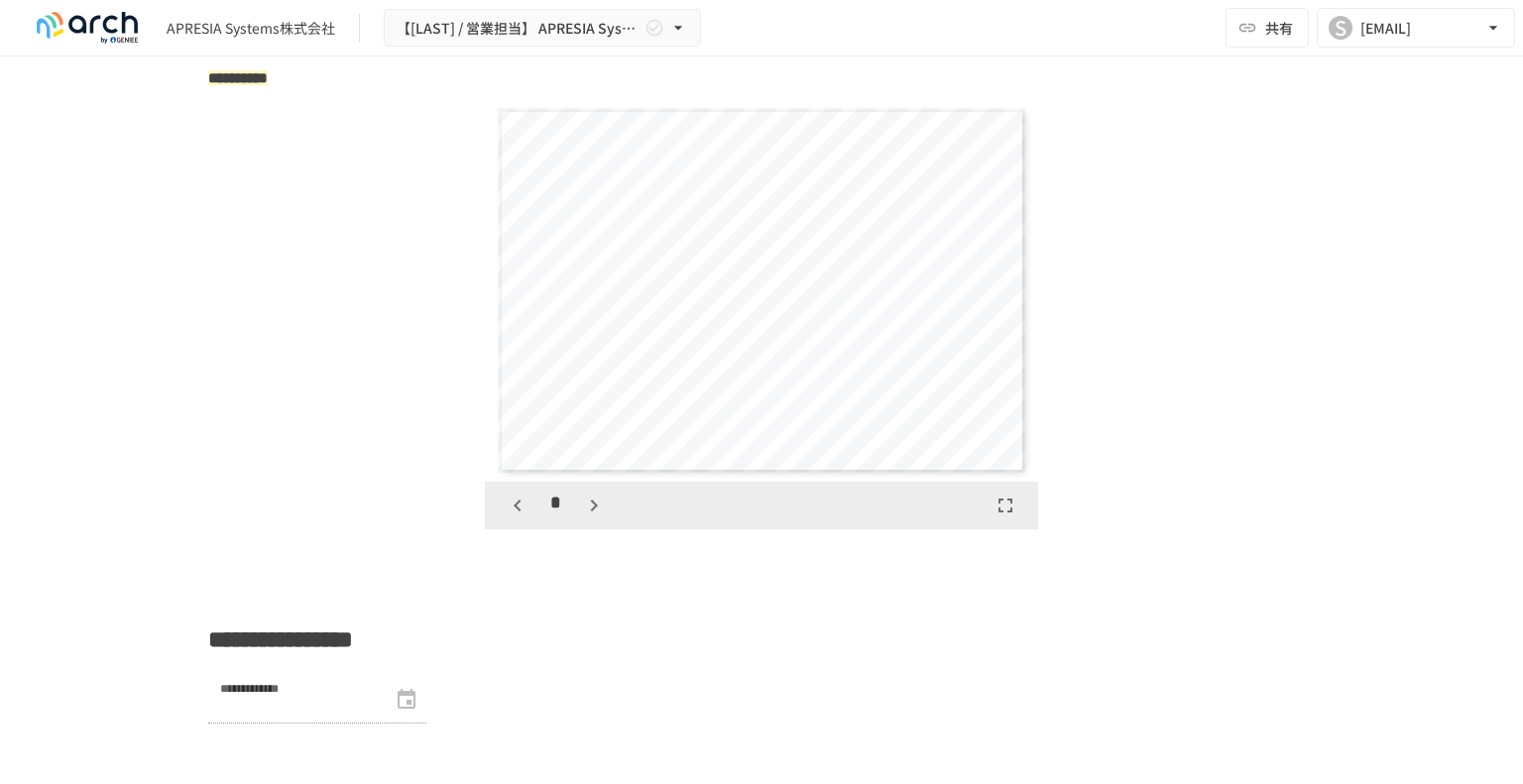 scroll, scrollTop: 381, scrollLeft: 0, axis: vertical 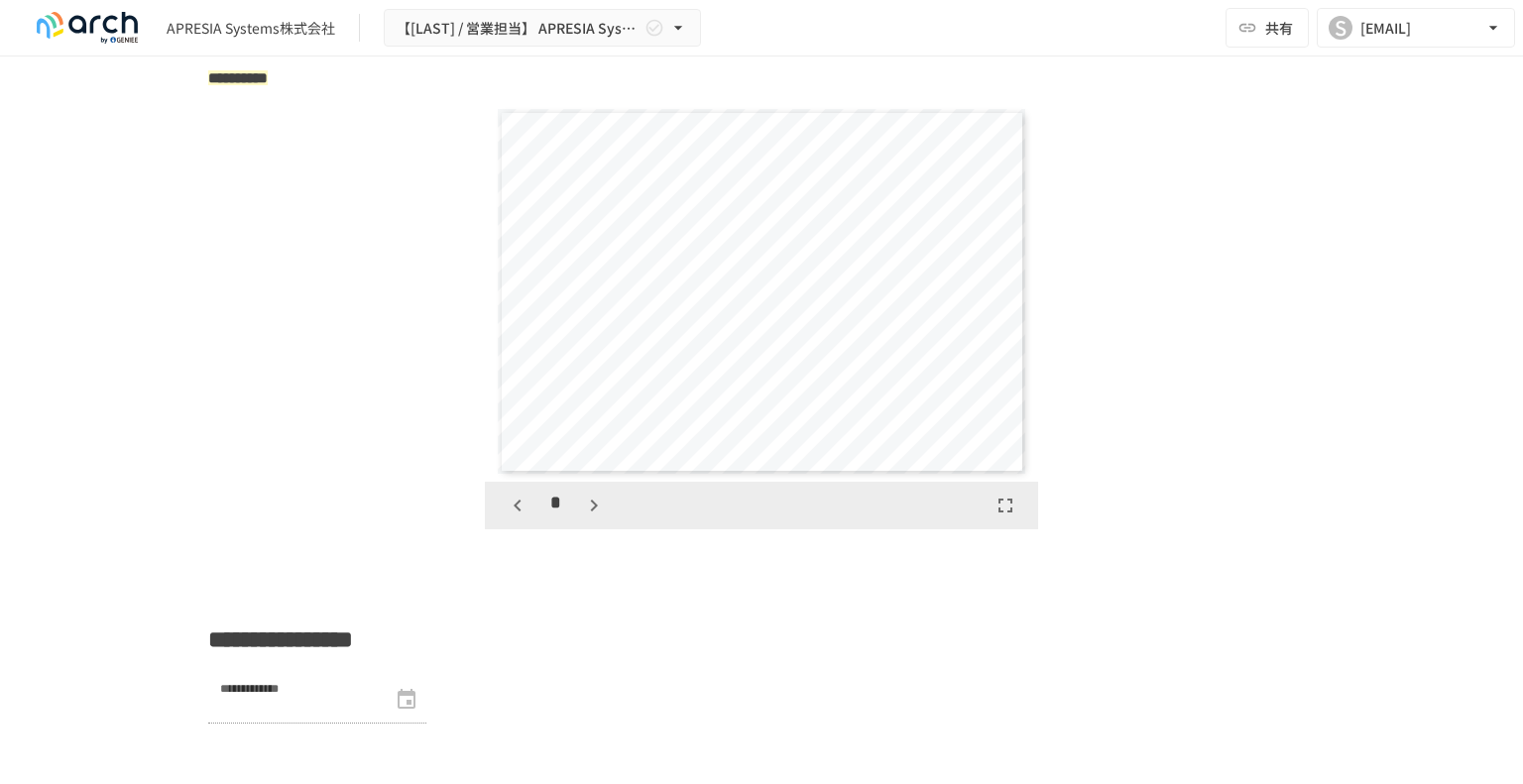 click 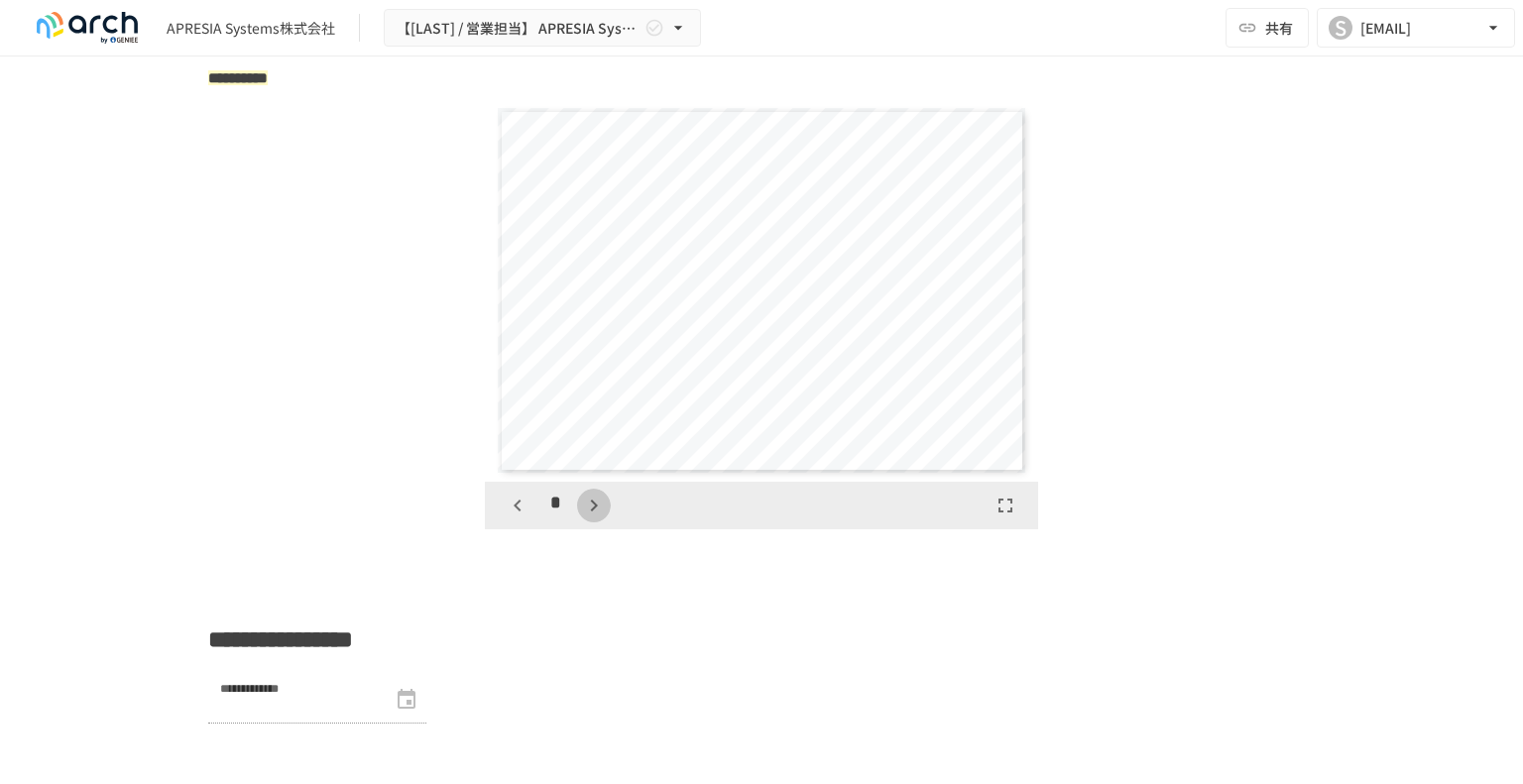 click 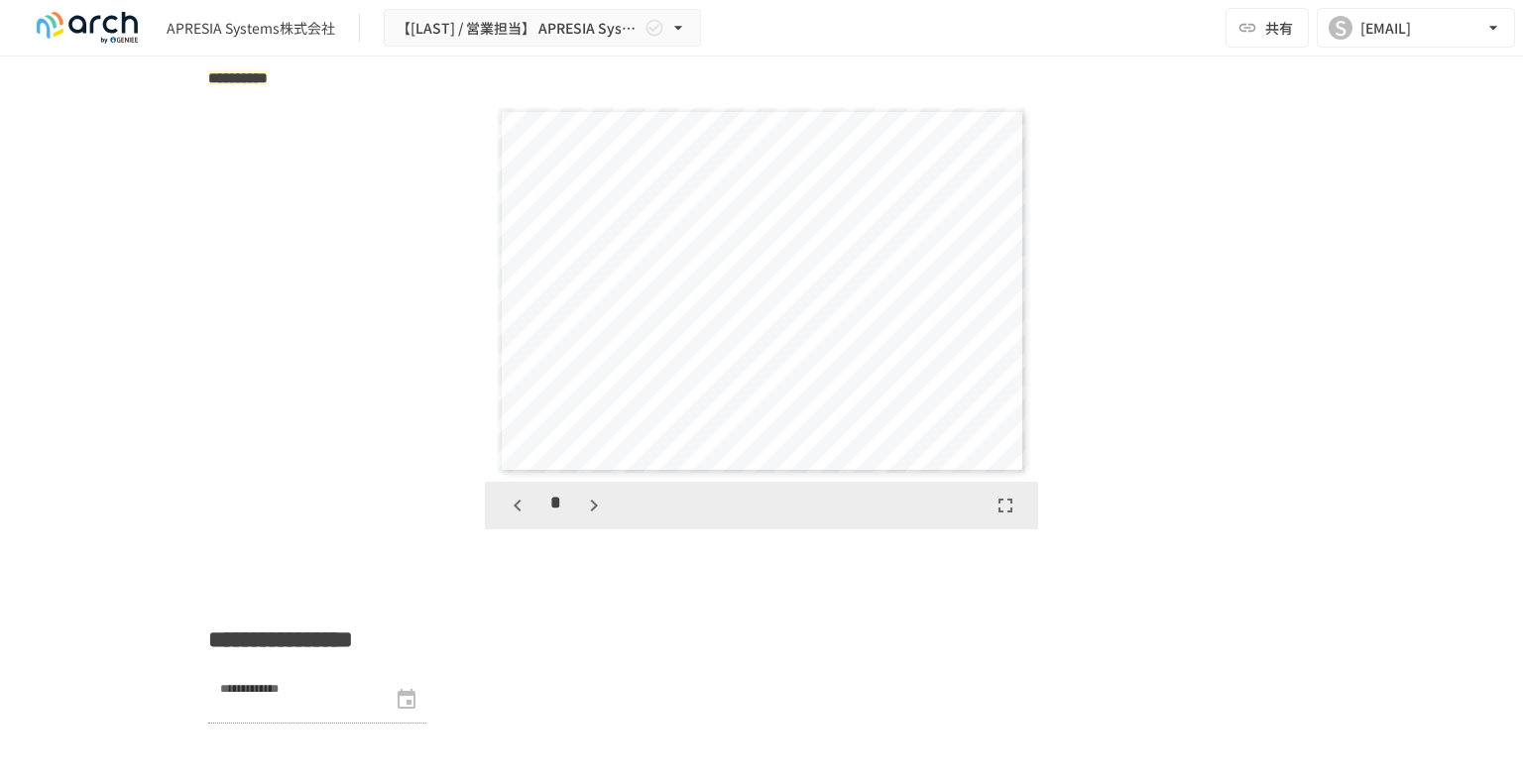 click 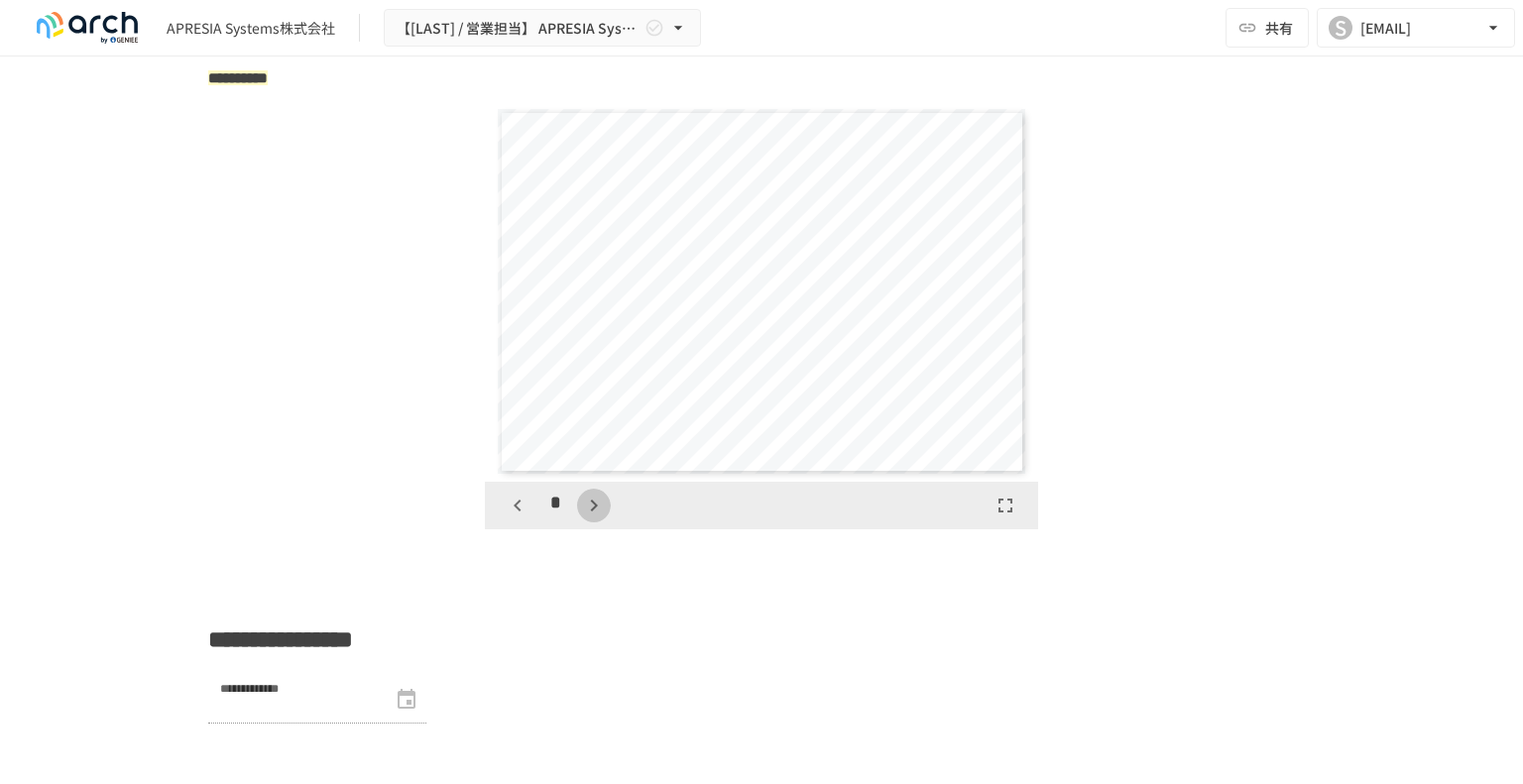 click 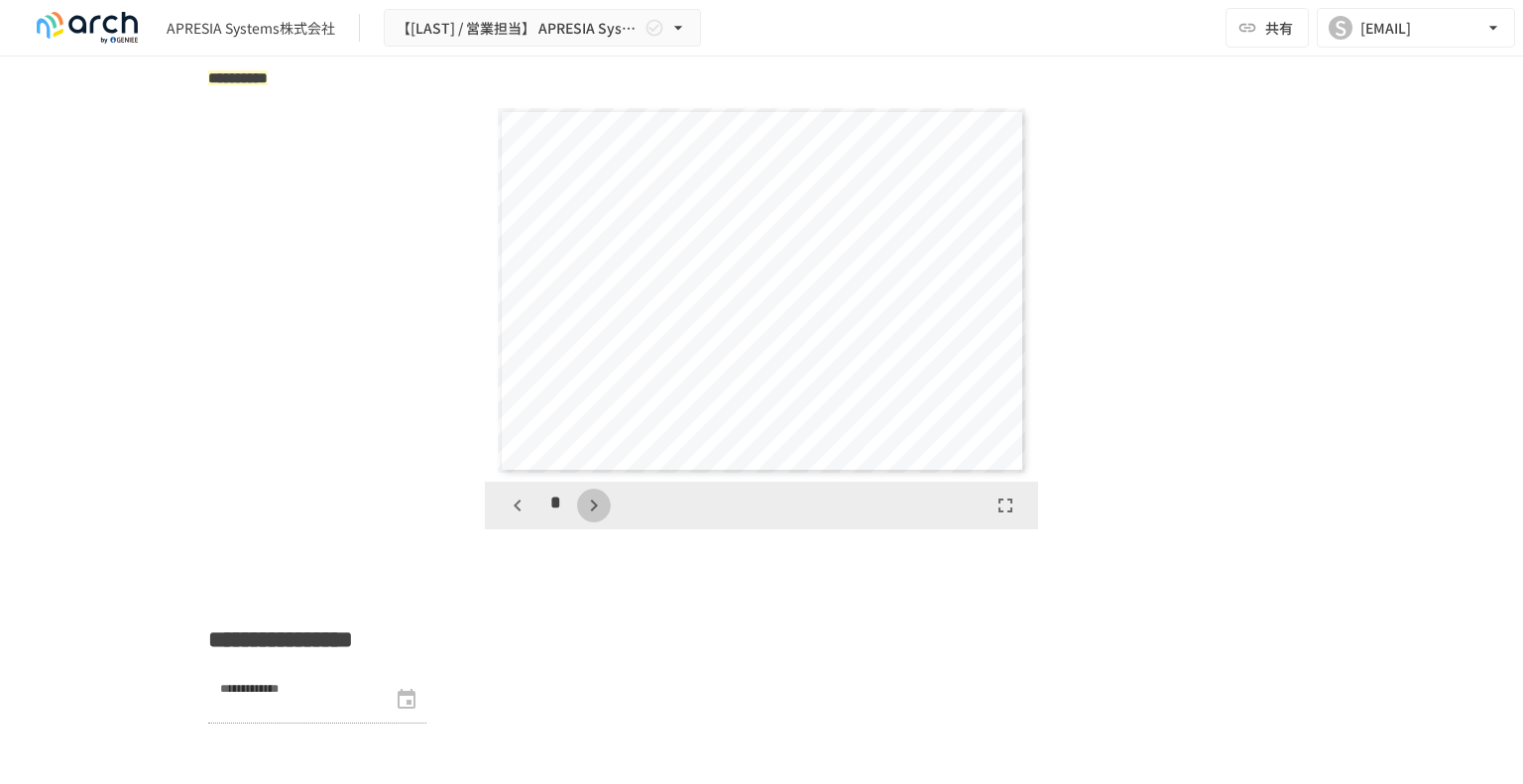 click 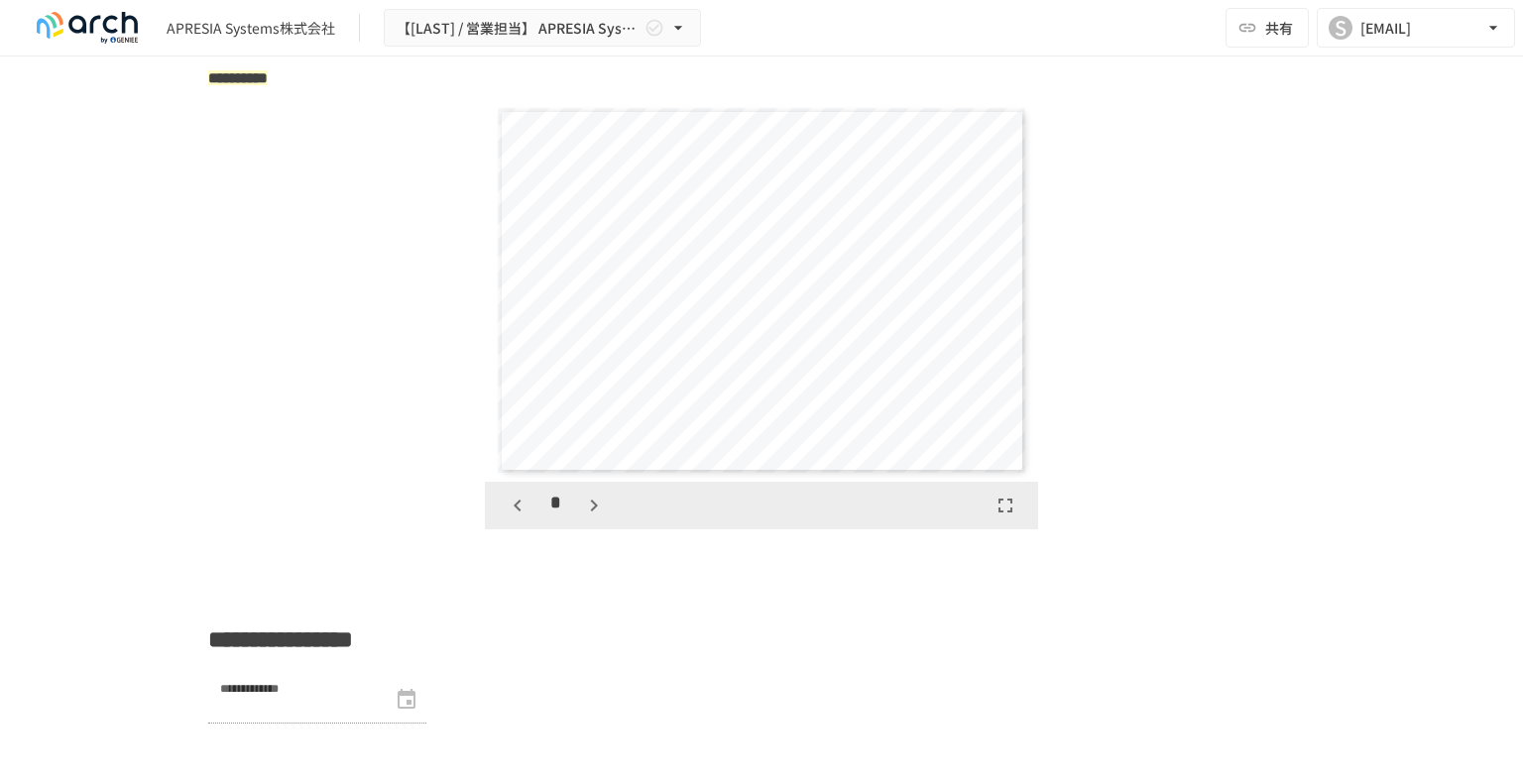 click 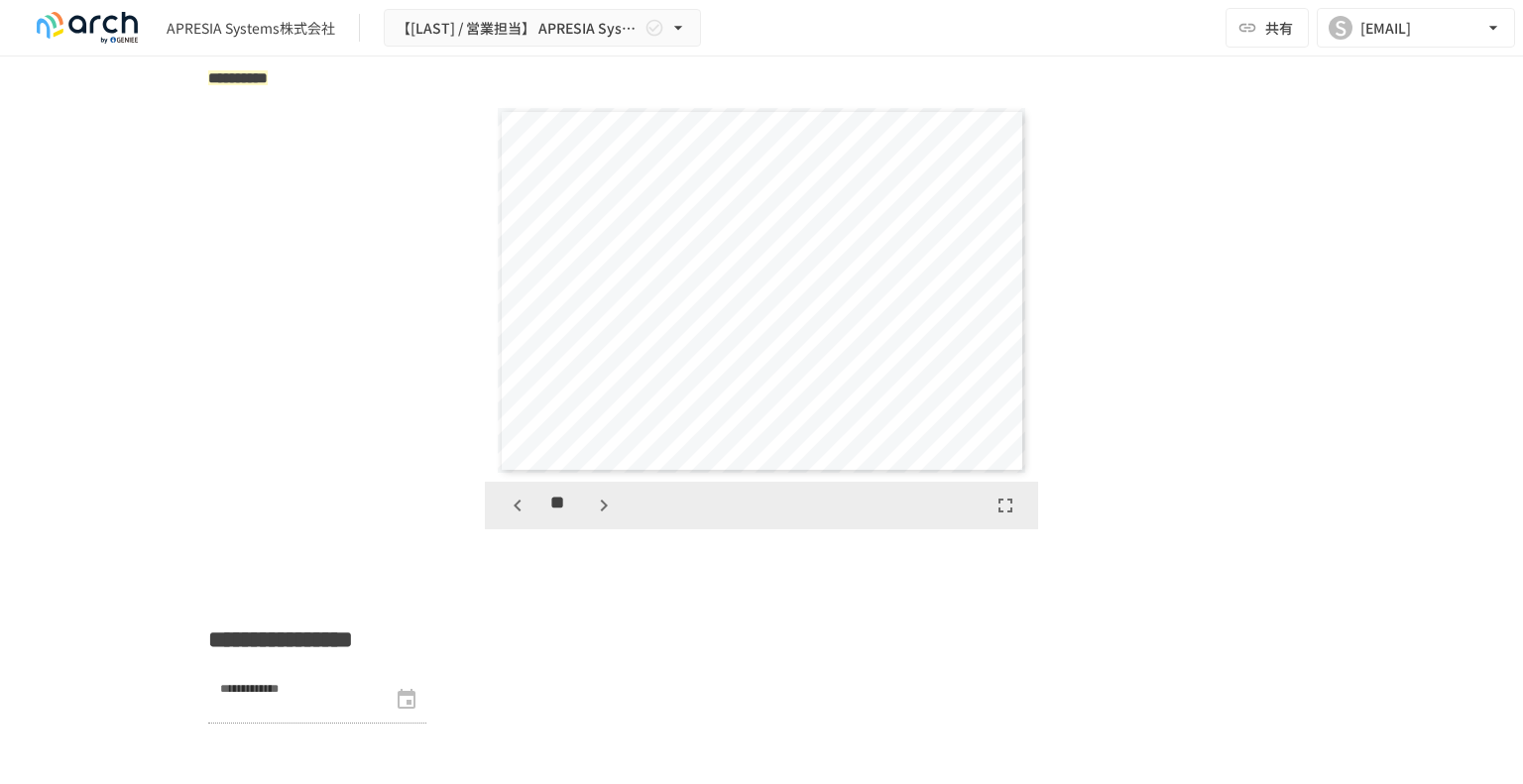 scroll, scrollTop: 3433, scrollLeft: 0, axis: vertical 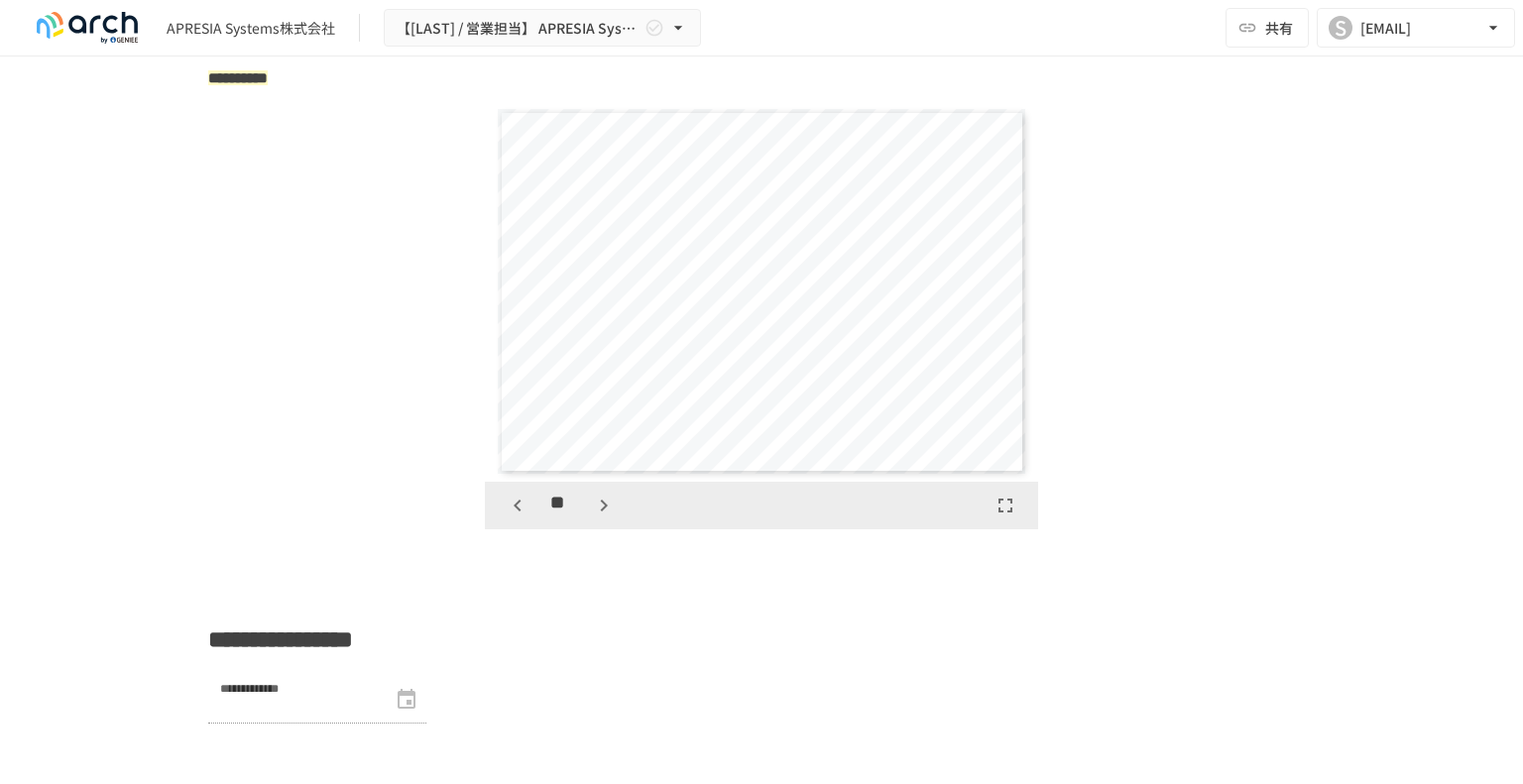 click 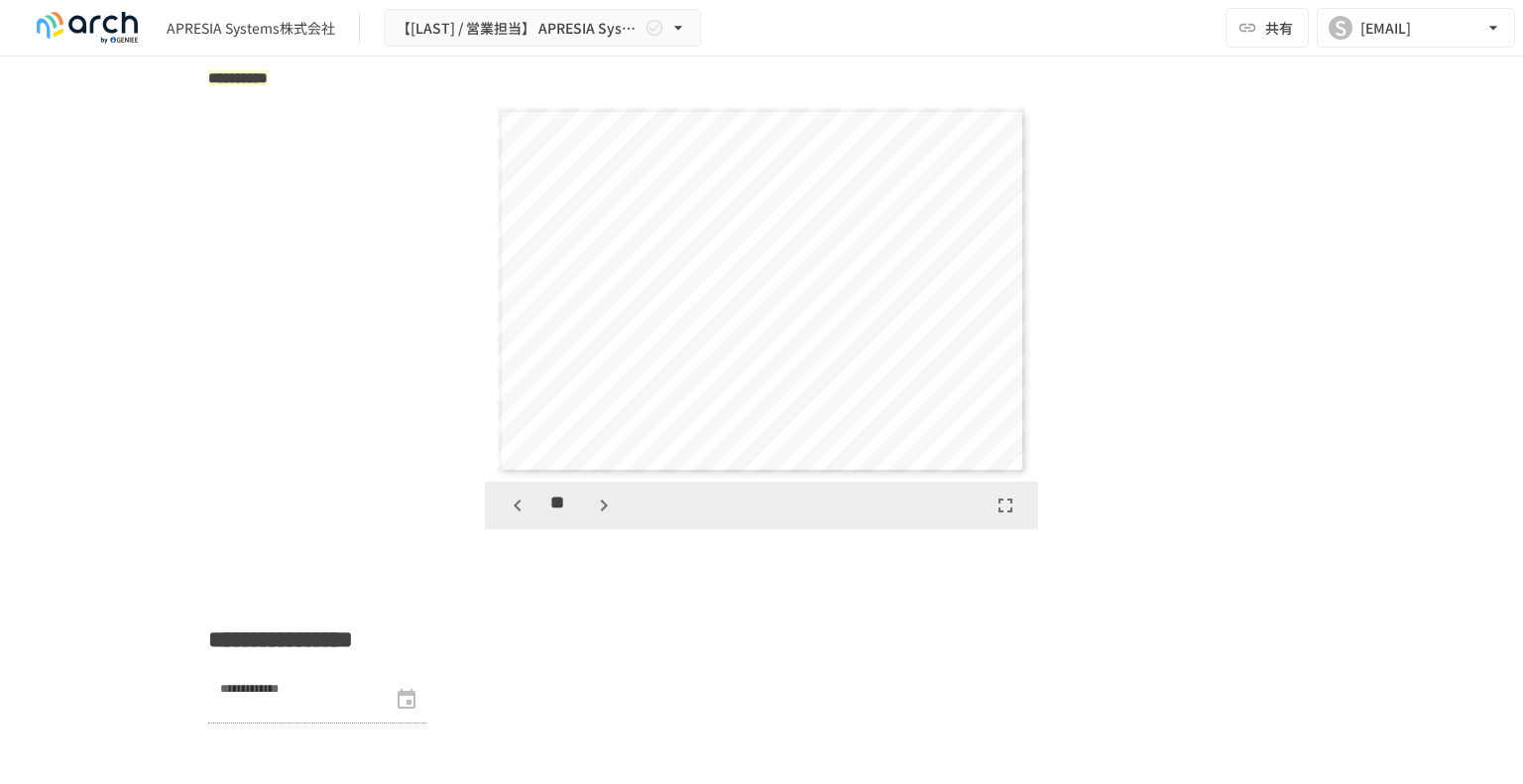 click 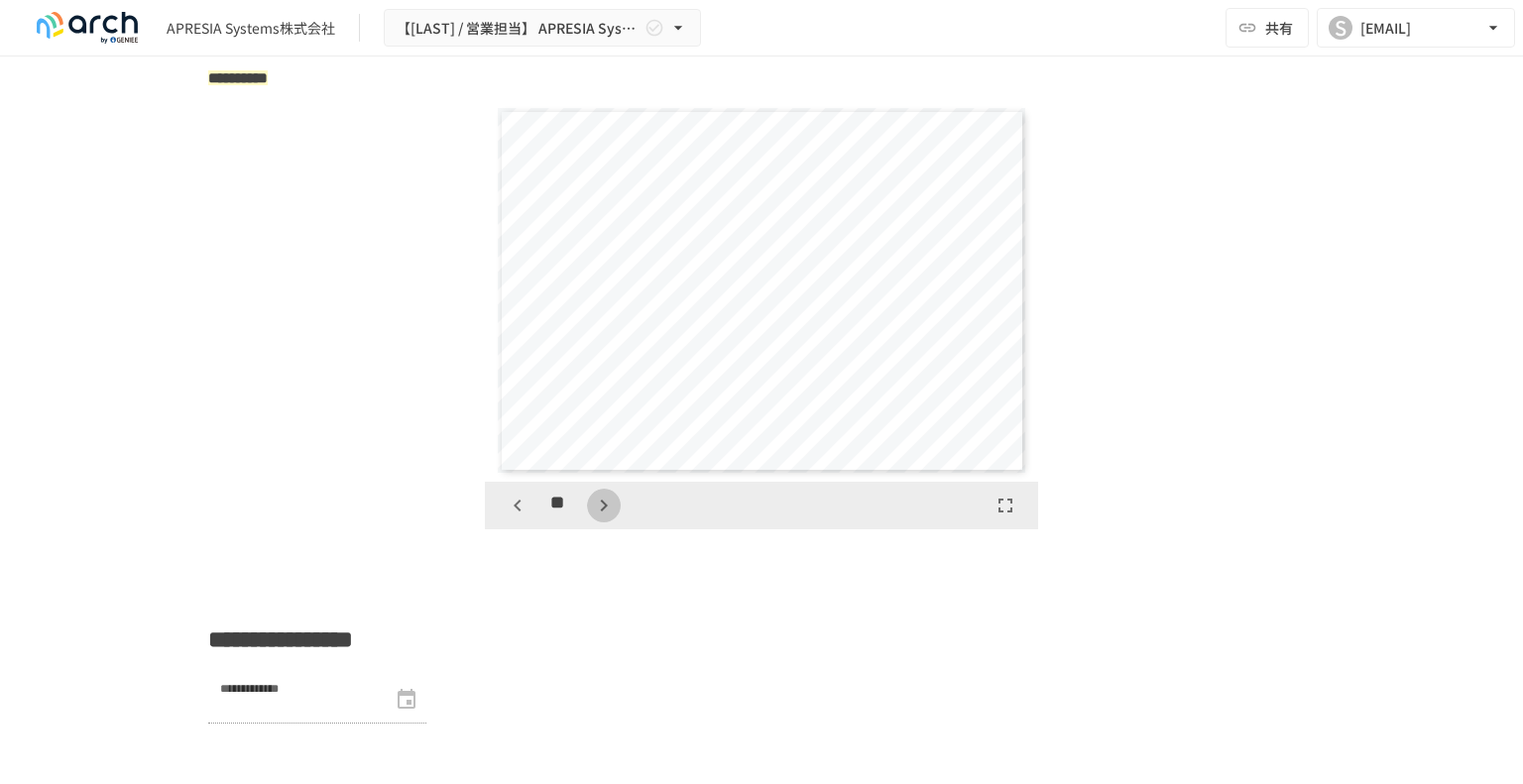 click 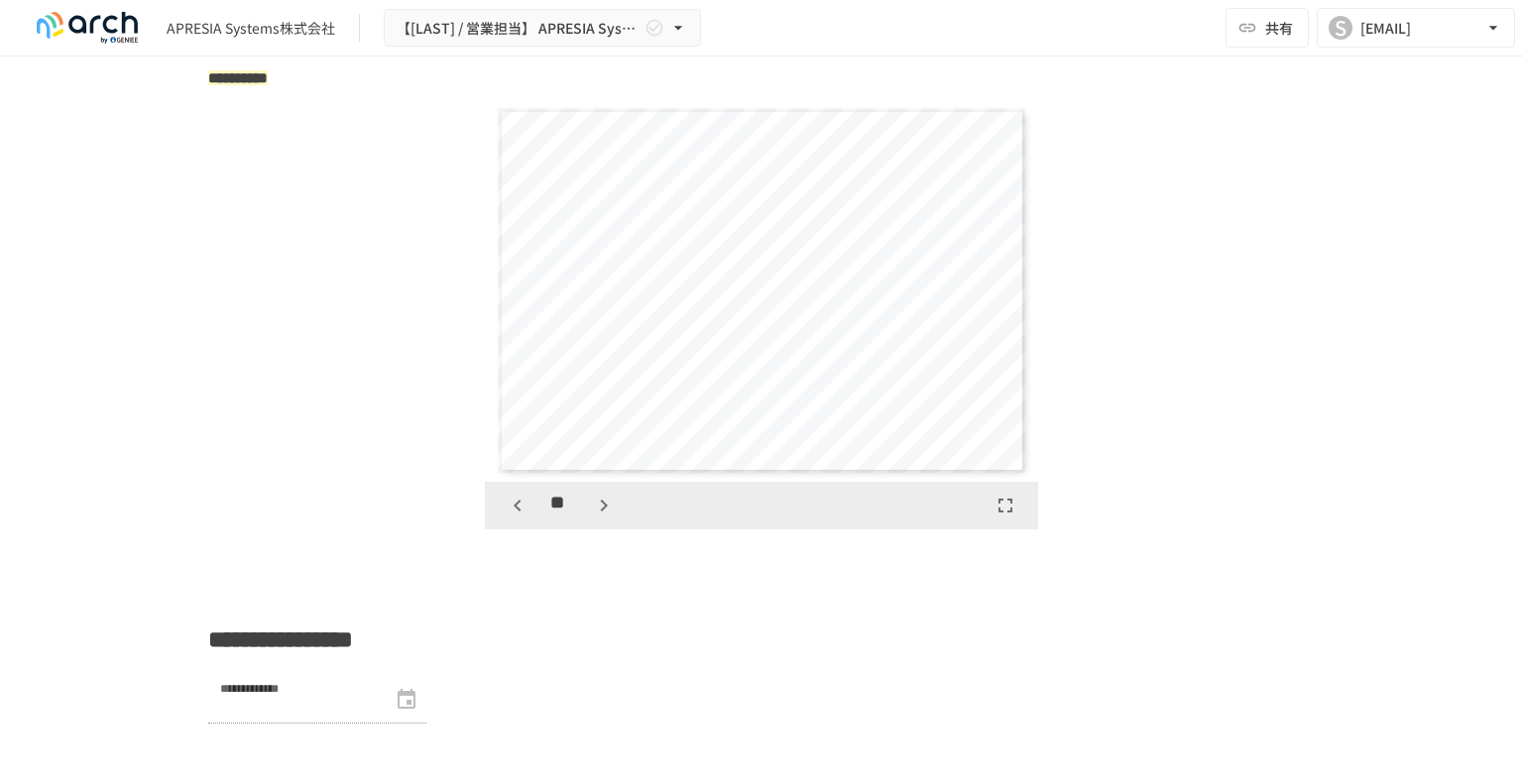 click 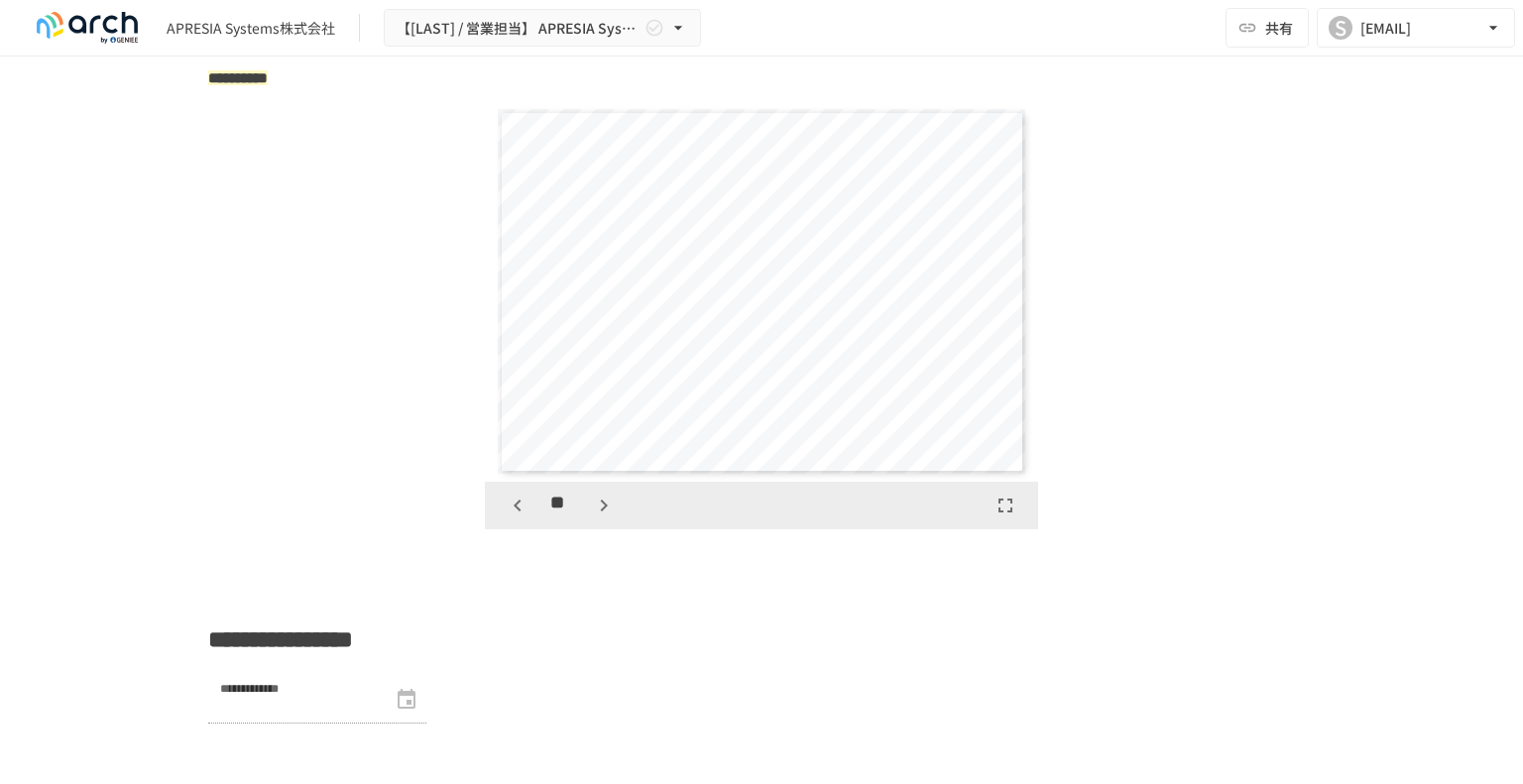 click 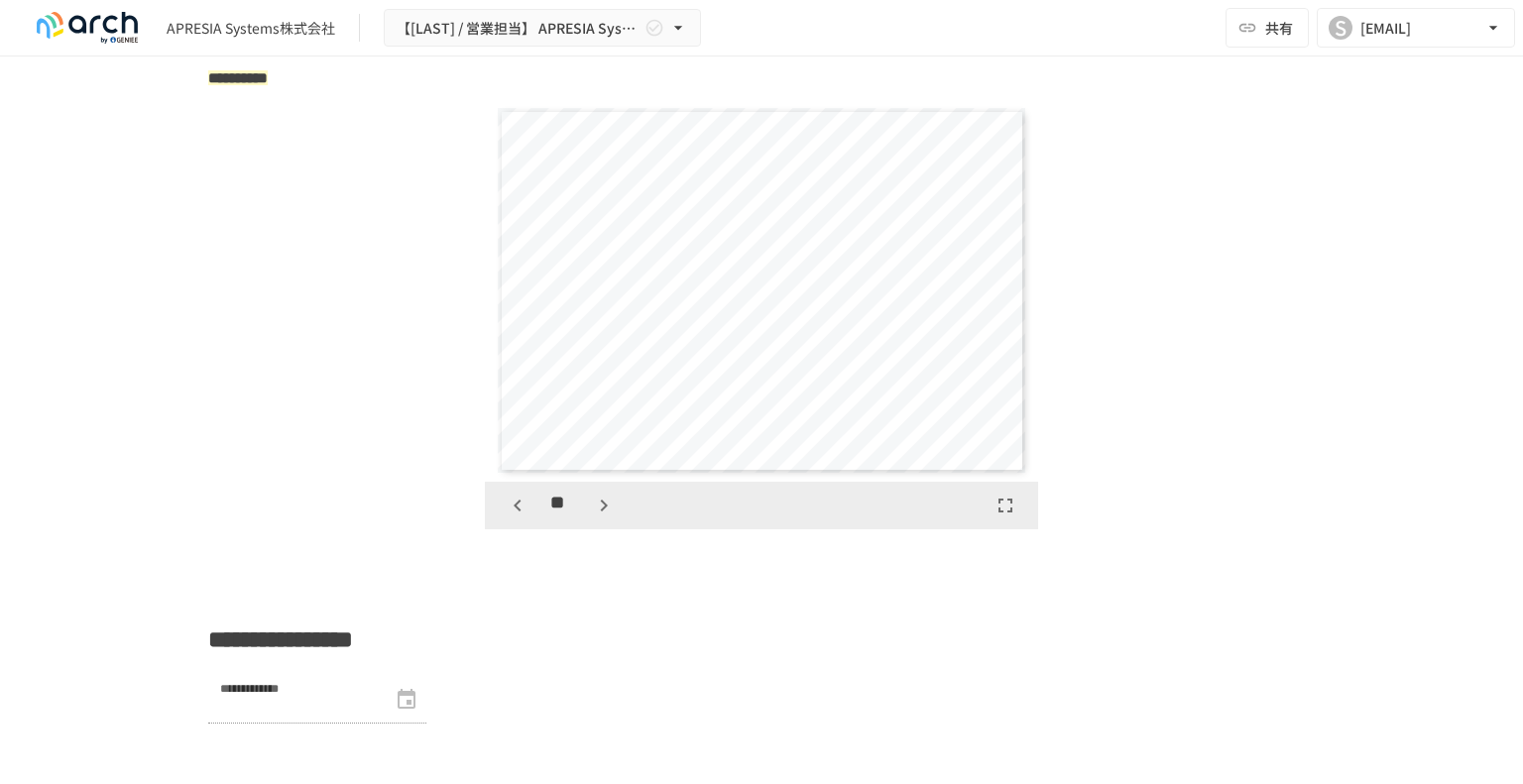 click 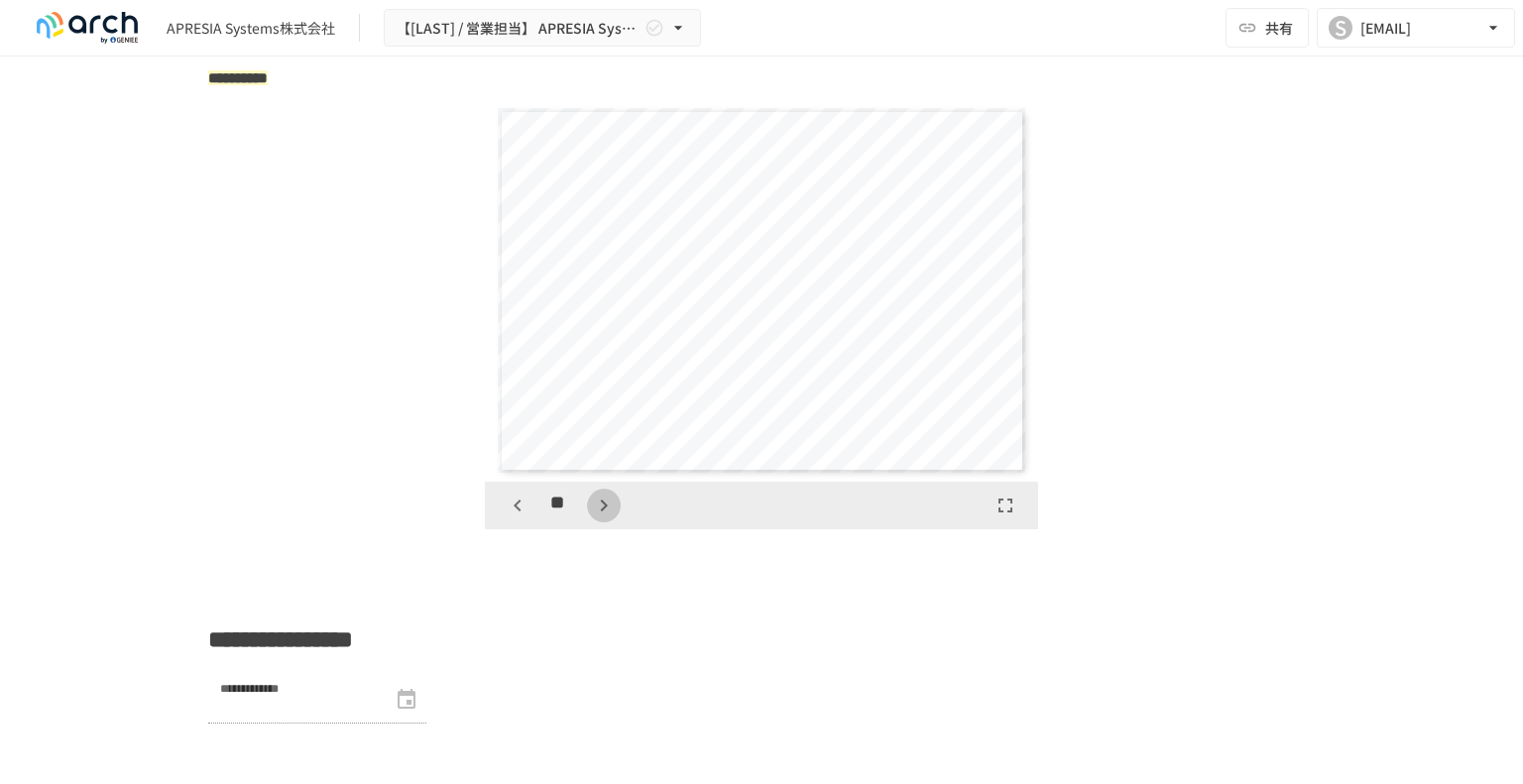 click 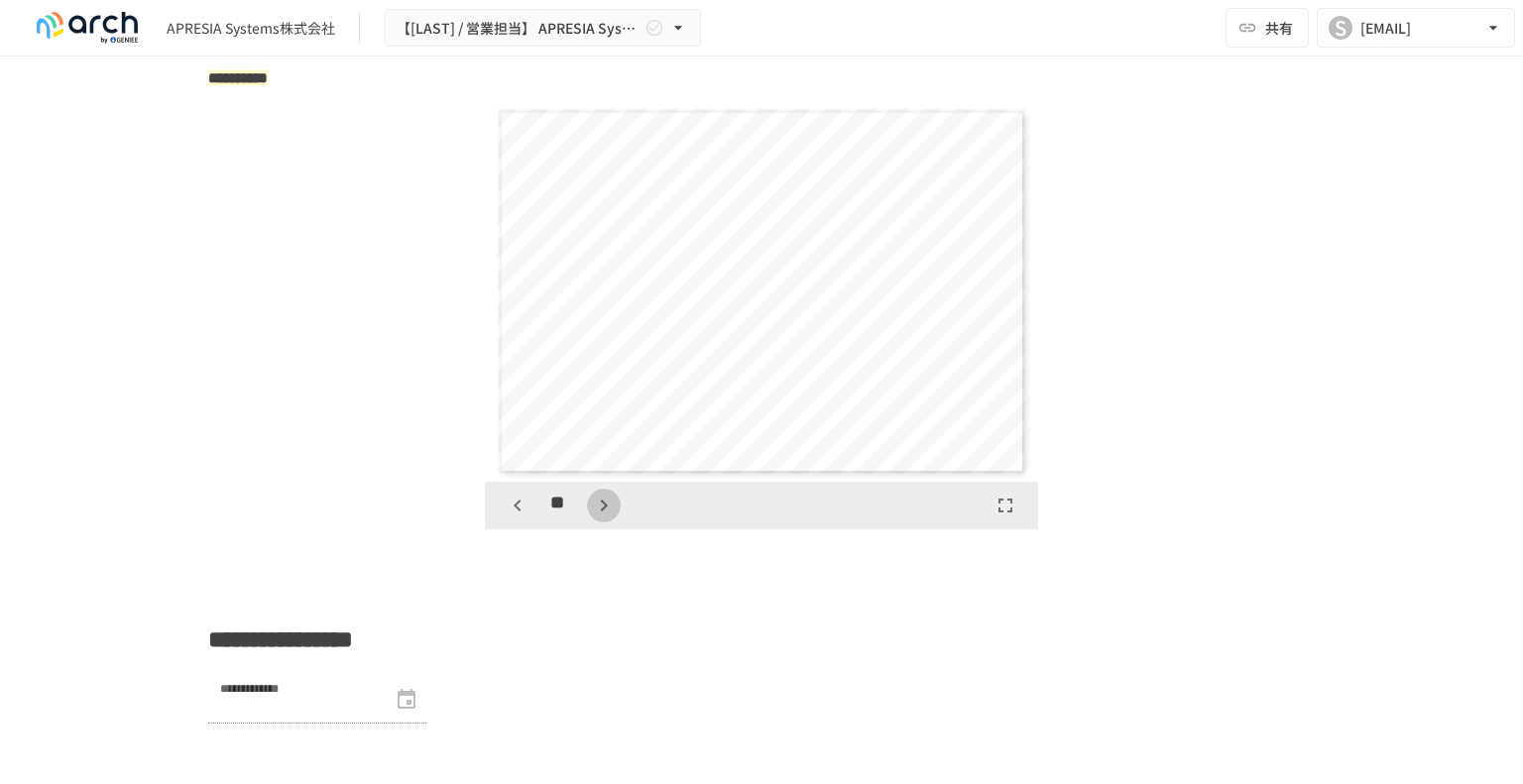 click 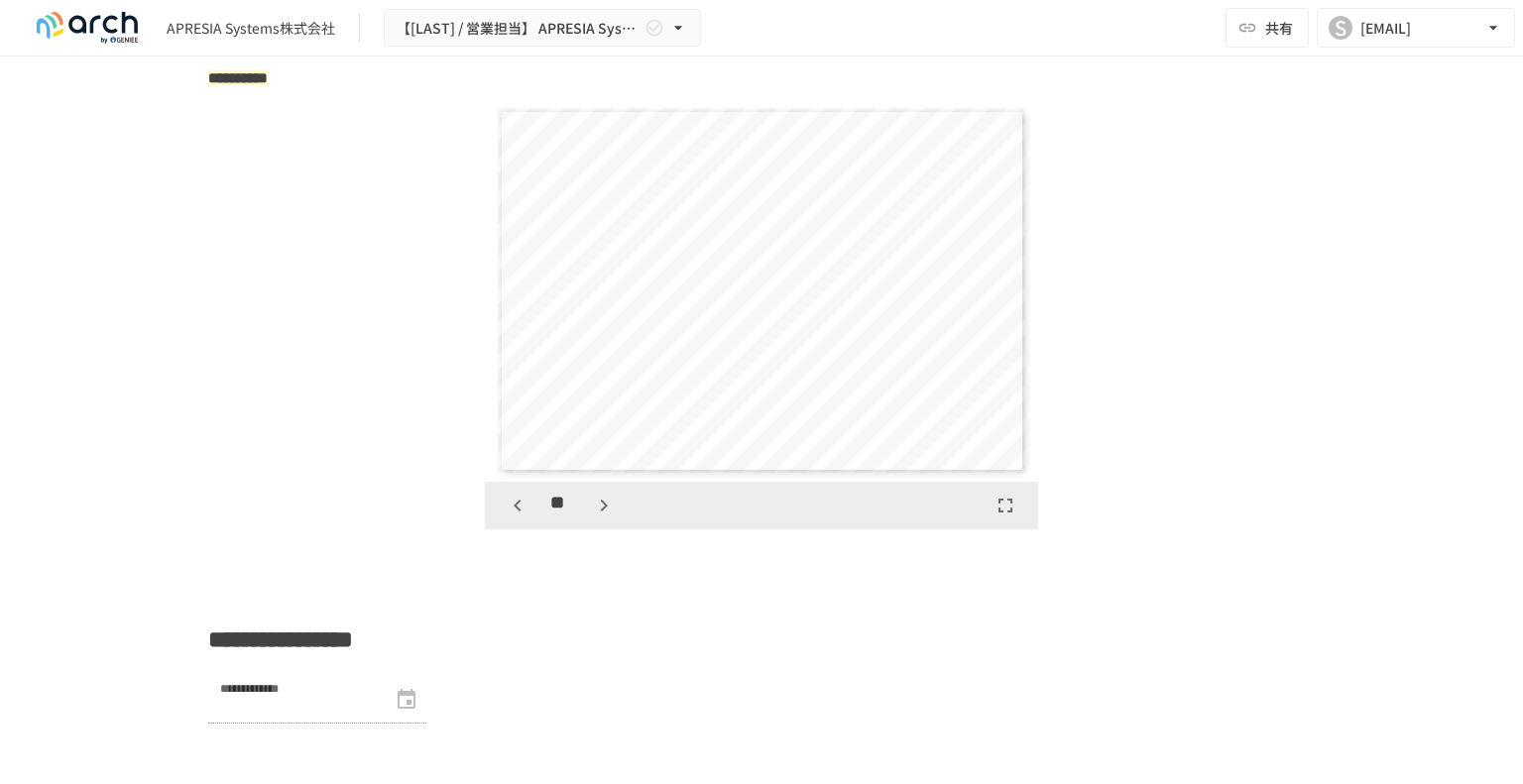 click 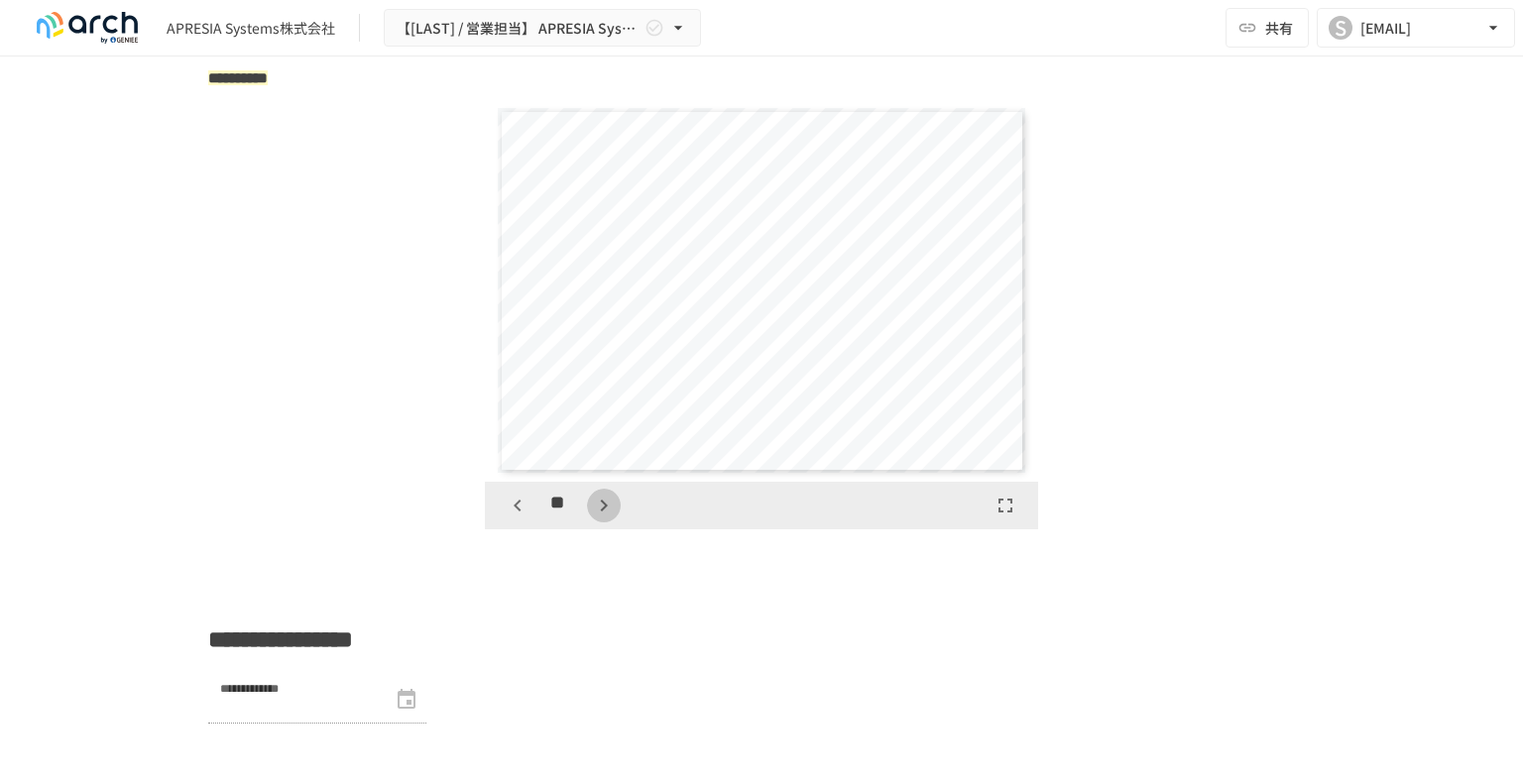click 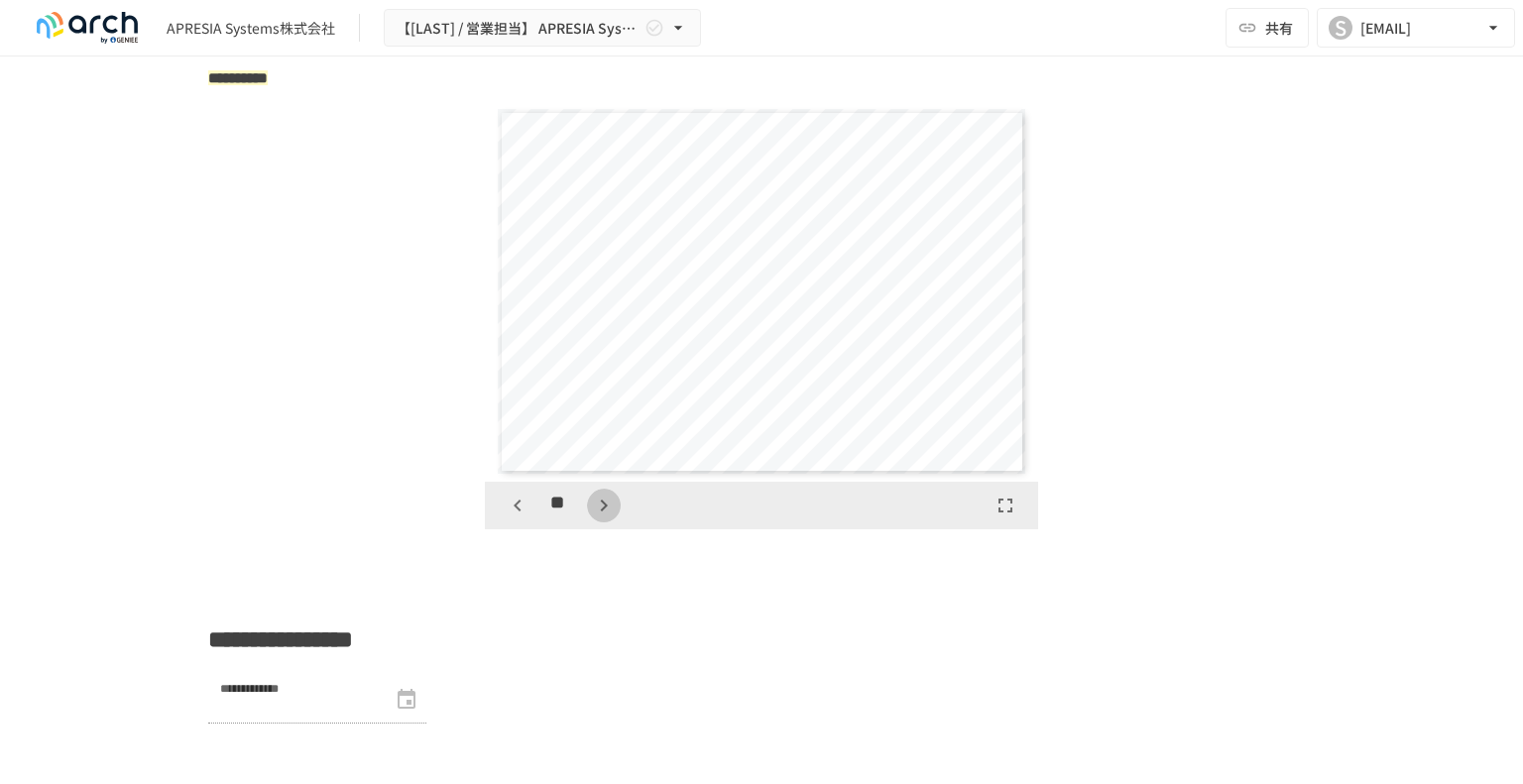 click 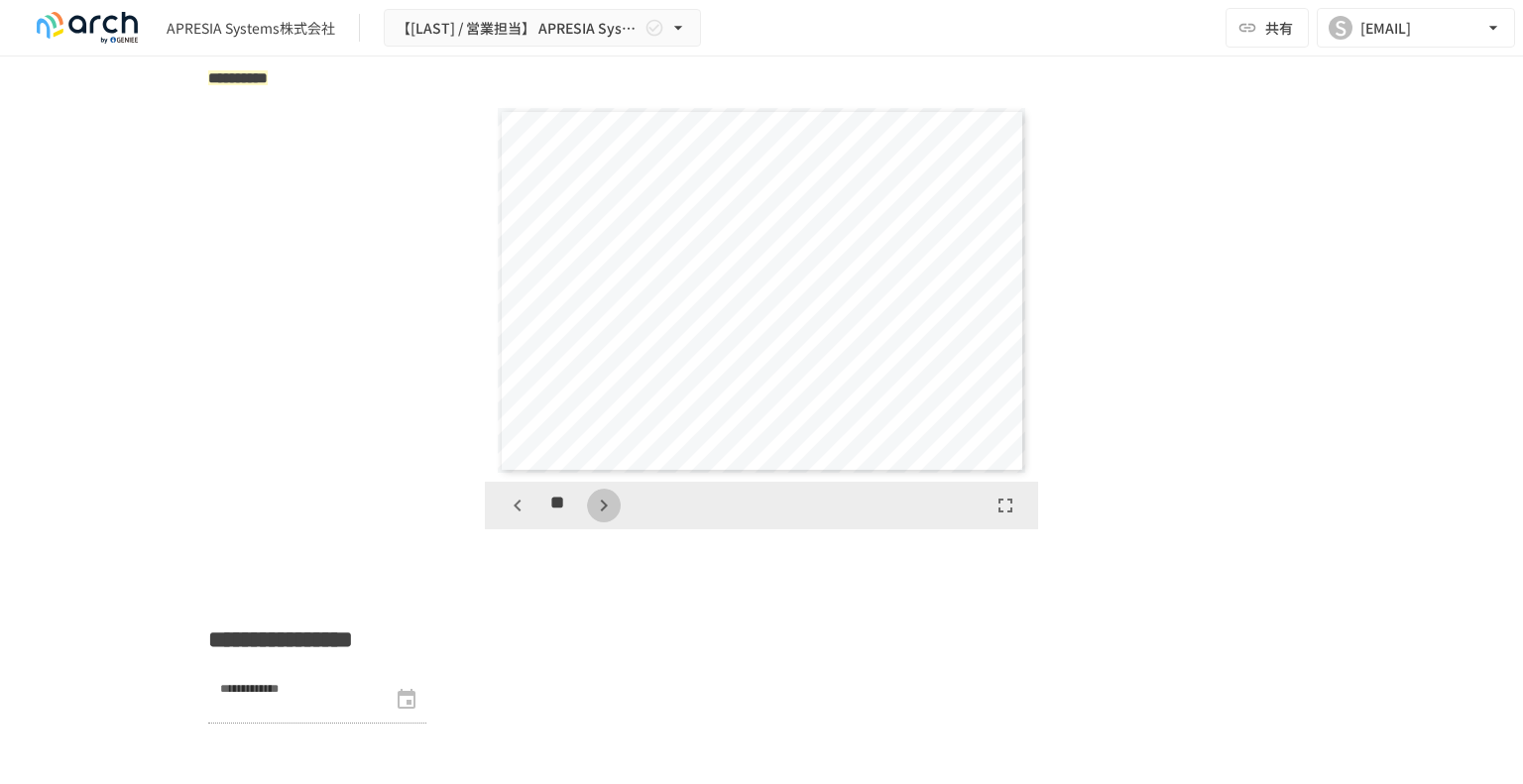 click 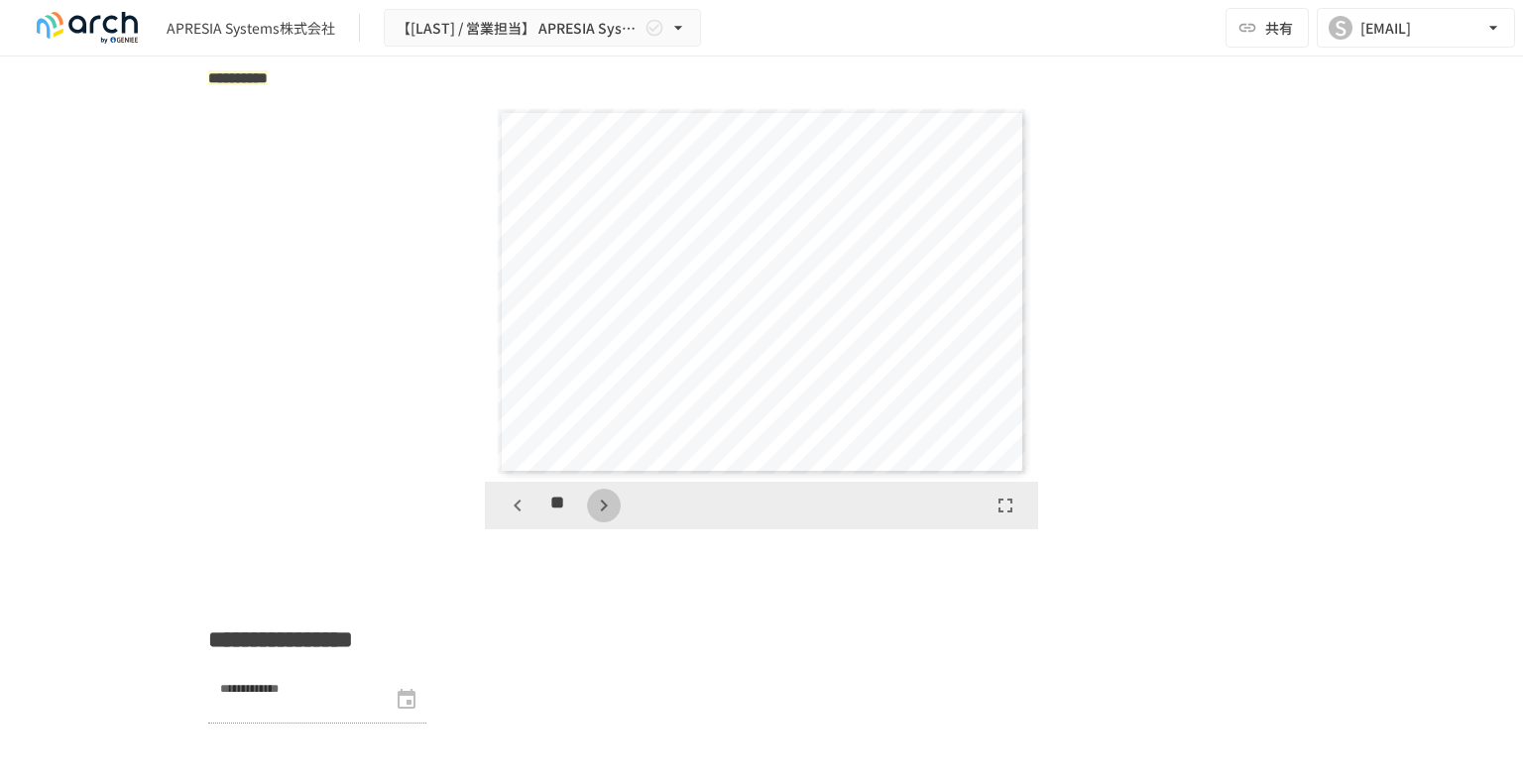 click 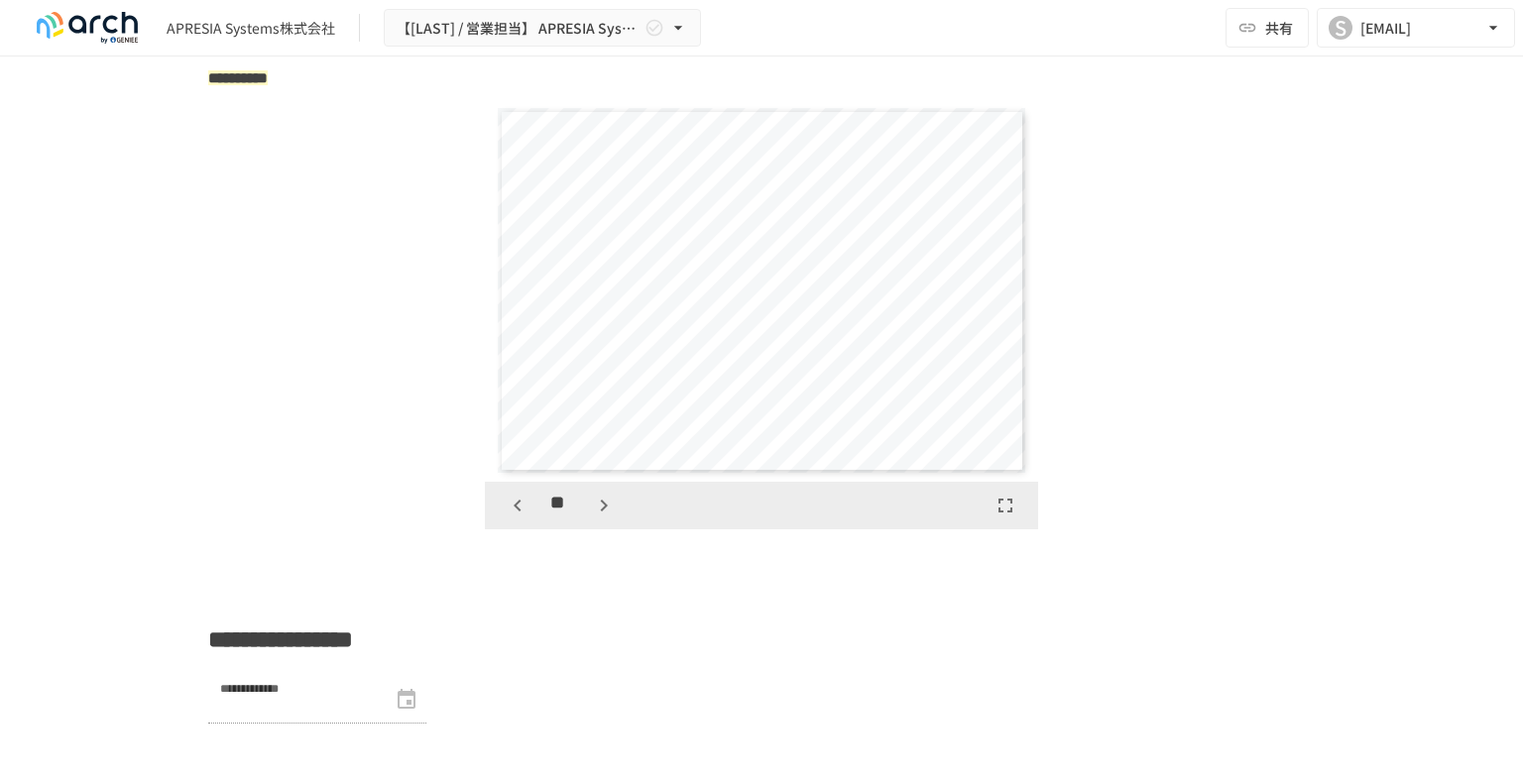 click 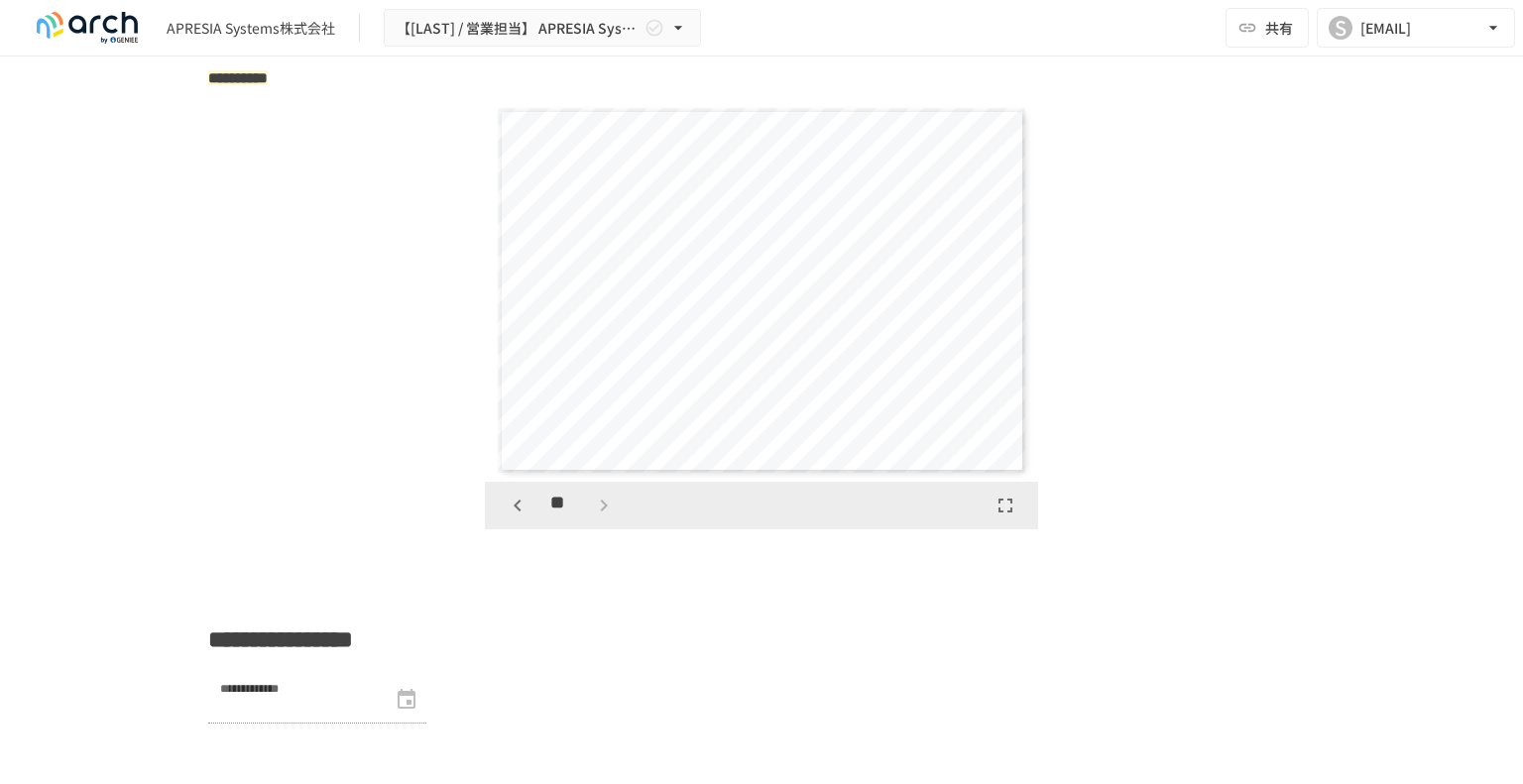 scroll, scrollTop: 10685, scrollLeft: 0, axis: vertical 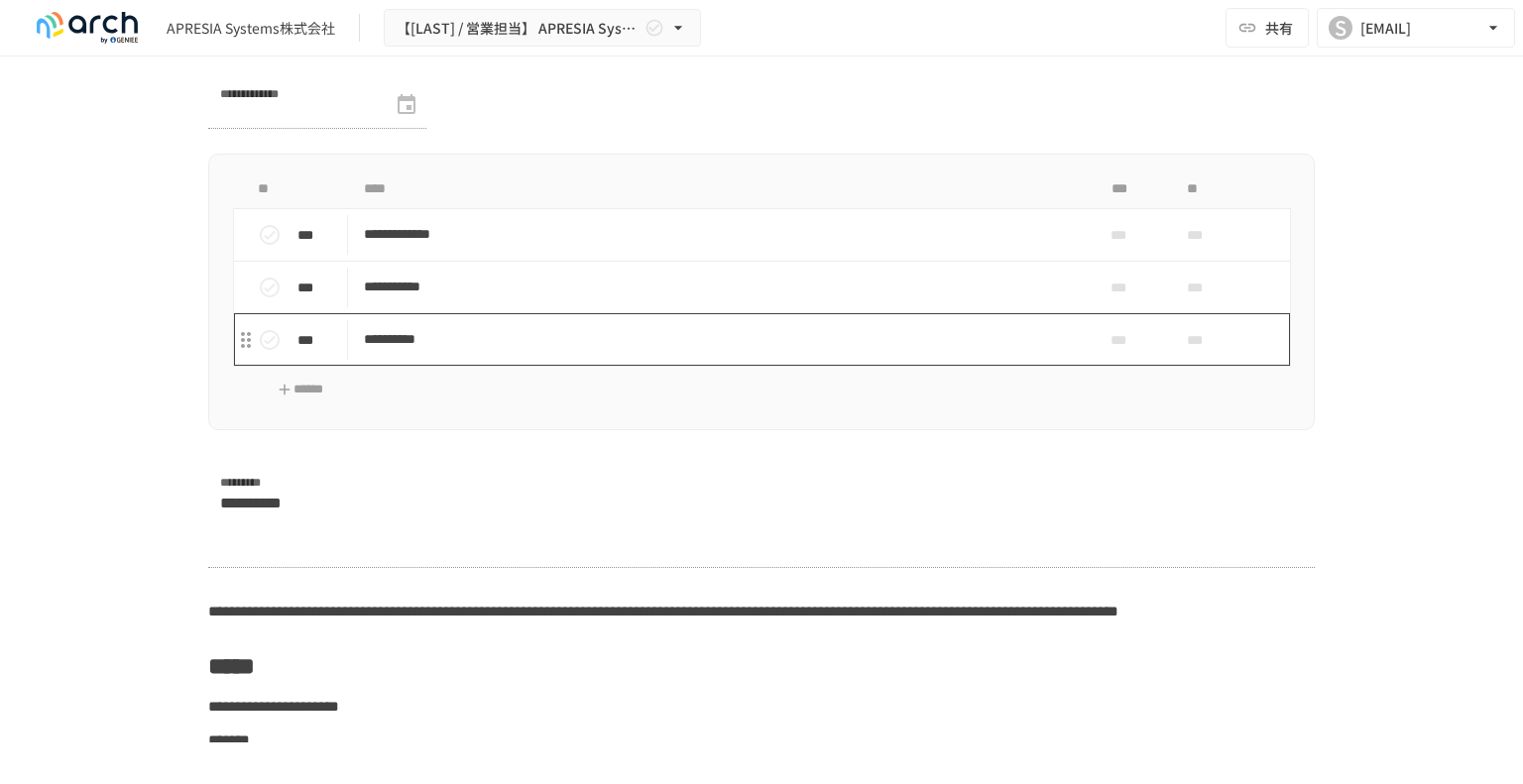 click on "**********" at bounding box center [720, 339] 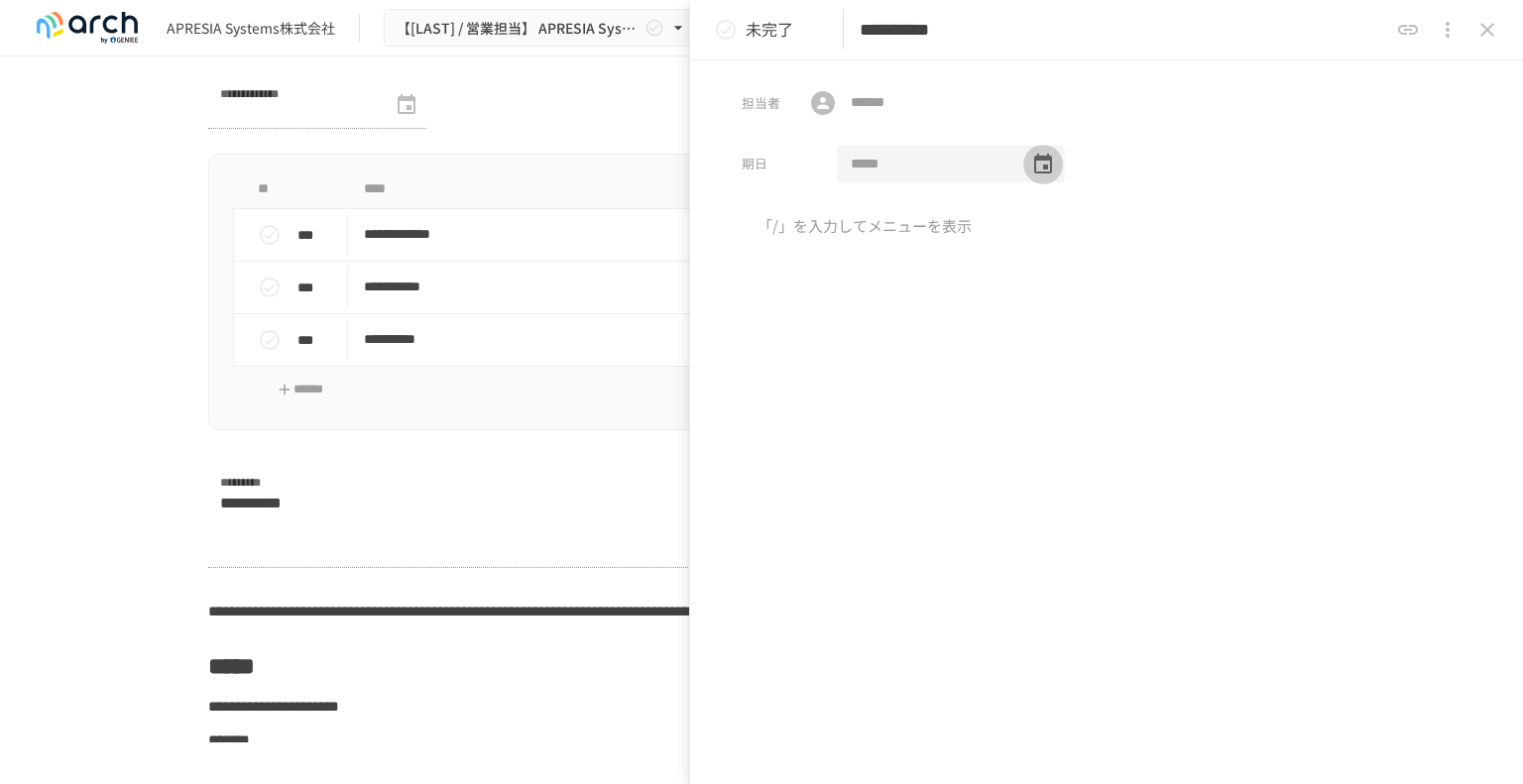 click 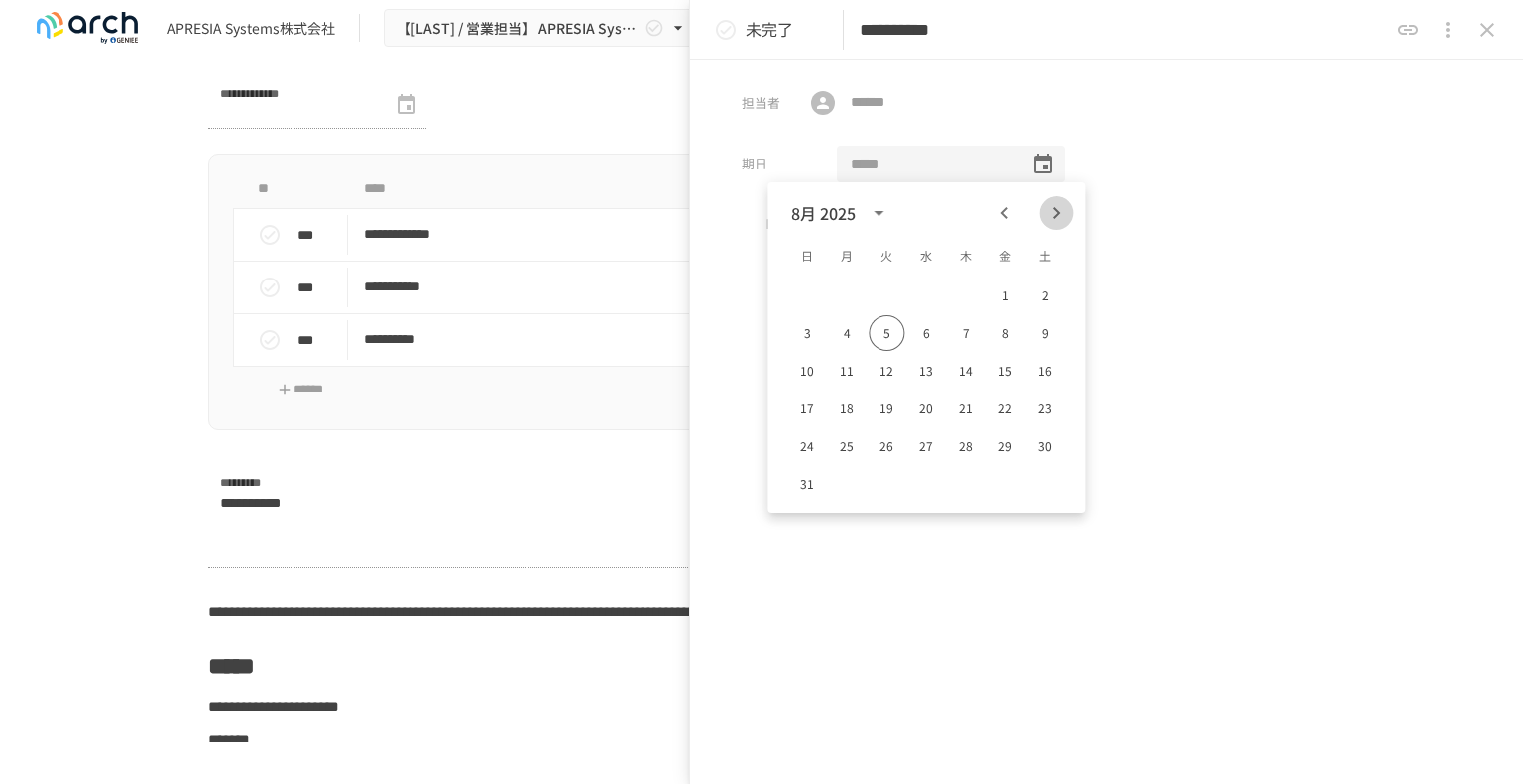 click 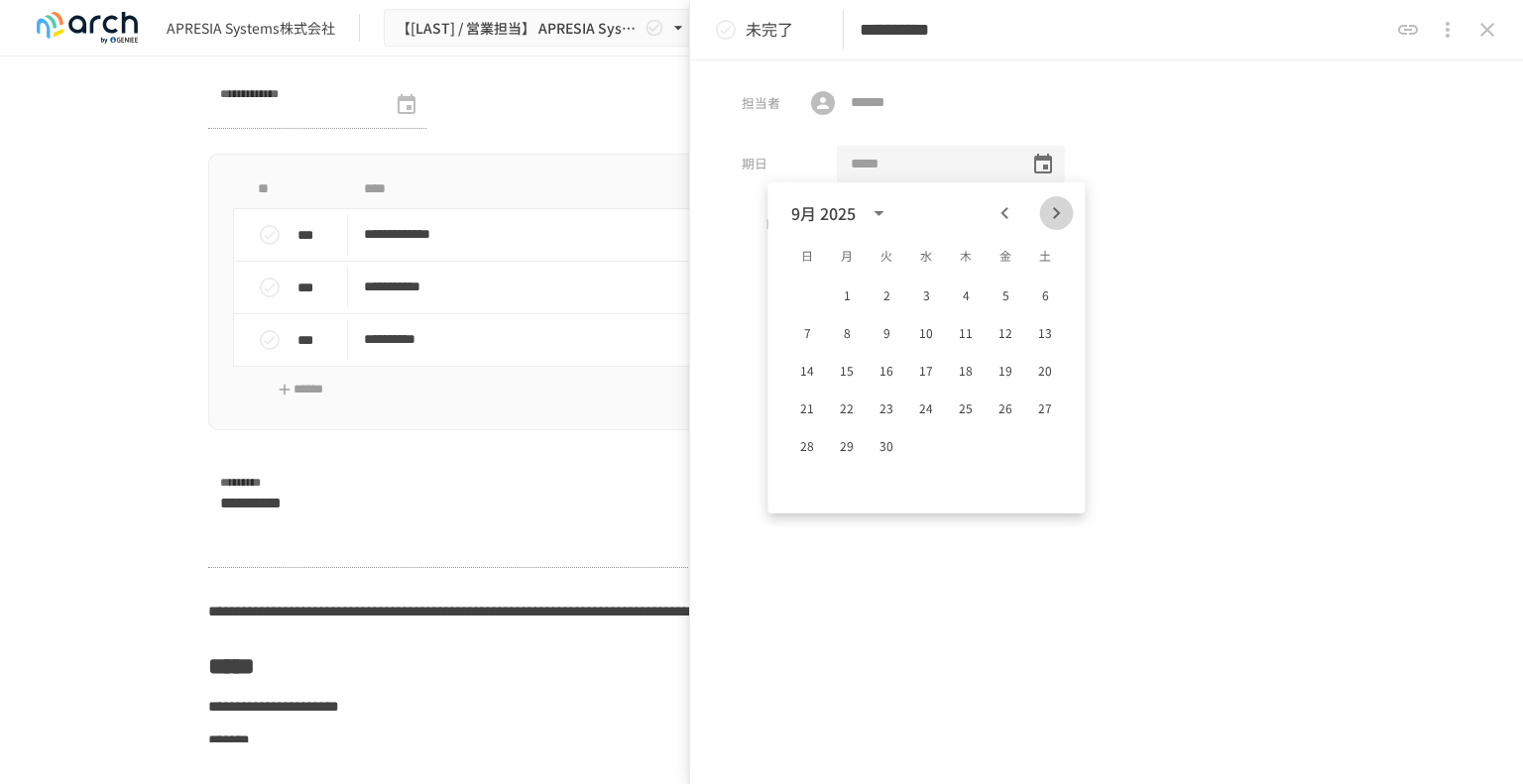 click 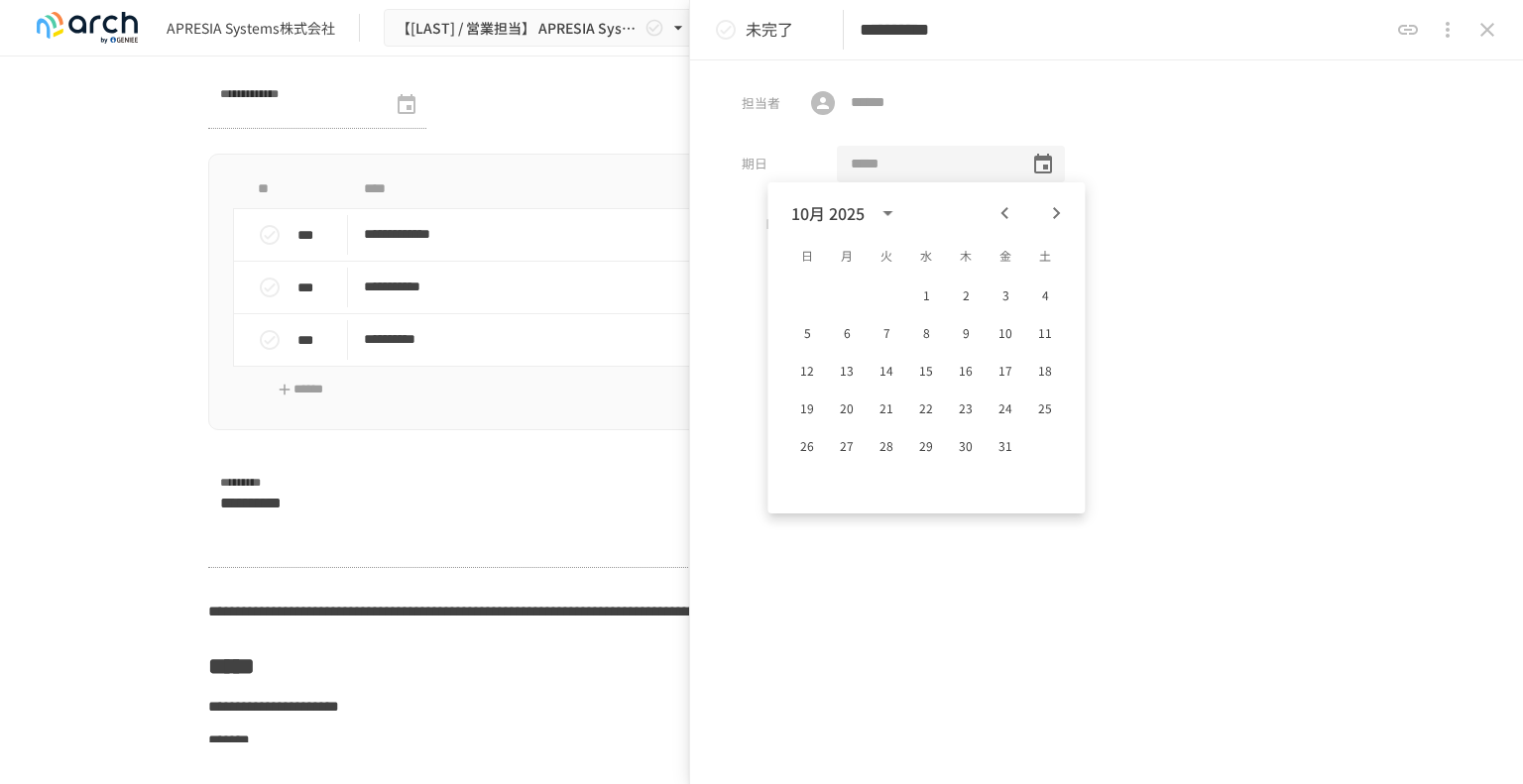 click 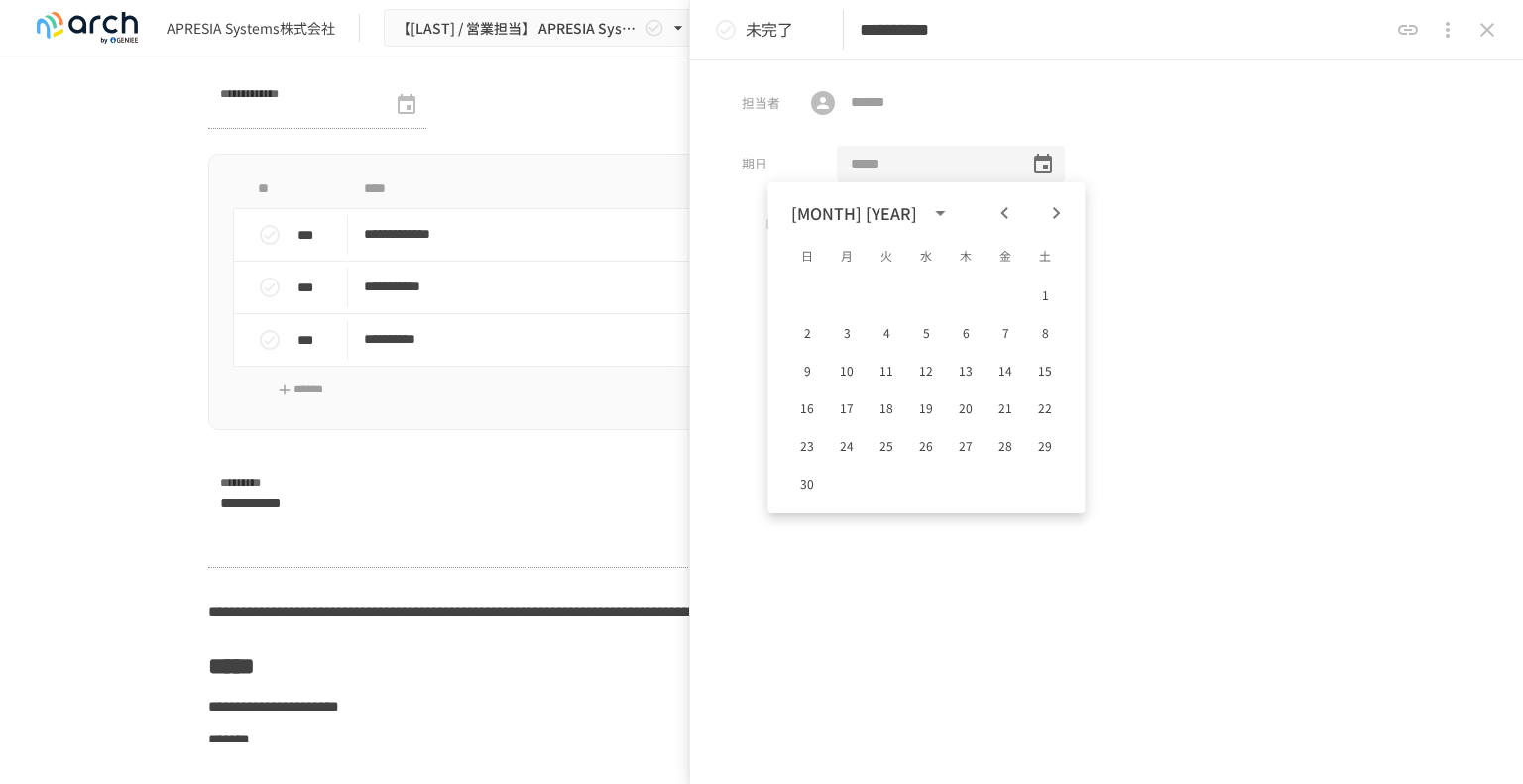 click 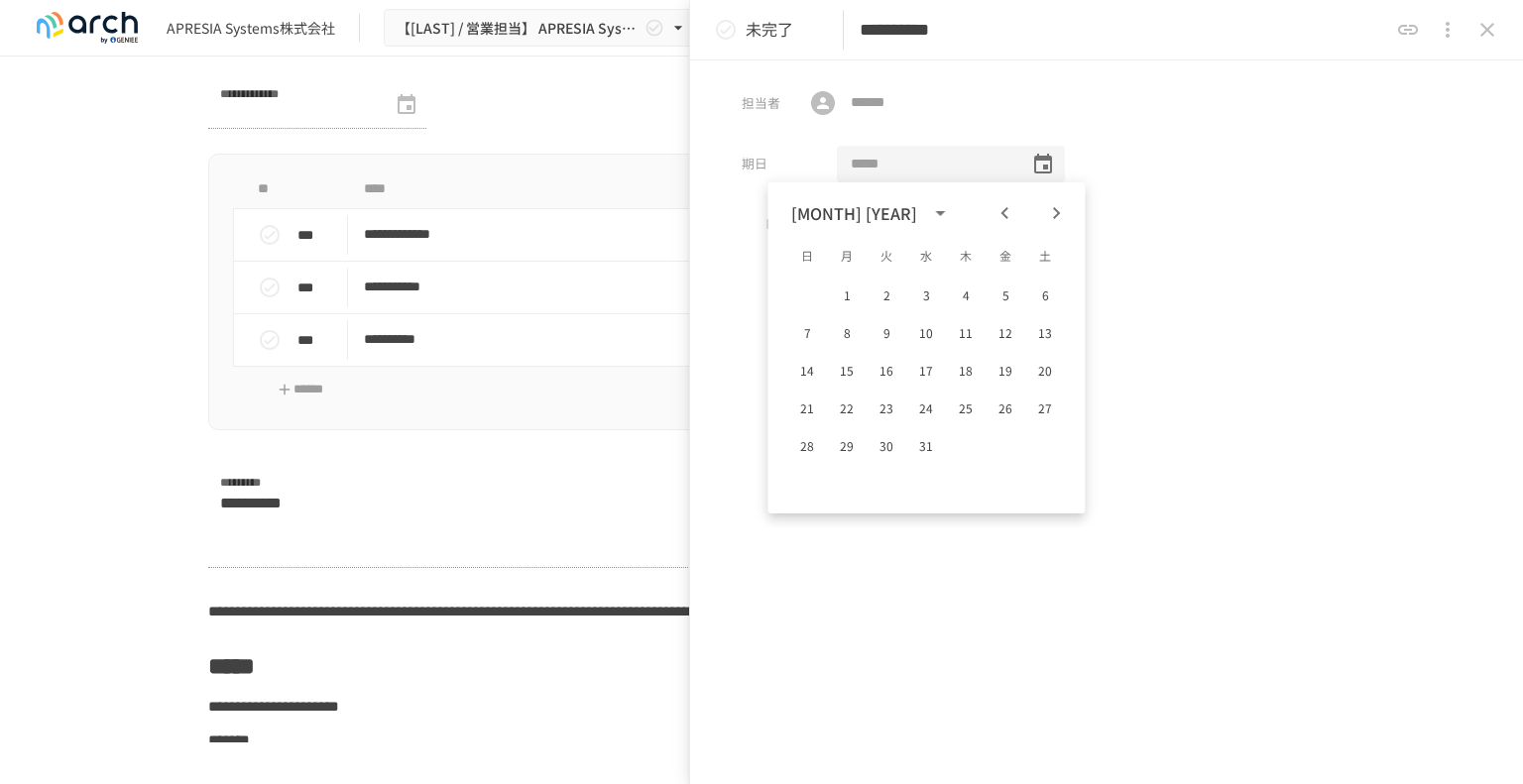 click 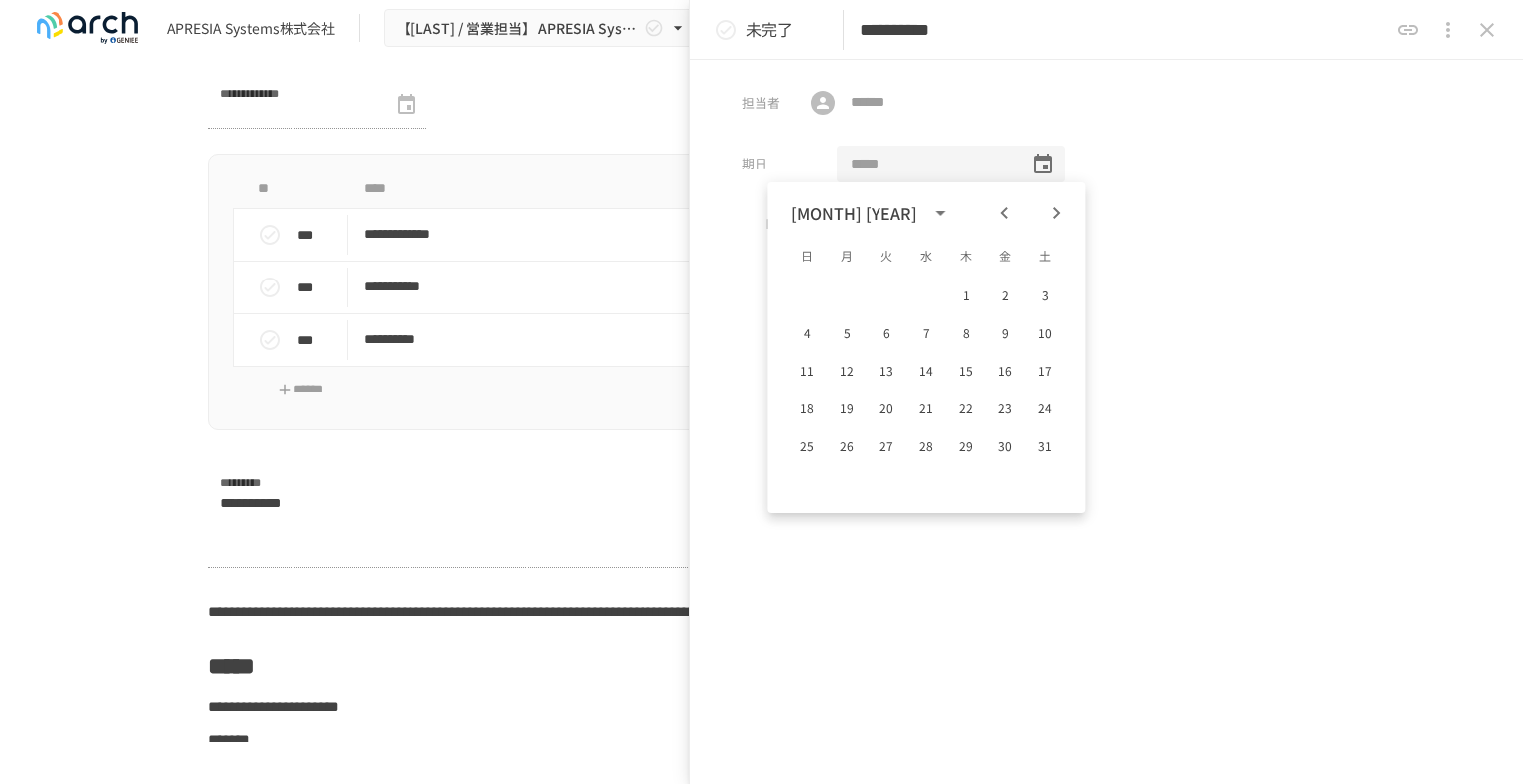 click 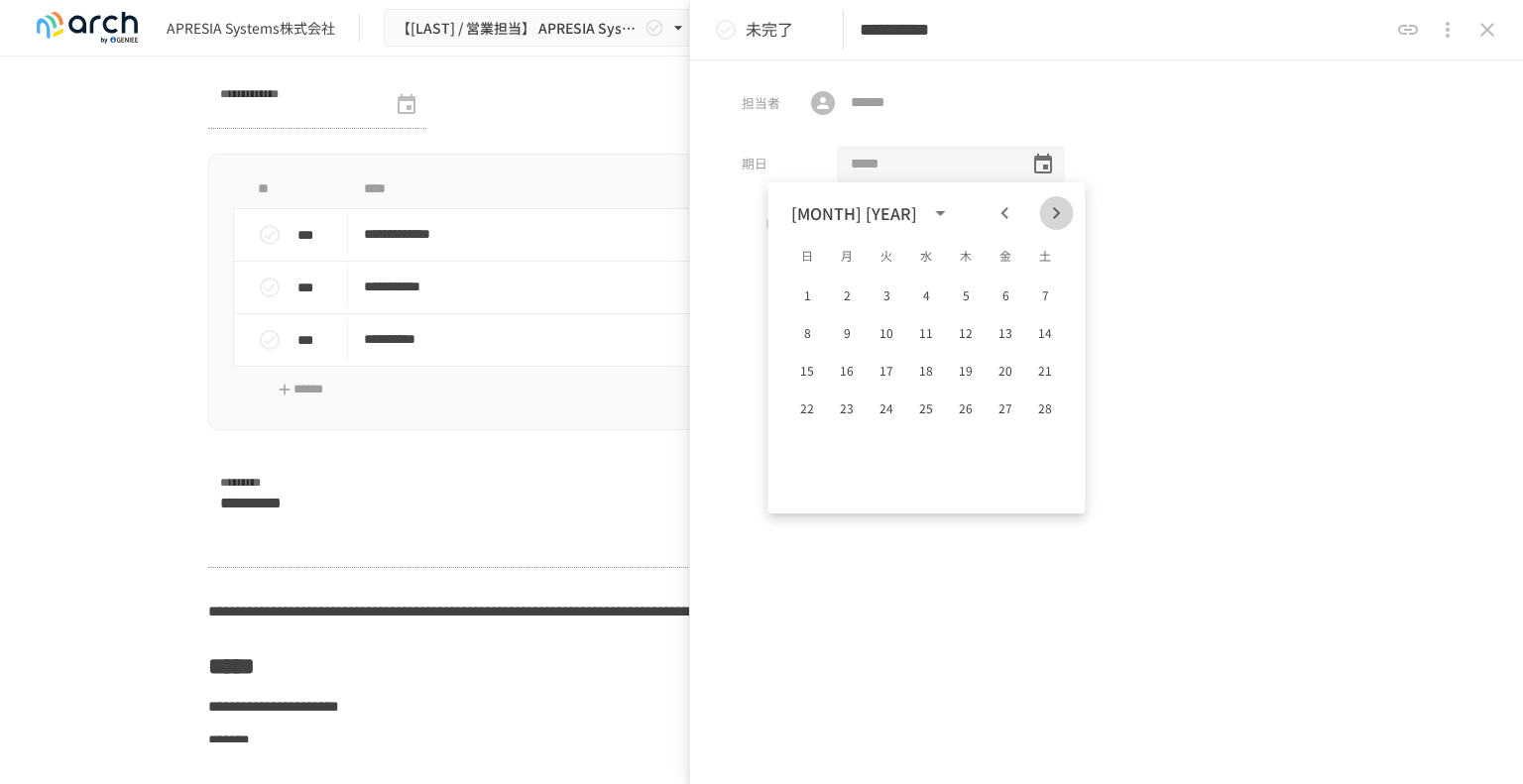 click 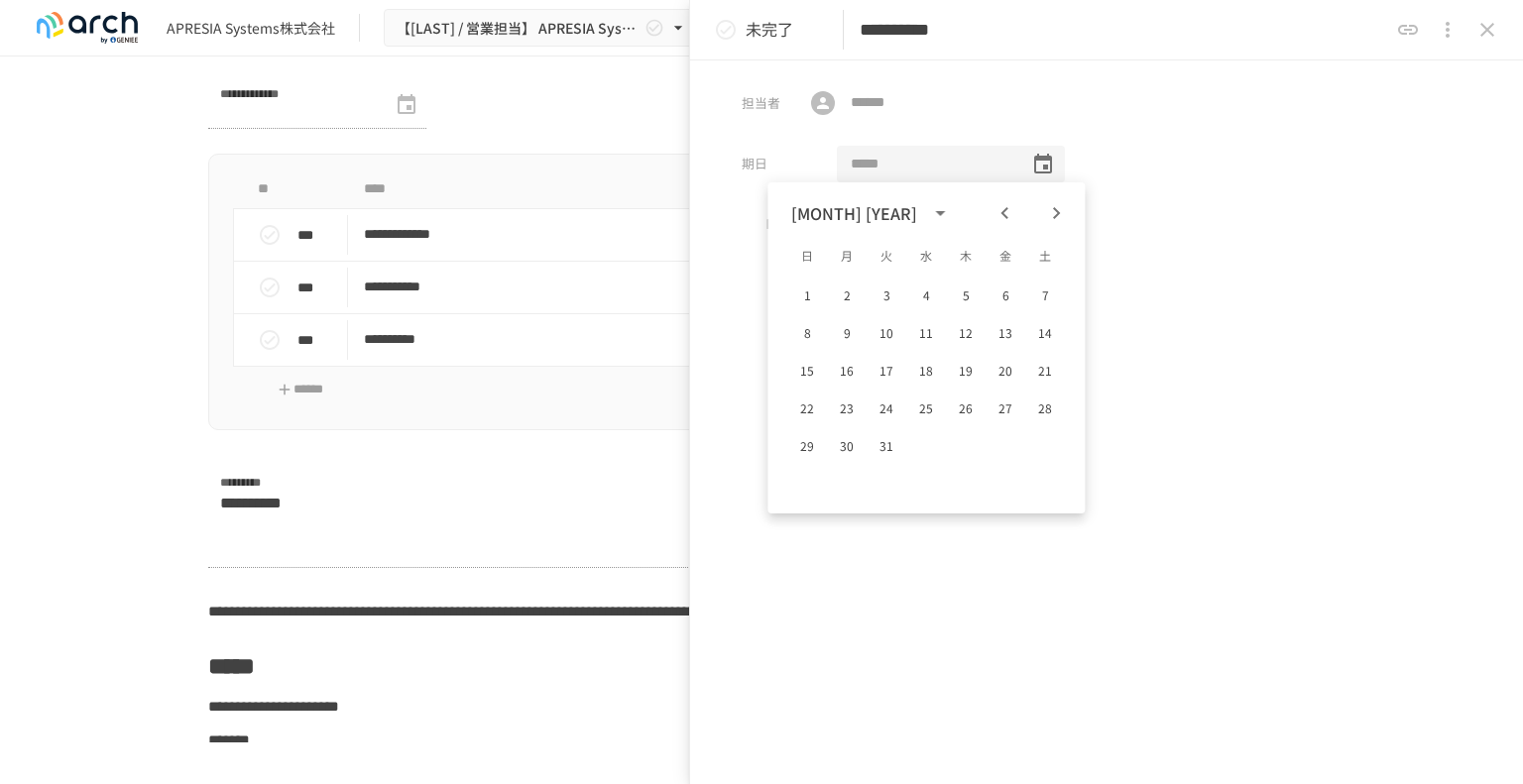 click 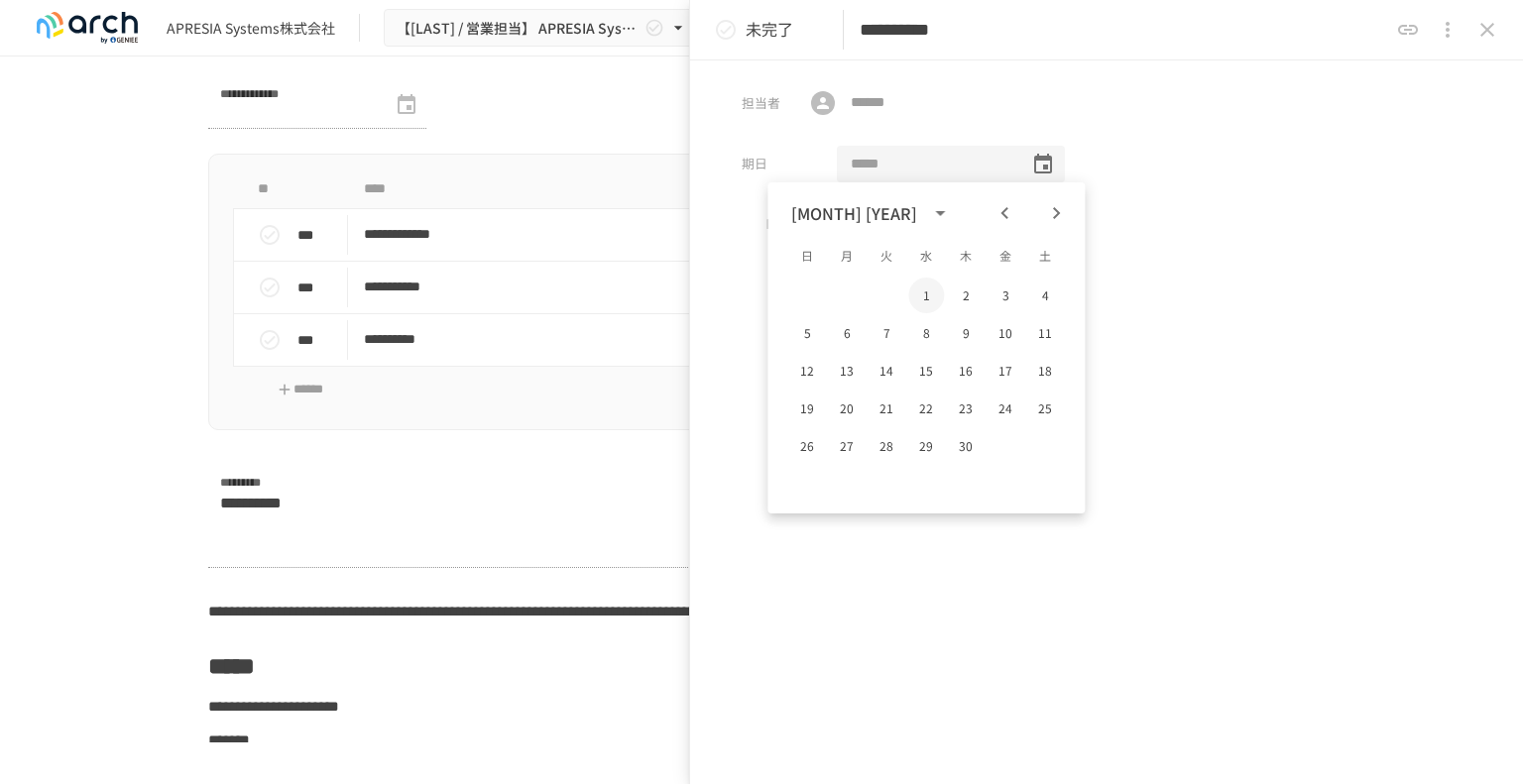click on "1" at bounding box center (926, 295) 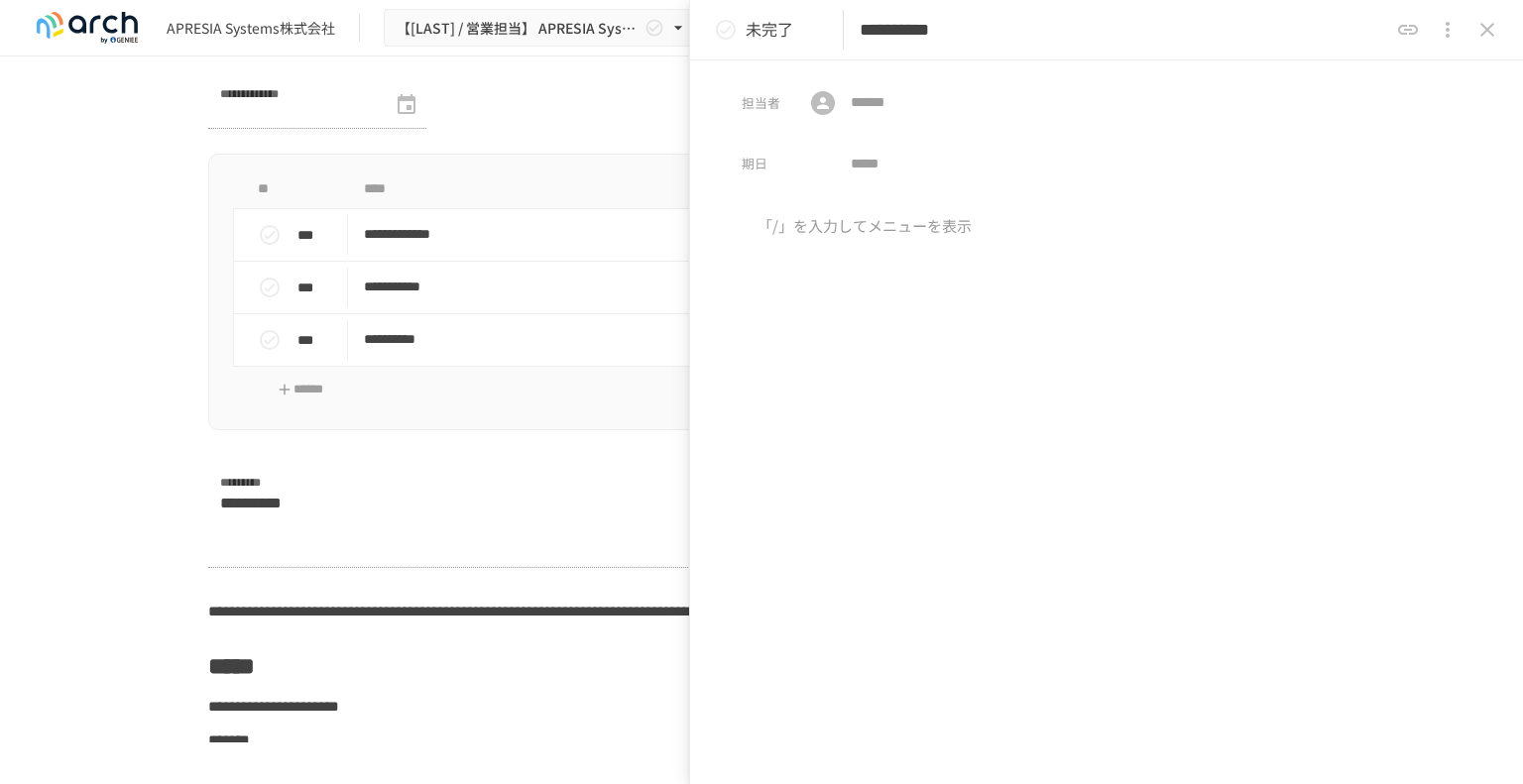 type on "**********" 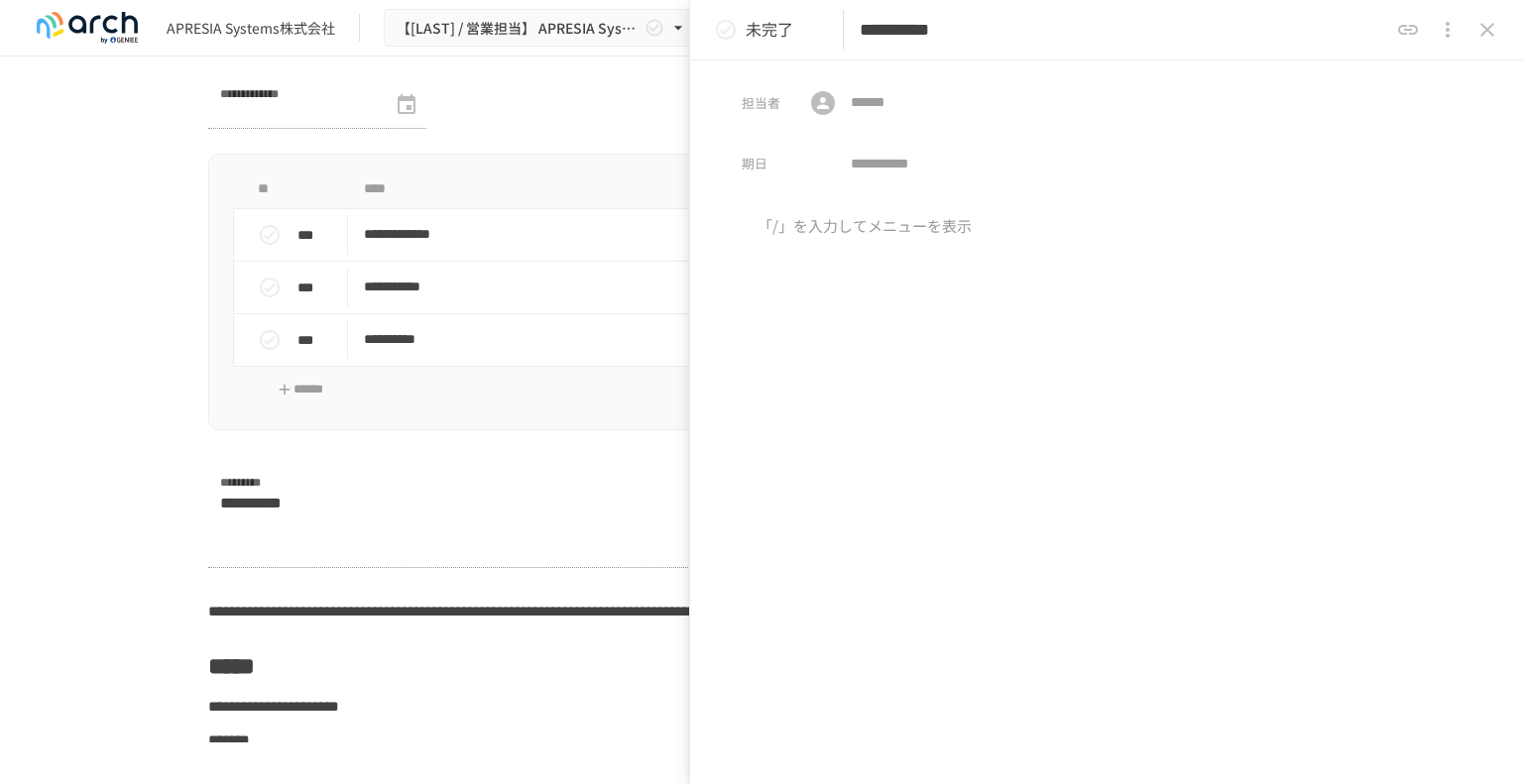 click 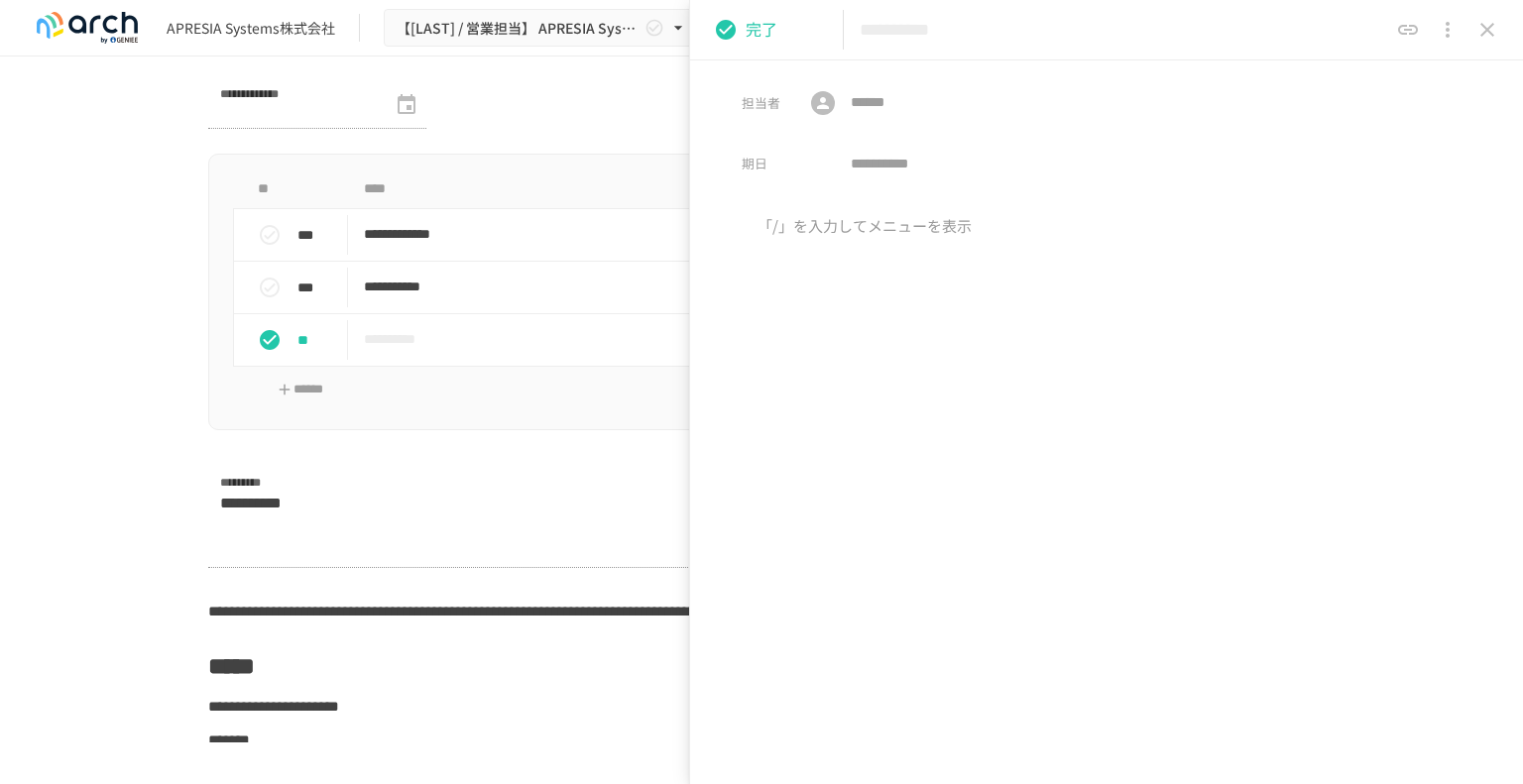 click on "**********" at bounding box center (762, 301) 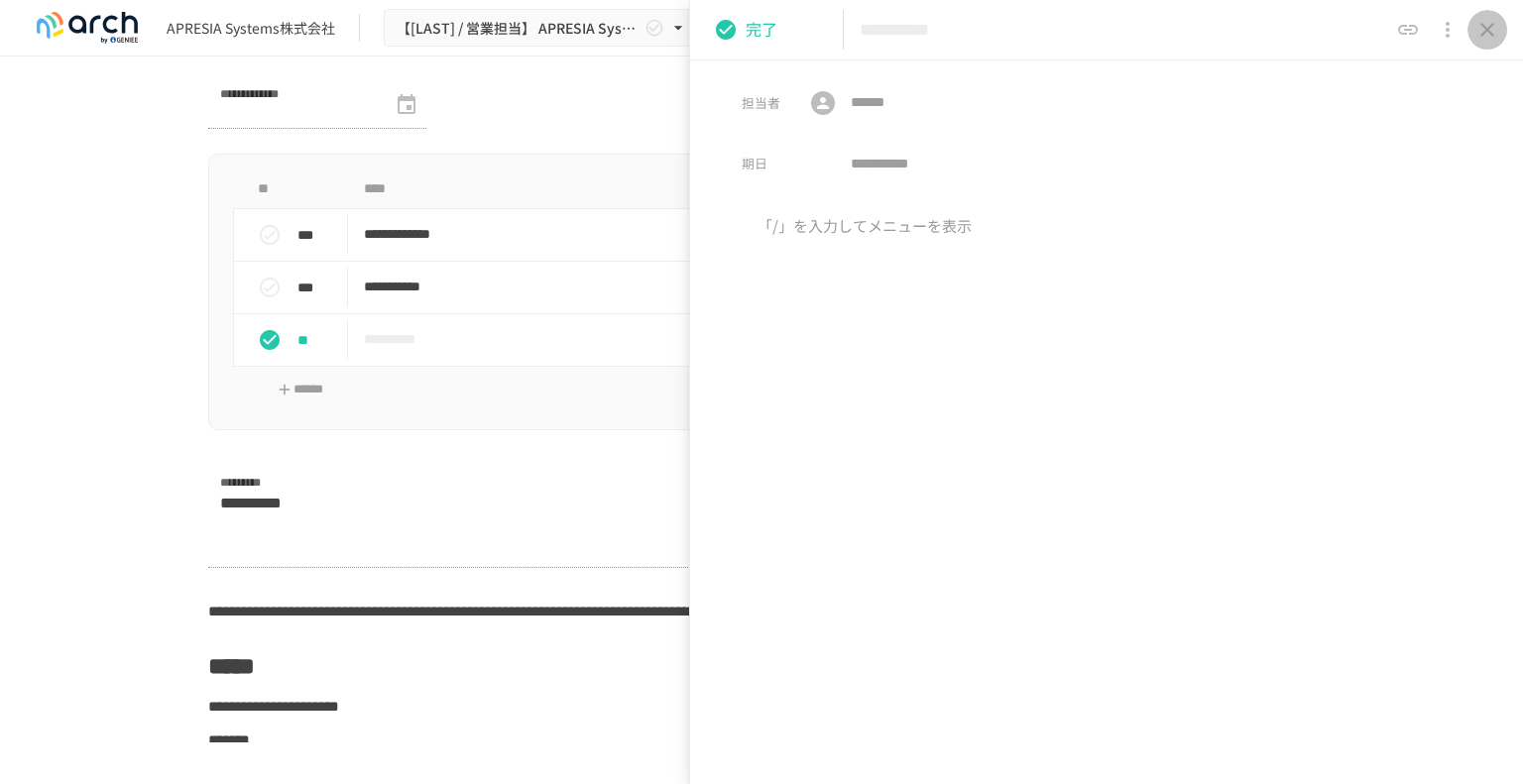 click 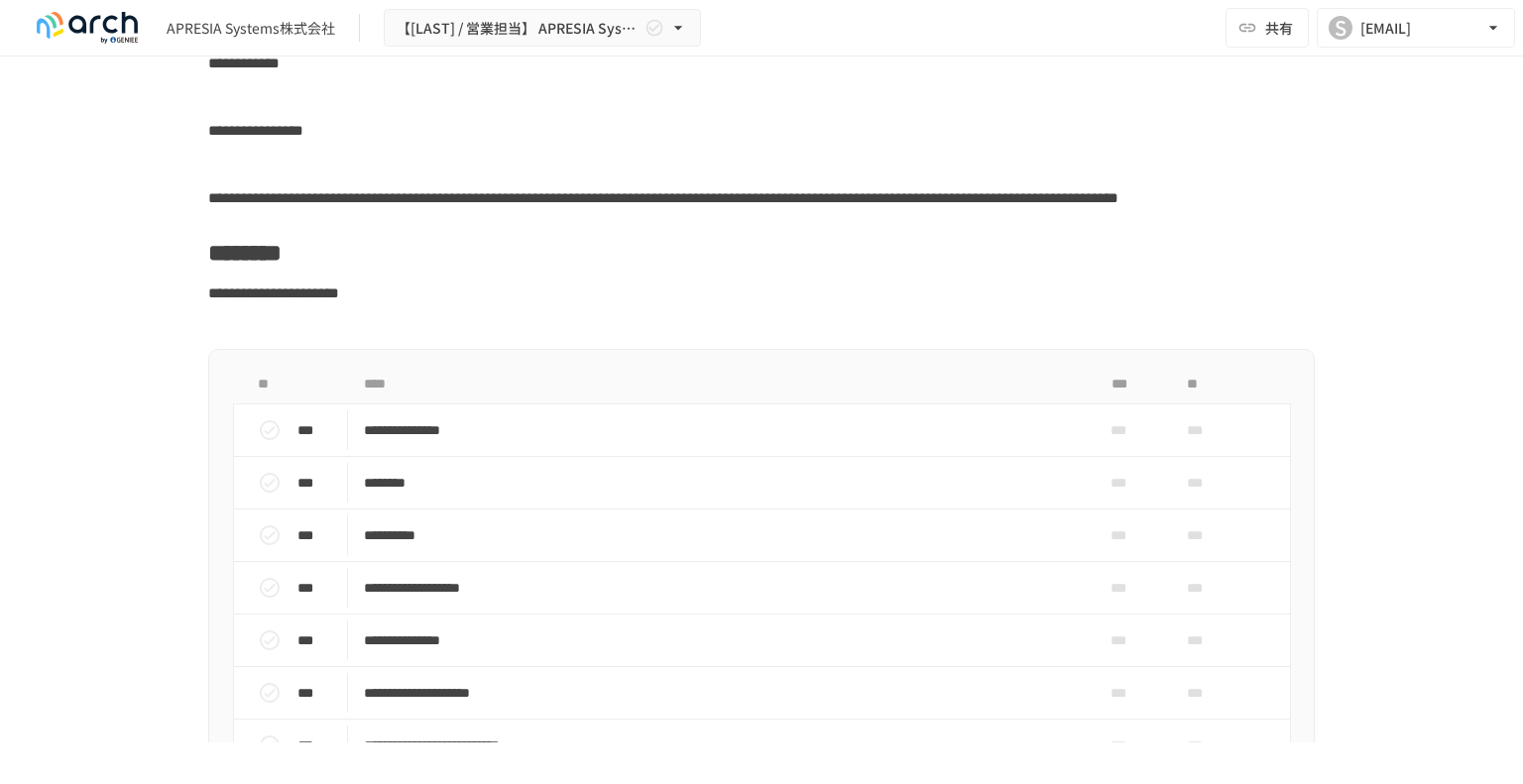 scroll, scrollTop: 4776, scrollLeft: 0, axis: vertical 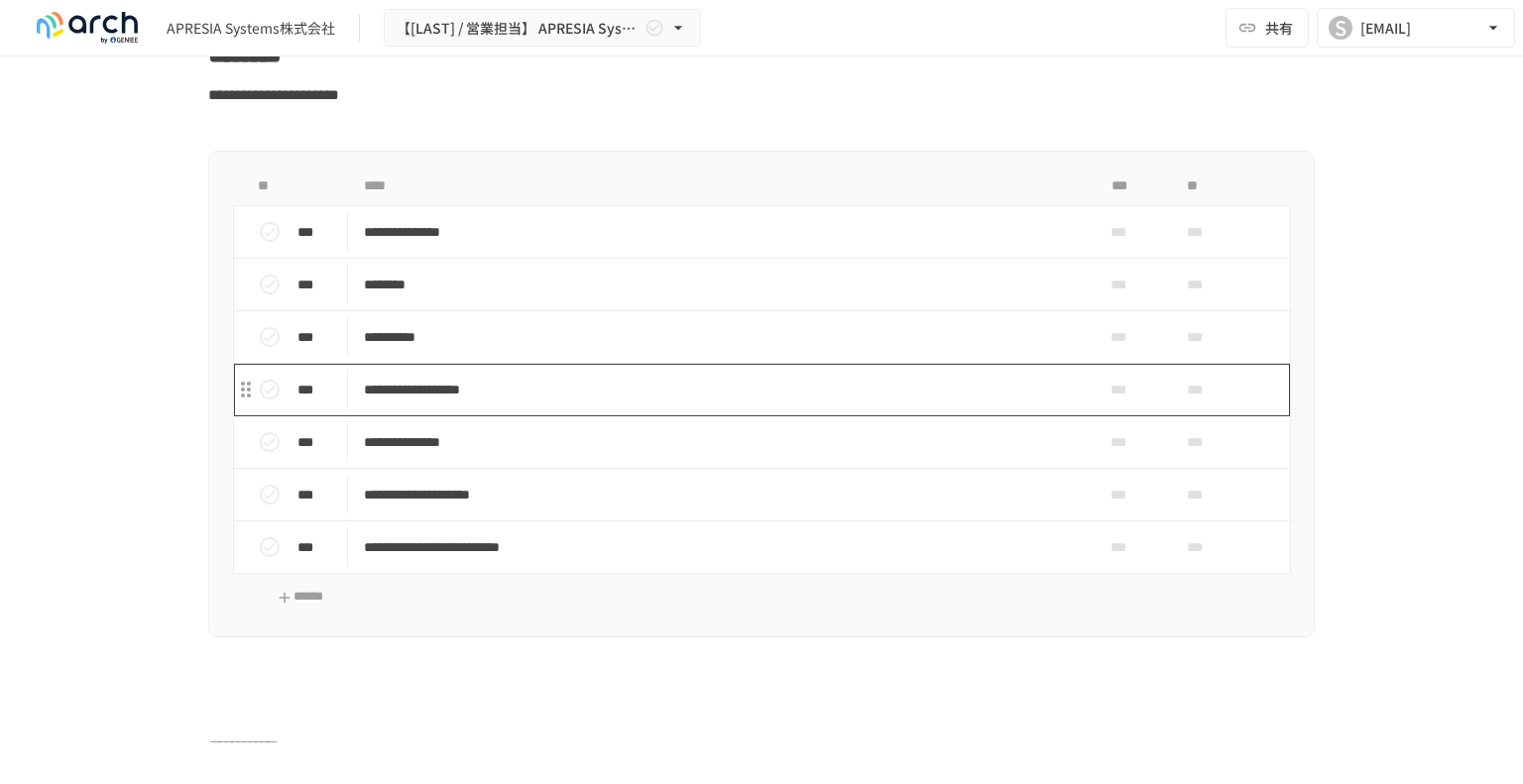 click on "**********" at bounding box center [720, 390] 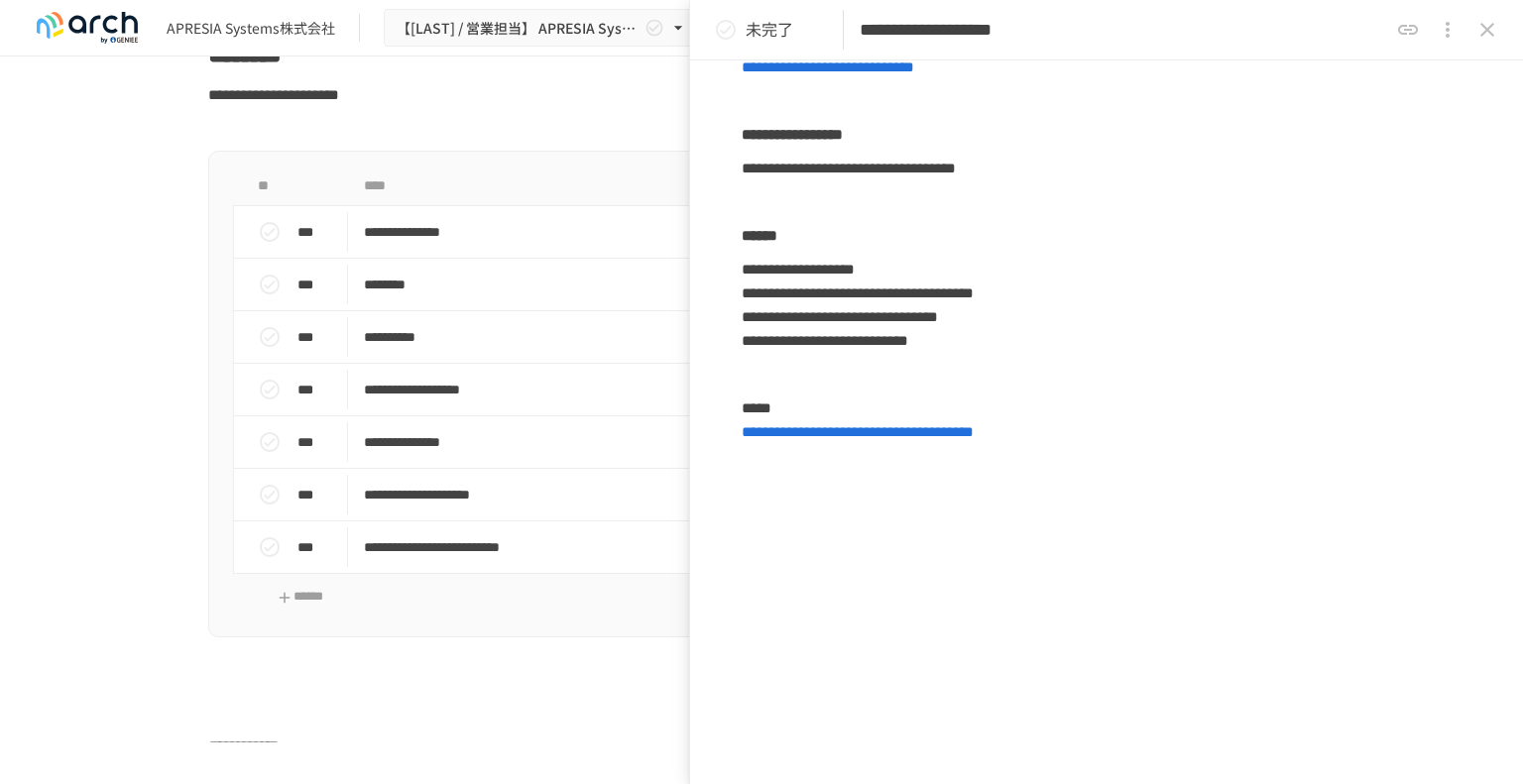 scroll, scrollTop: 567, scrollLeft: 0, axis: vertical 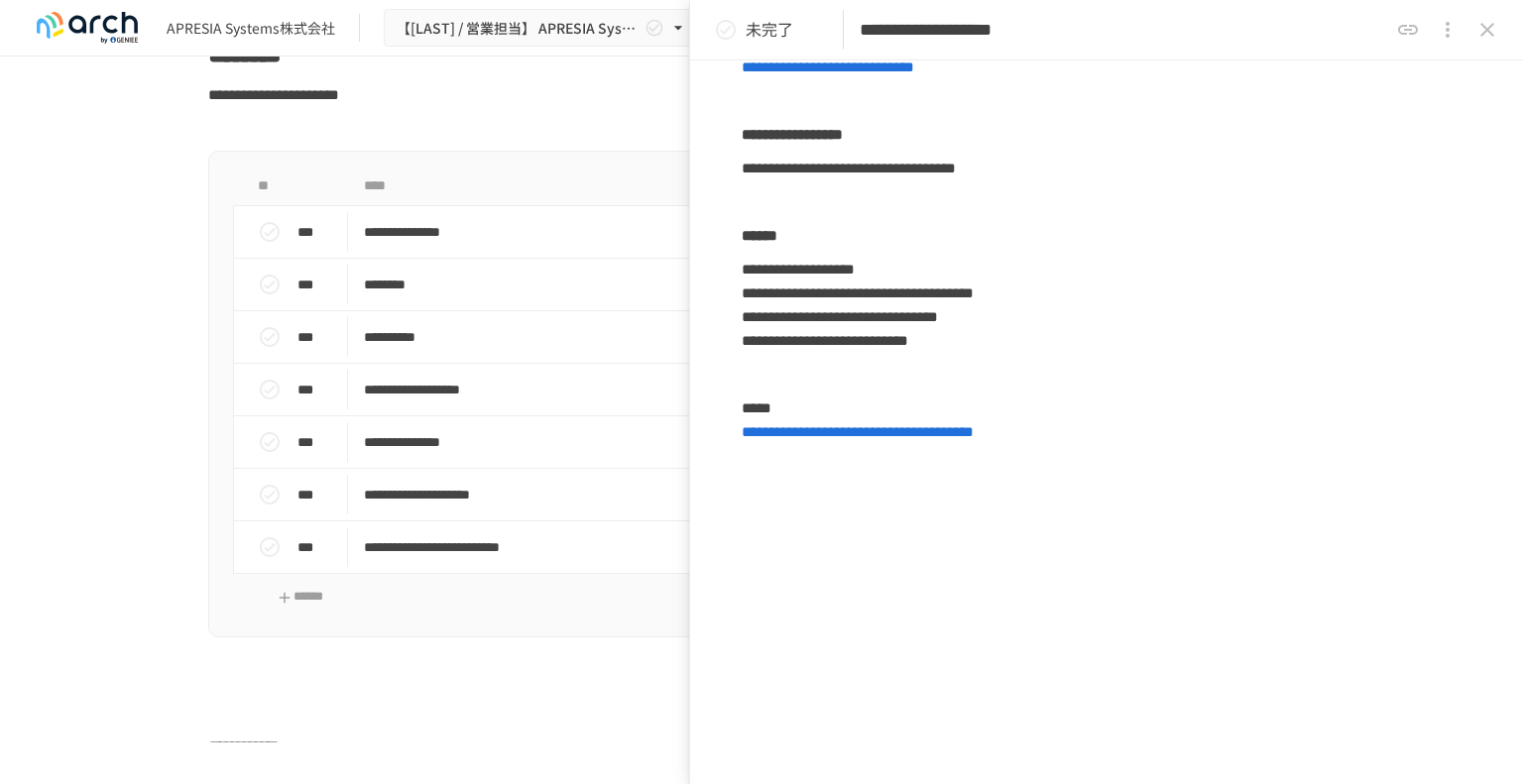 click on "**********" at bounding box center [762, -999] 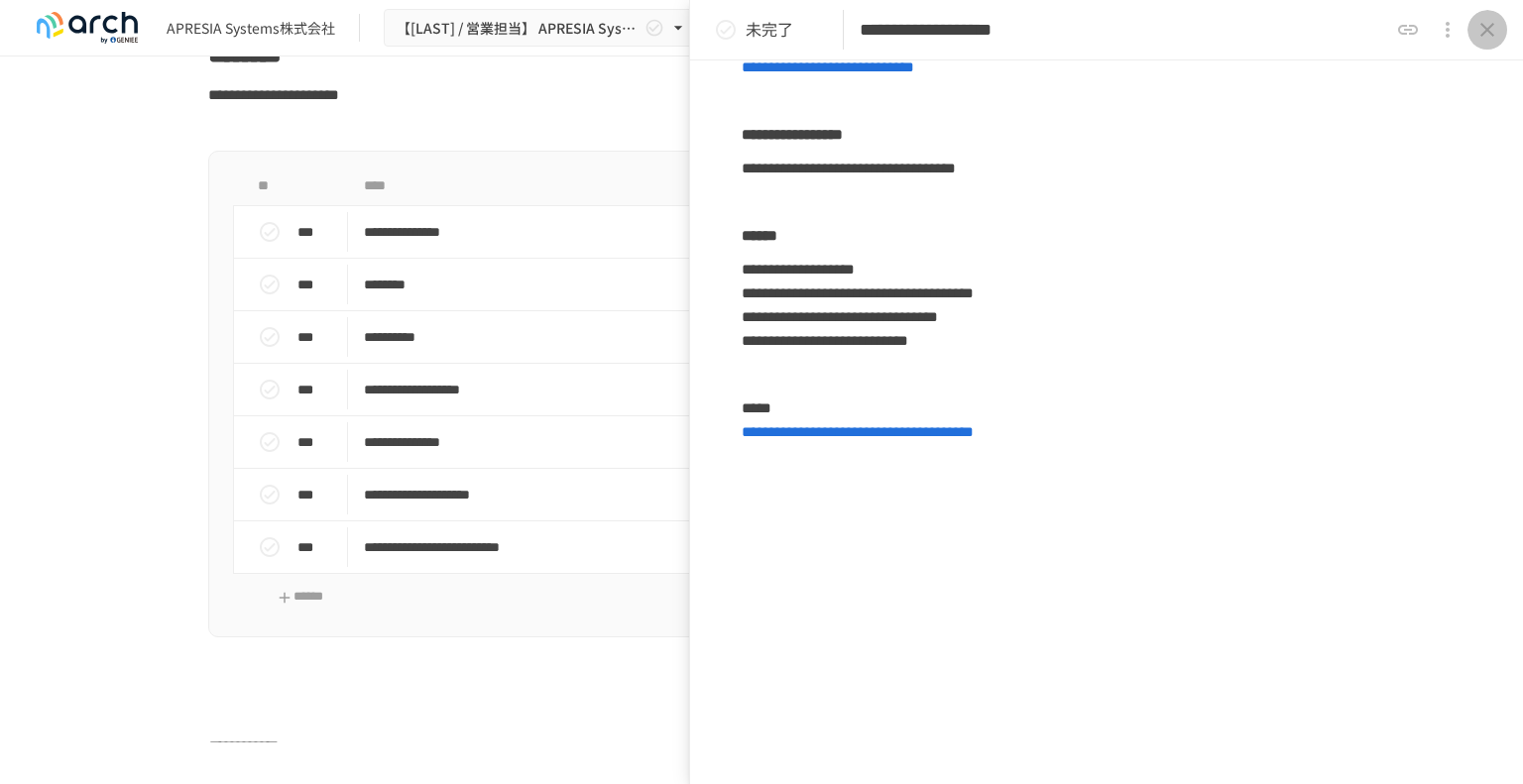 click 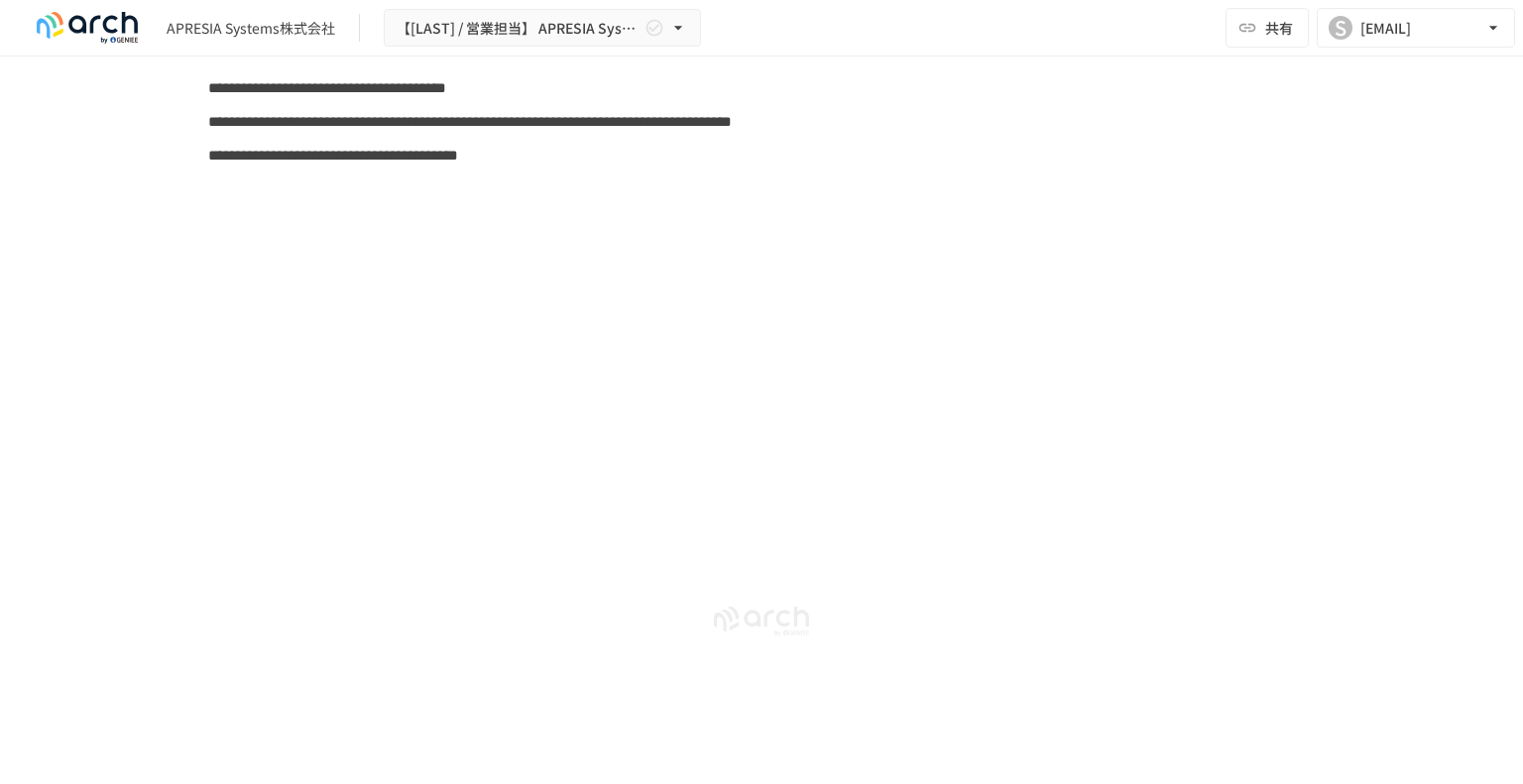 scroll, scrollTop: 7353, scrollLeft: 0, axis: vertical 